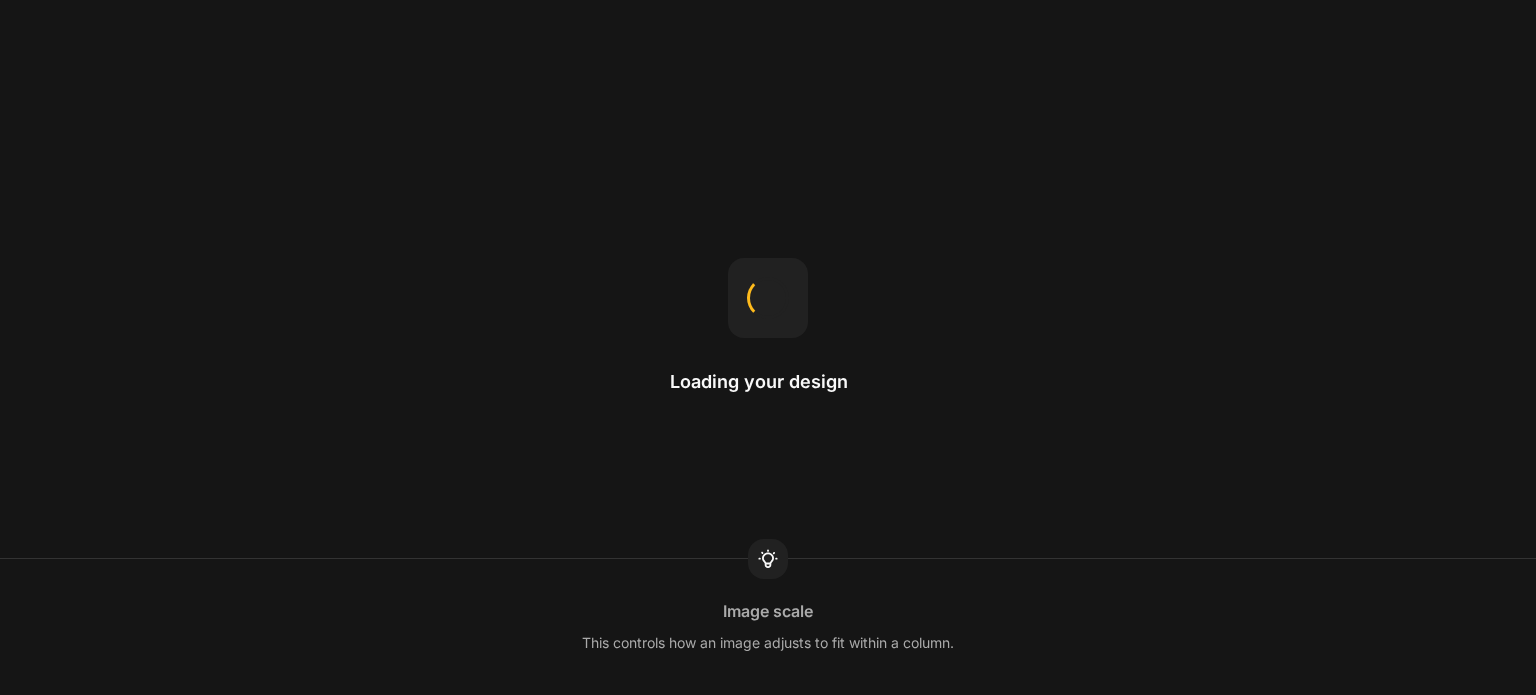 scroll, scrollTop: 0, scrollLeft: 0, axis: both 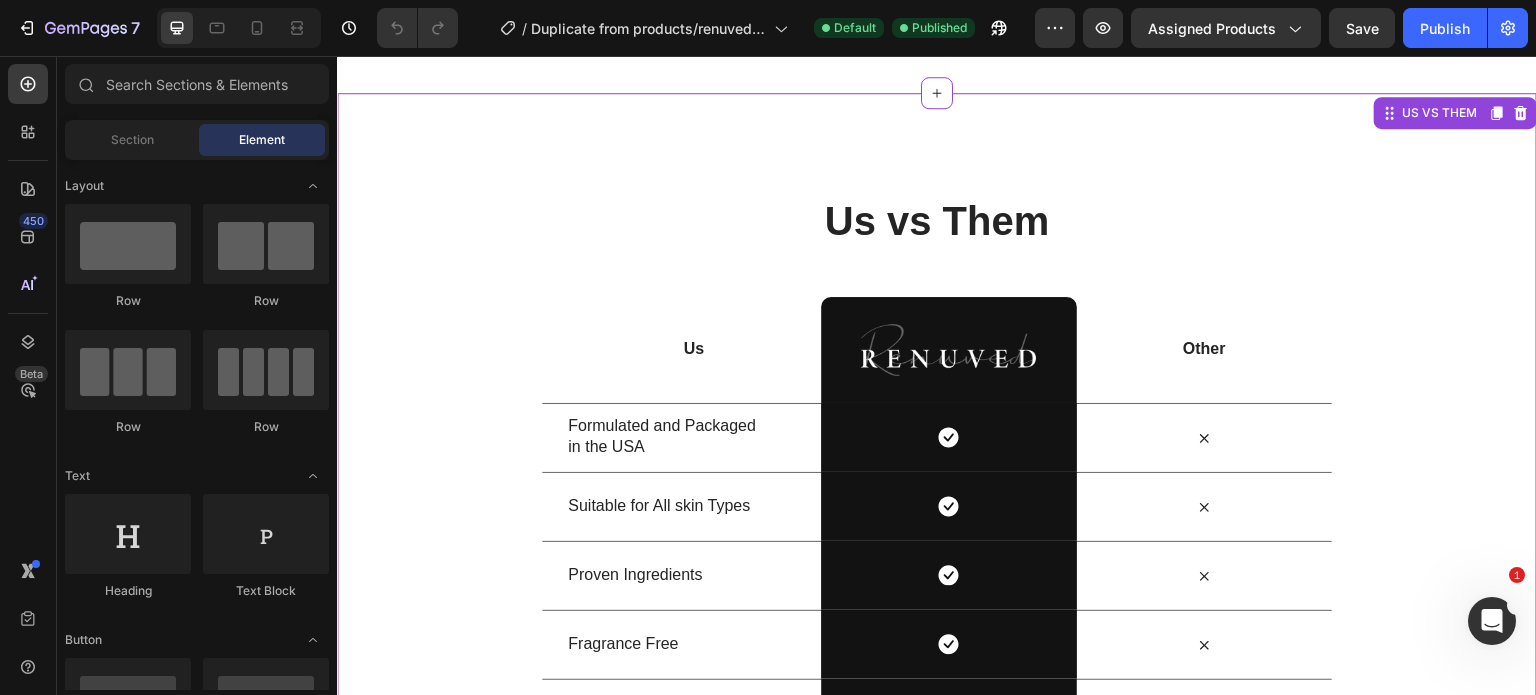 click on "Us vs Them" at bounding box center [937, 221] 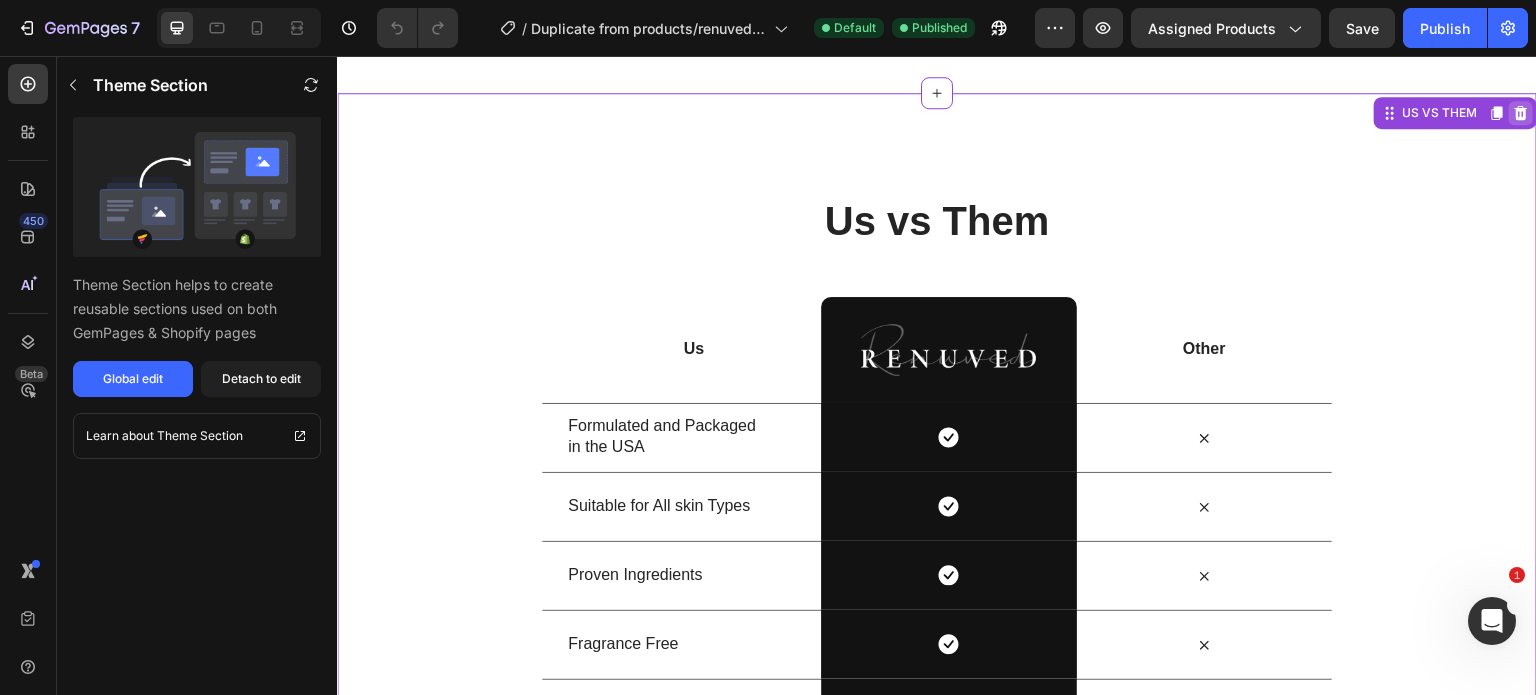 click 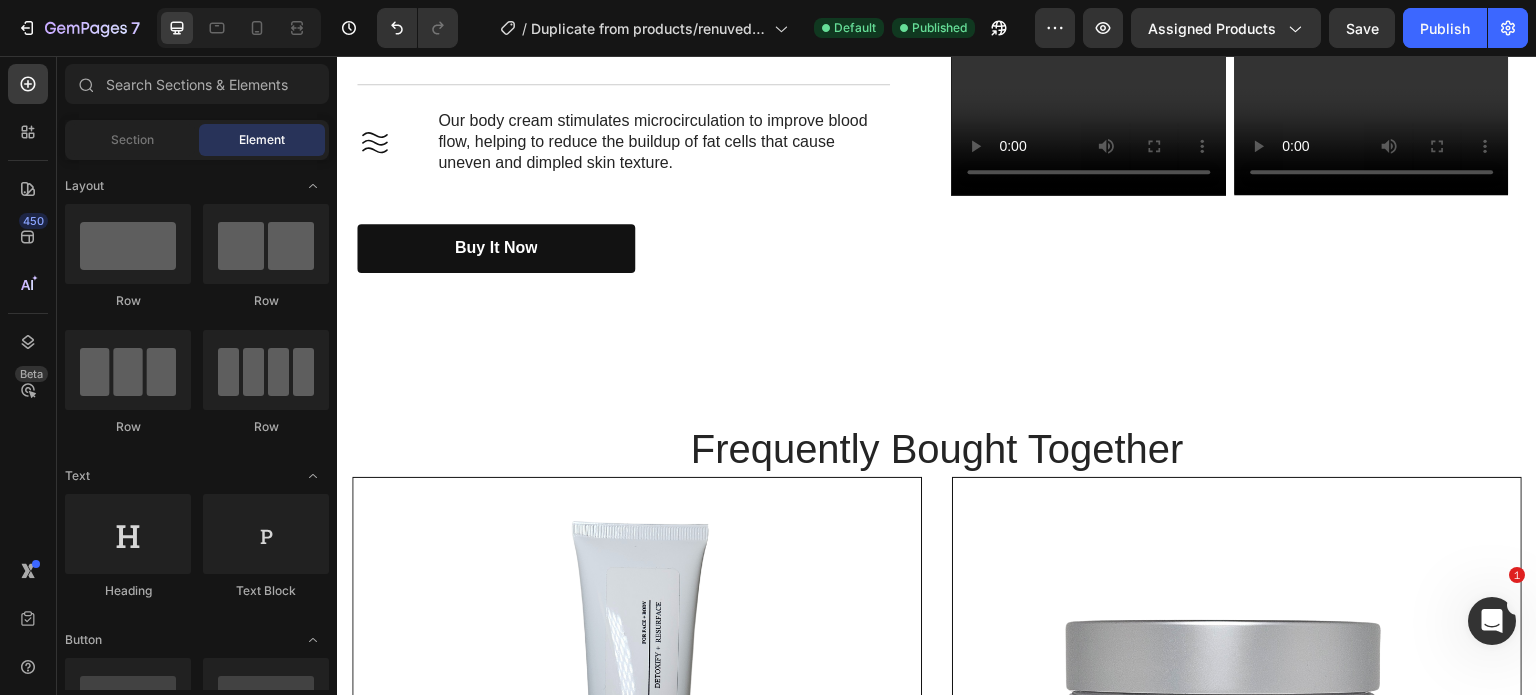 scroll, scrollTop: 1918, scrollLeft: 0, axis: vertical 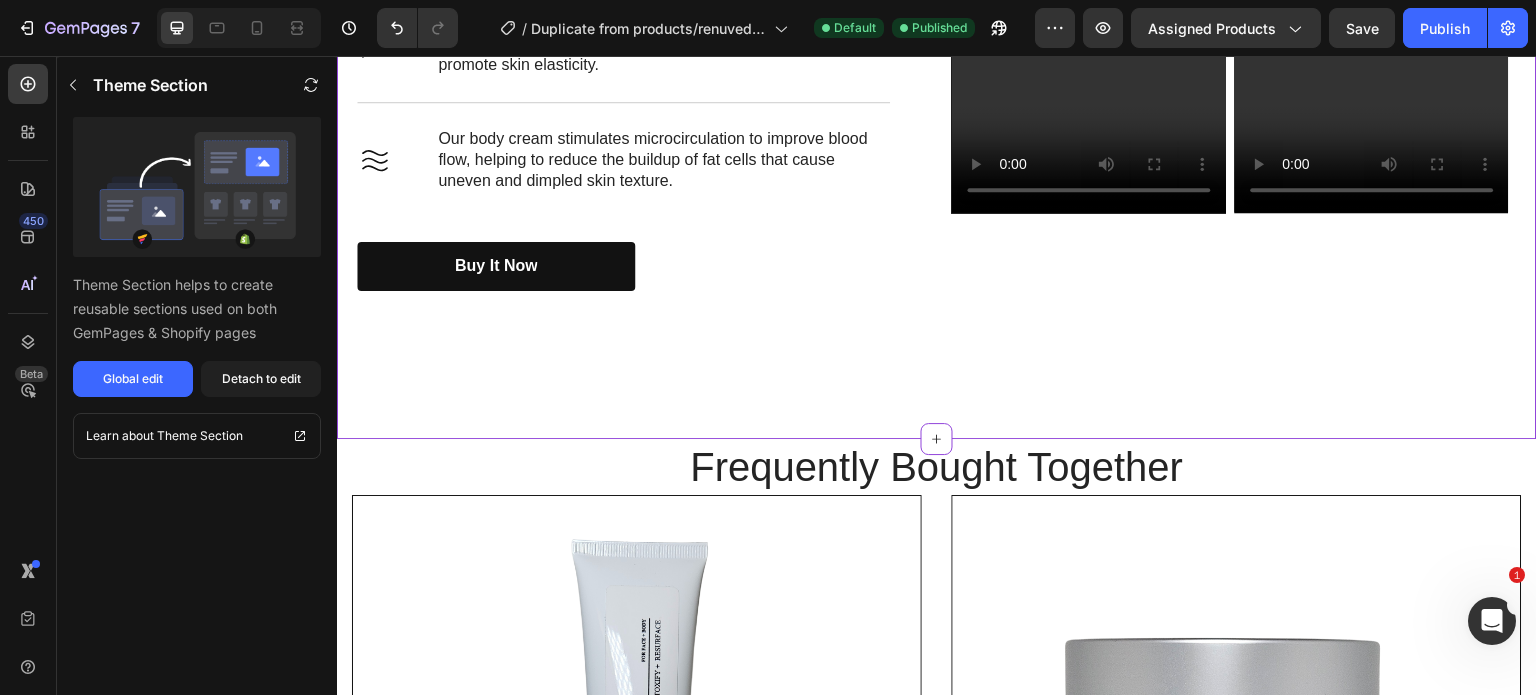 click on "Hydrate, moisturize, nourish, and smooth with our body cream. Heading
Icon Our body cream delivers intense hydration and essential nutrients to repair damaged skin barriers, leaving it smooth, youthful, and more firm looking. Text Block Row
Icon Our body cream is formulated with powerful ingredients that penetrate deep into the skin to boost collagen production and promote skin elasticity. Text Block Row
Icon Our body cream stimulates microcirculation to improve blood flow, helping to reduce the buildup of fat cells that cause uneven and dimpled skin texture. Text Block Row Buy It Now Button Row Video Video Carousel Row Videos" at bounding box center (937, 31) 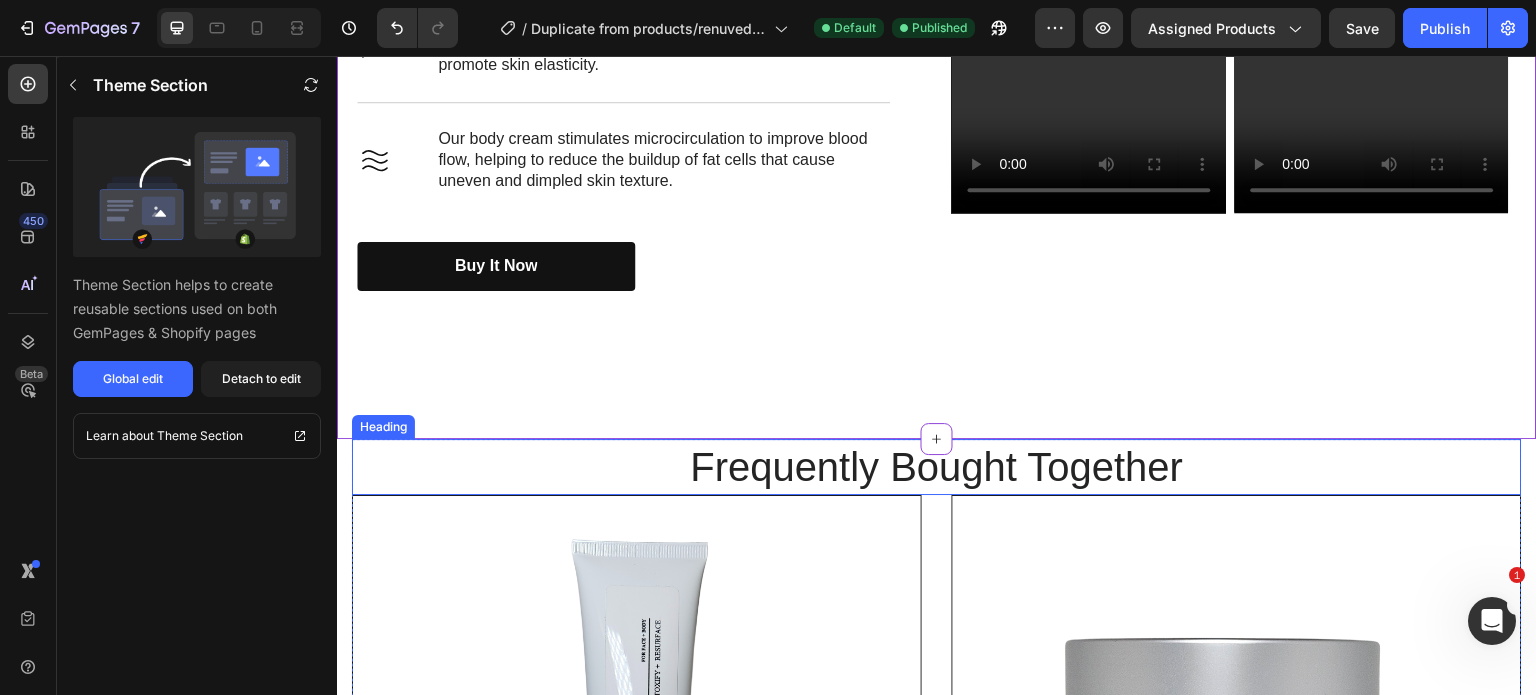 click on "Frequently Bought Together" at bounding box center (937, 467) 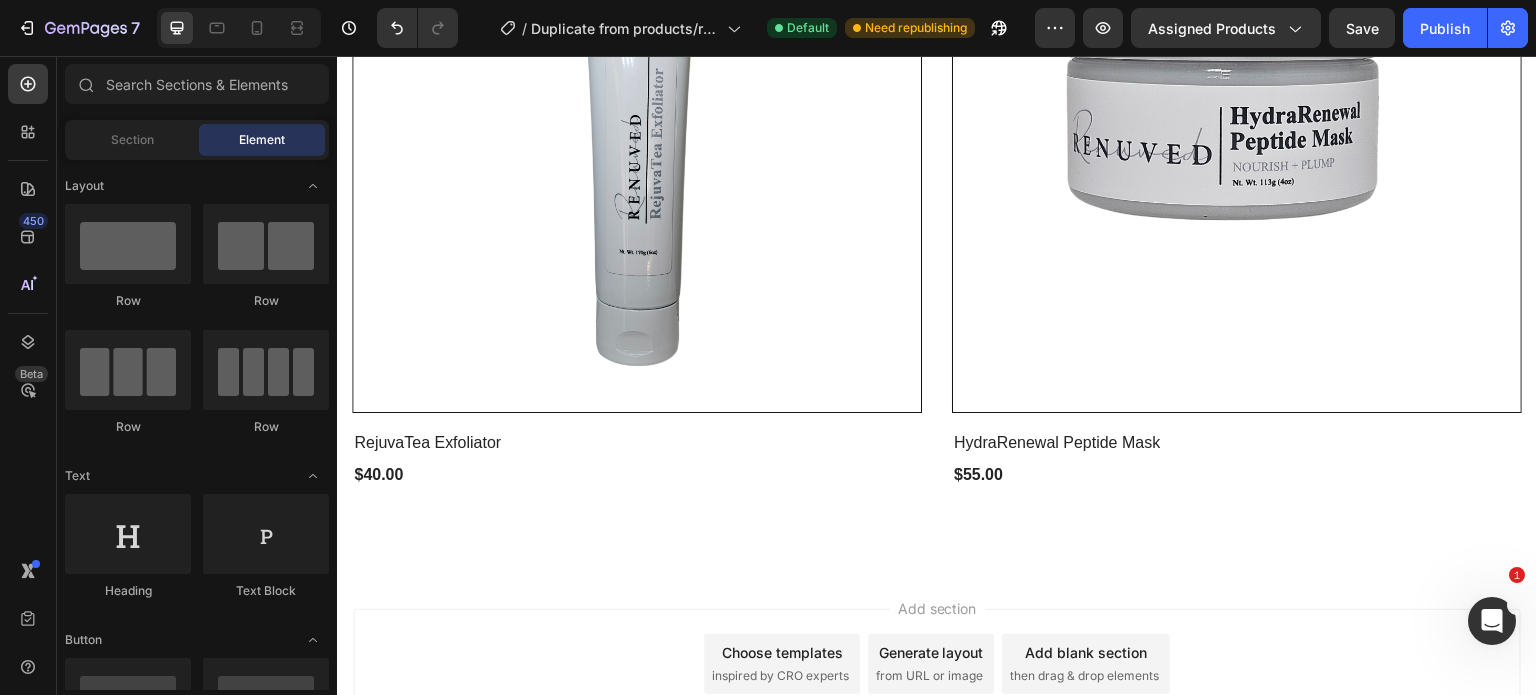 scroll, scrollTop: 2720, scrollLeft: 0, axis: vertical 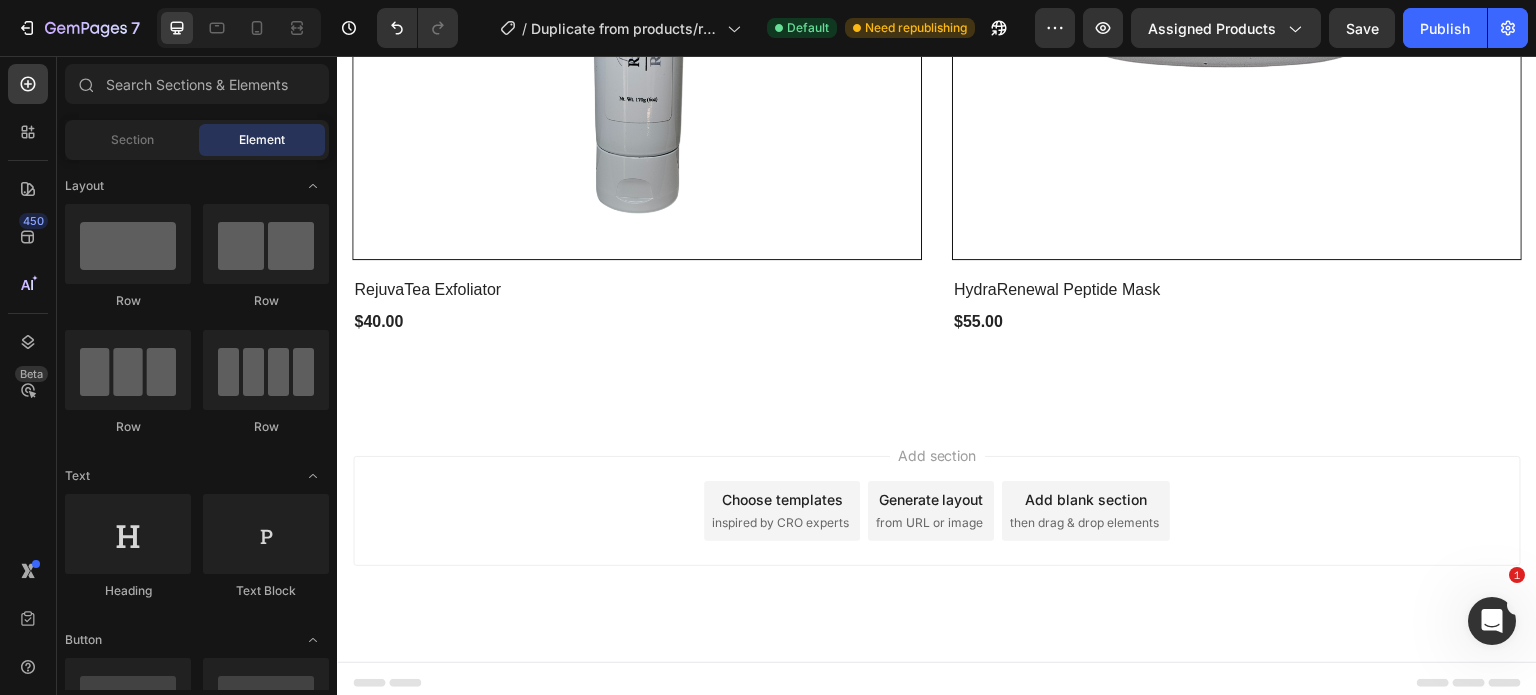 click on "Add section Choose templates inspired by CRO experts Generate layout from URL or image Add blank section then drag & drop elements" at bounding box center [937, 511] 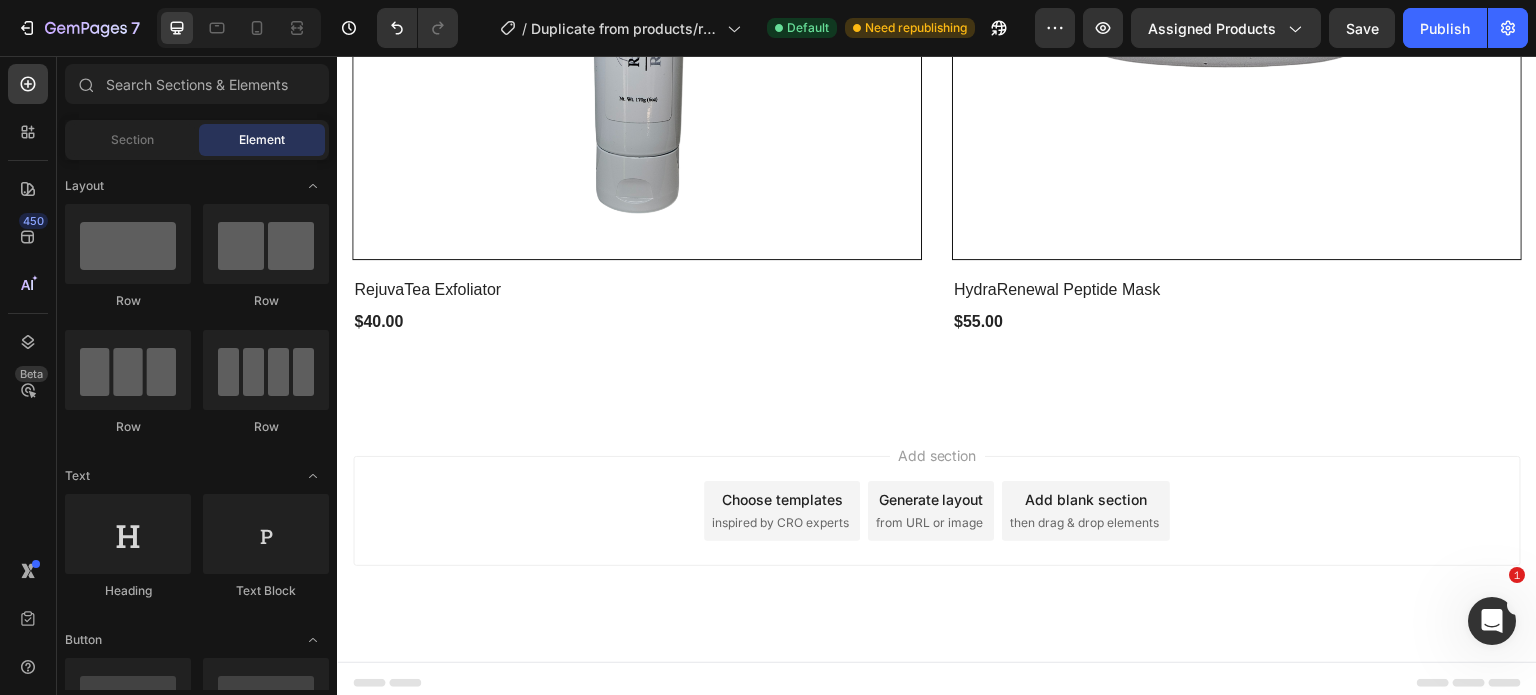 click on "Choose templates" at bounding box center (782, 499) 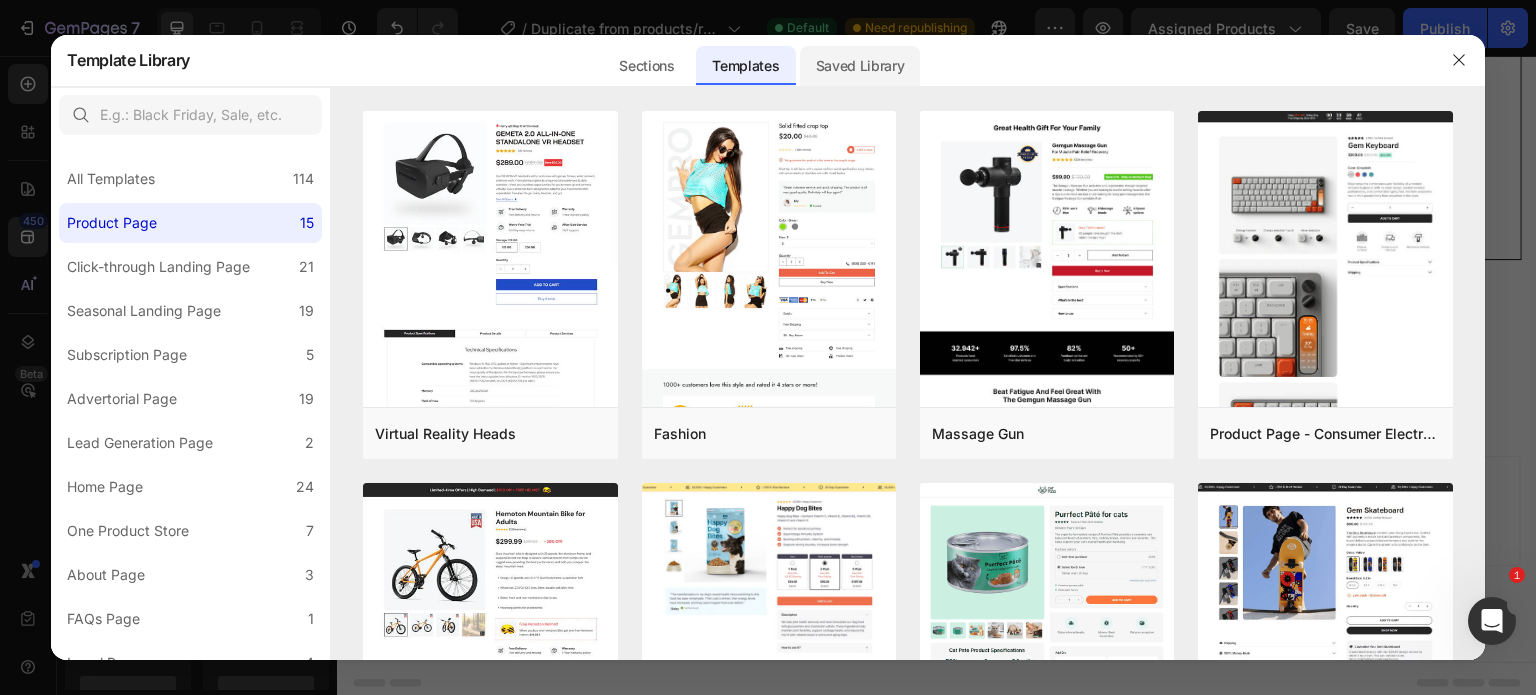 click on "Saved Library" 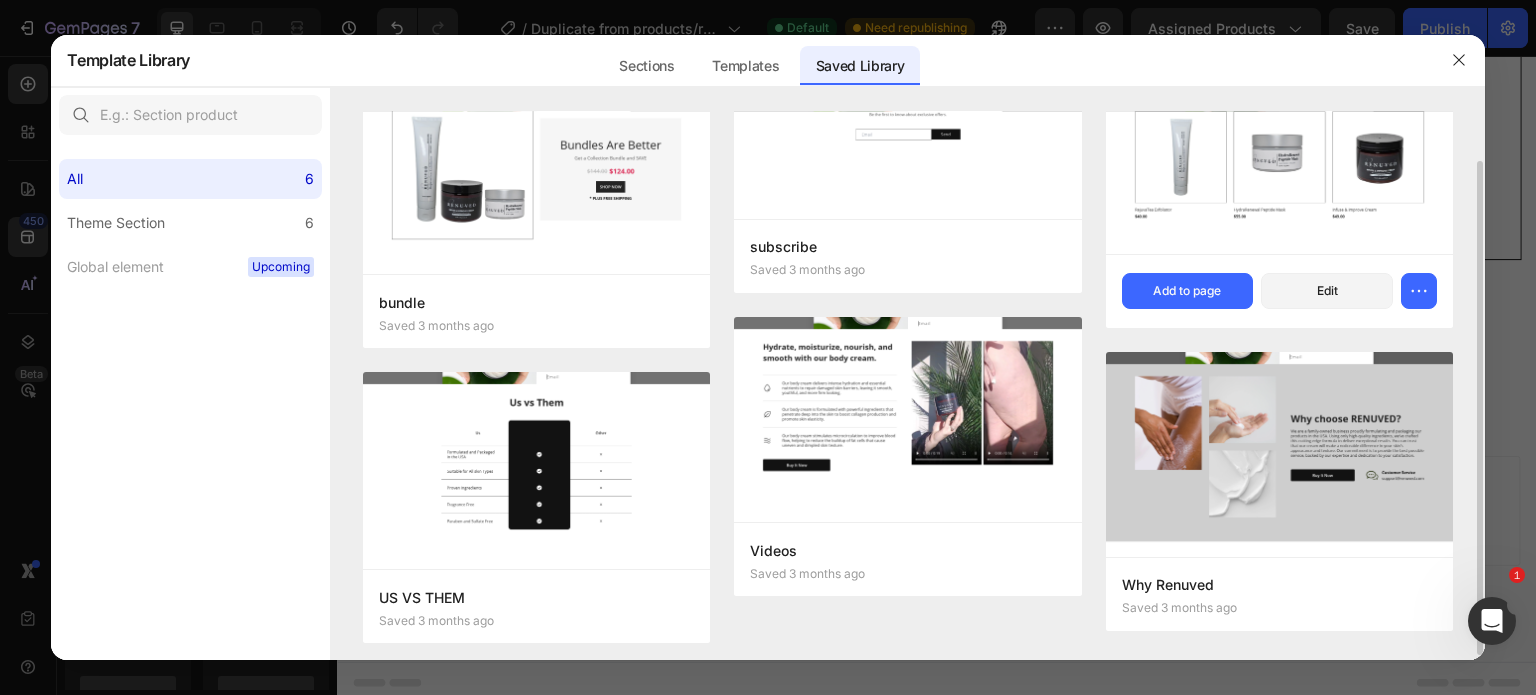 scroll, scrollTop: 63, scrollLeft: 0, axis: vertical 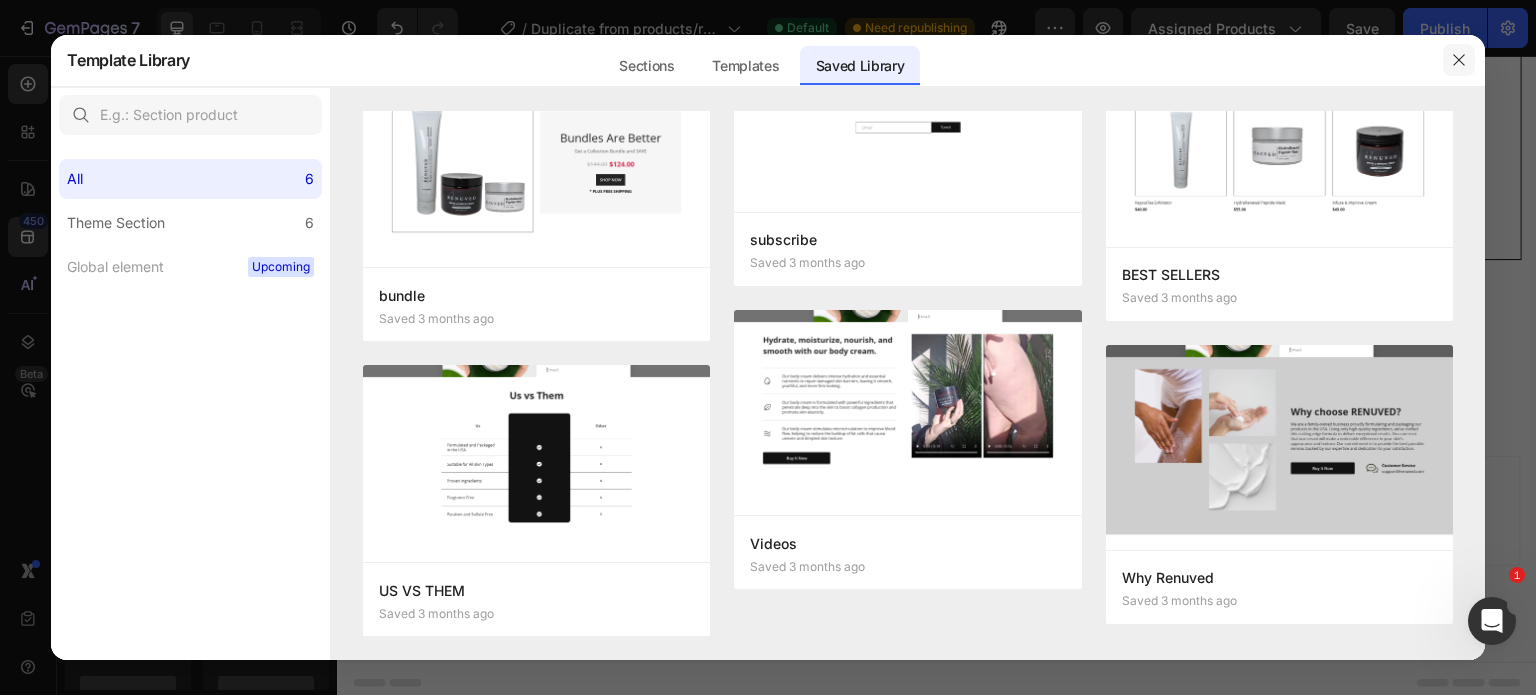 click 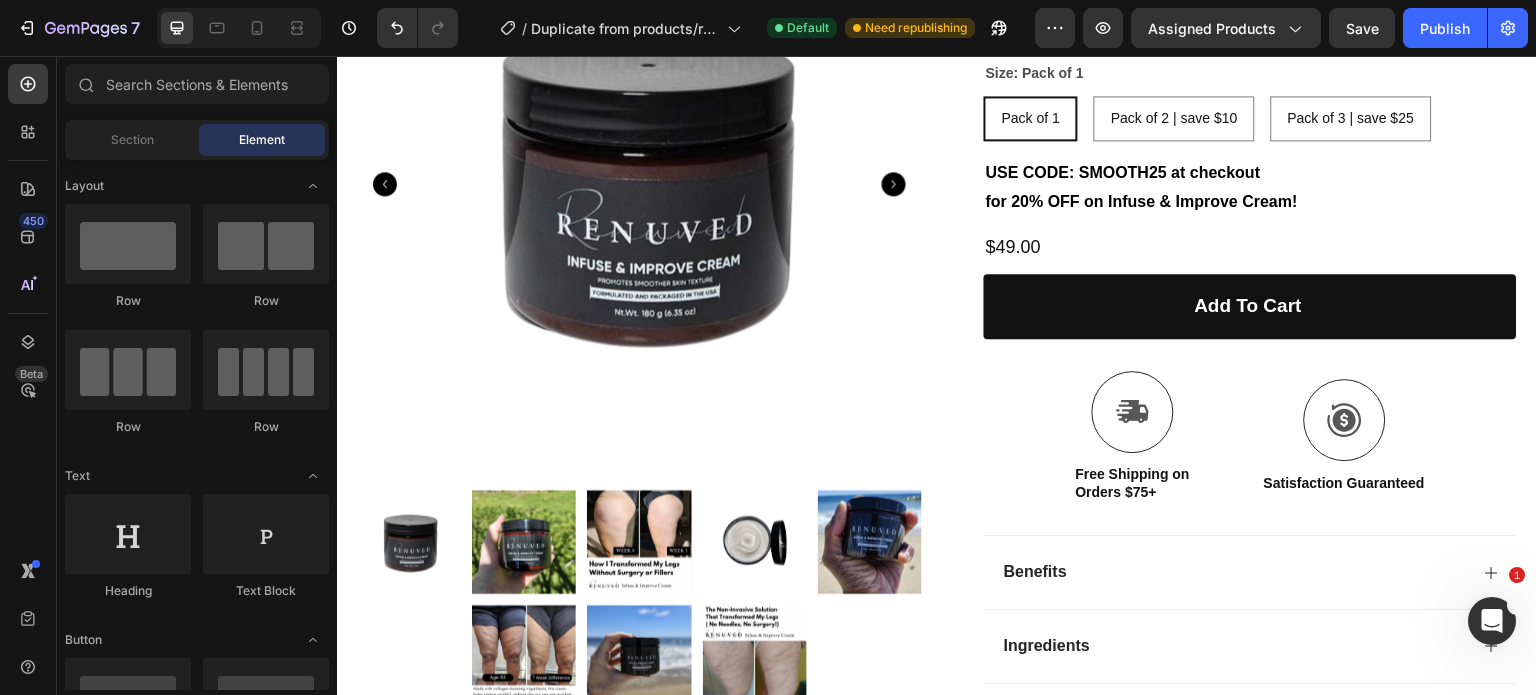 scroll, scrollTop: 642, scrollLeft: 0, axis: vertical 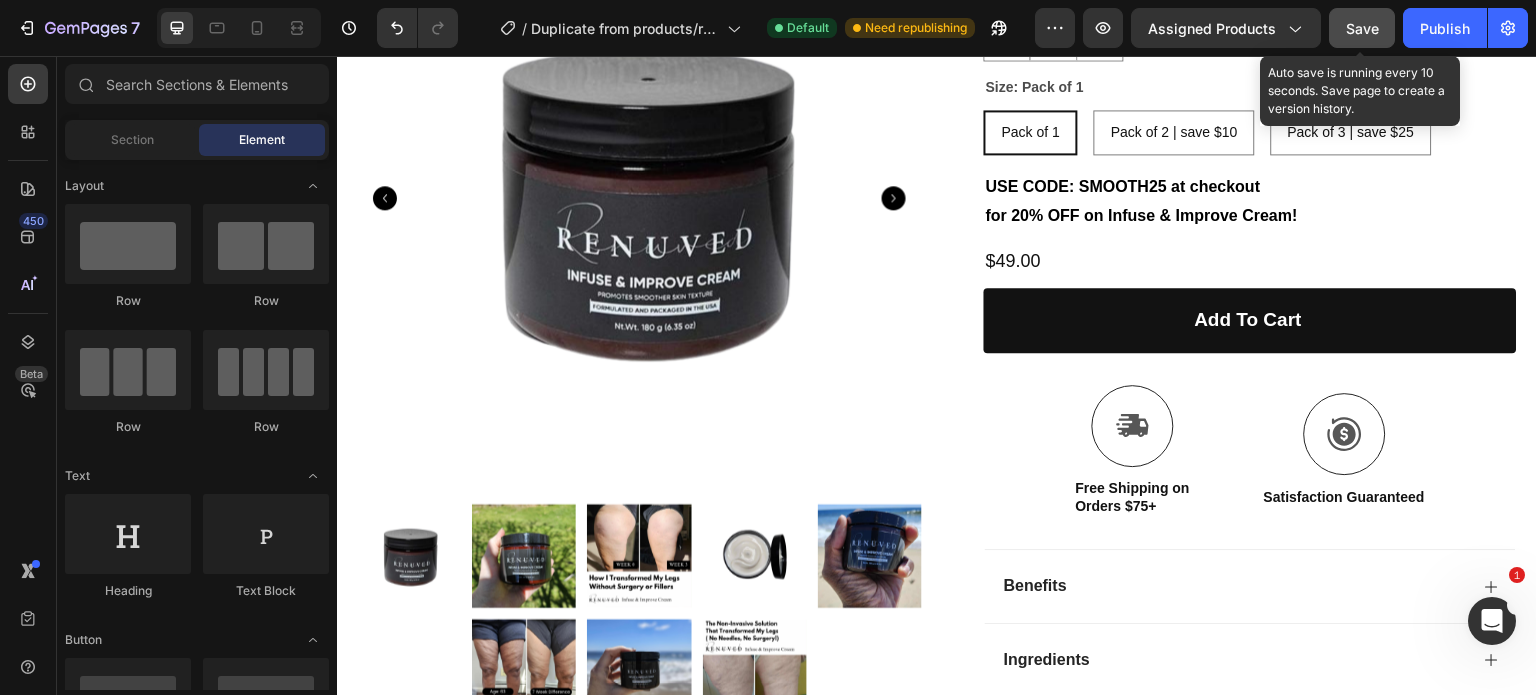 click on "Save" 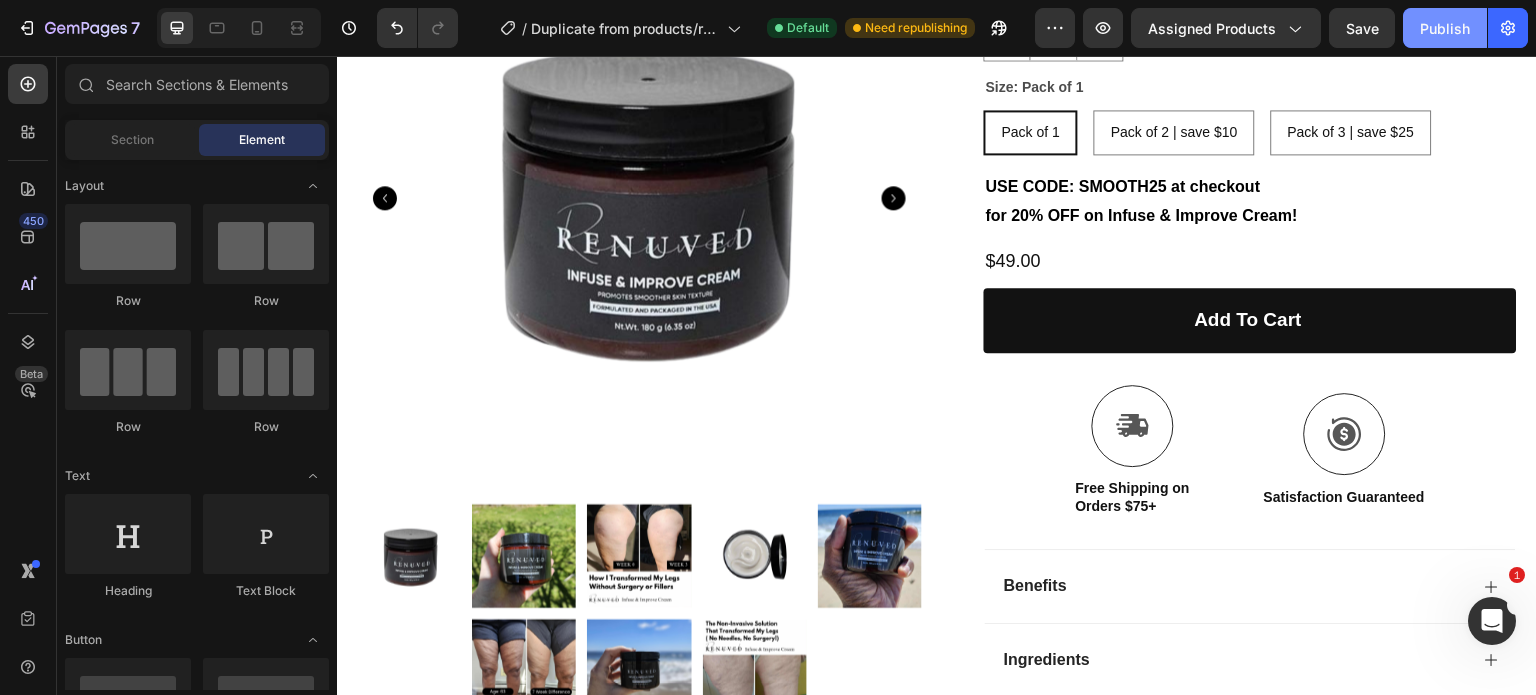 click on "Publish" at bounding box center [1445, 28] 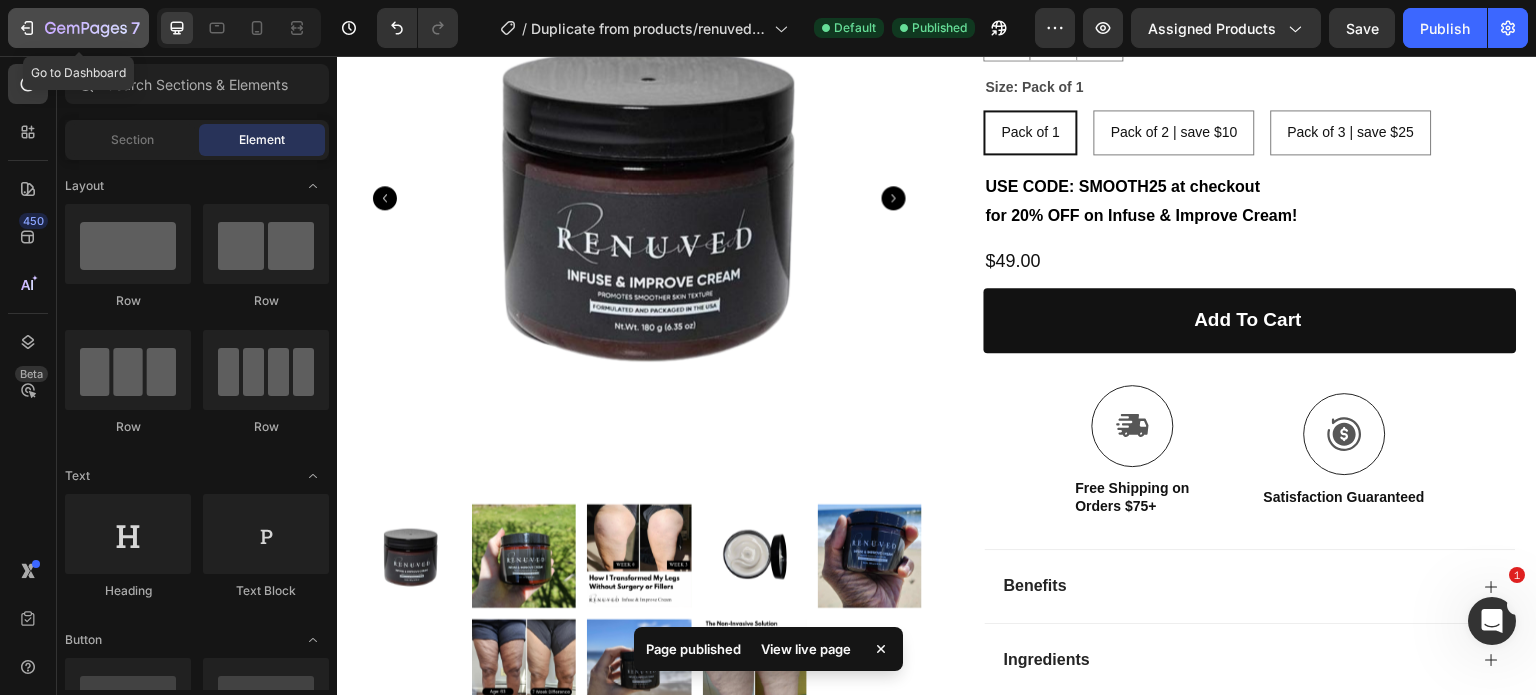 click 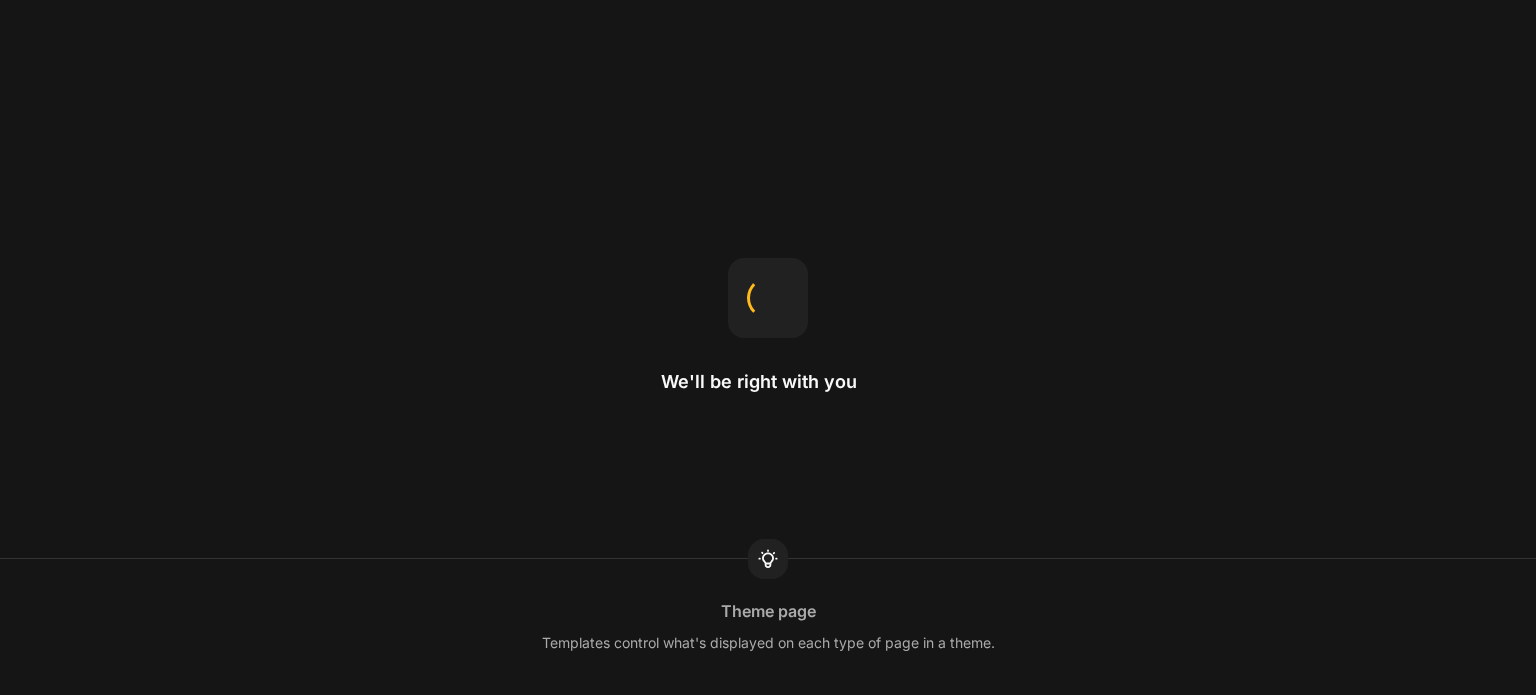 scroll, scrollTop: 0, scrollLeft: 0, axis: both 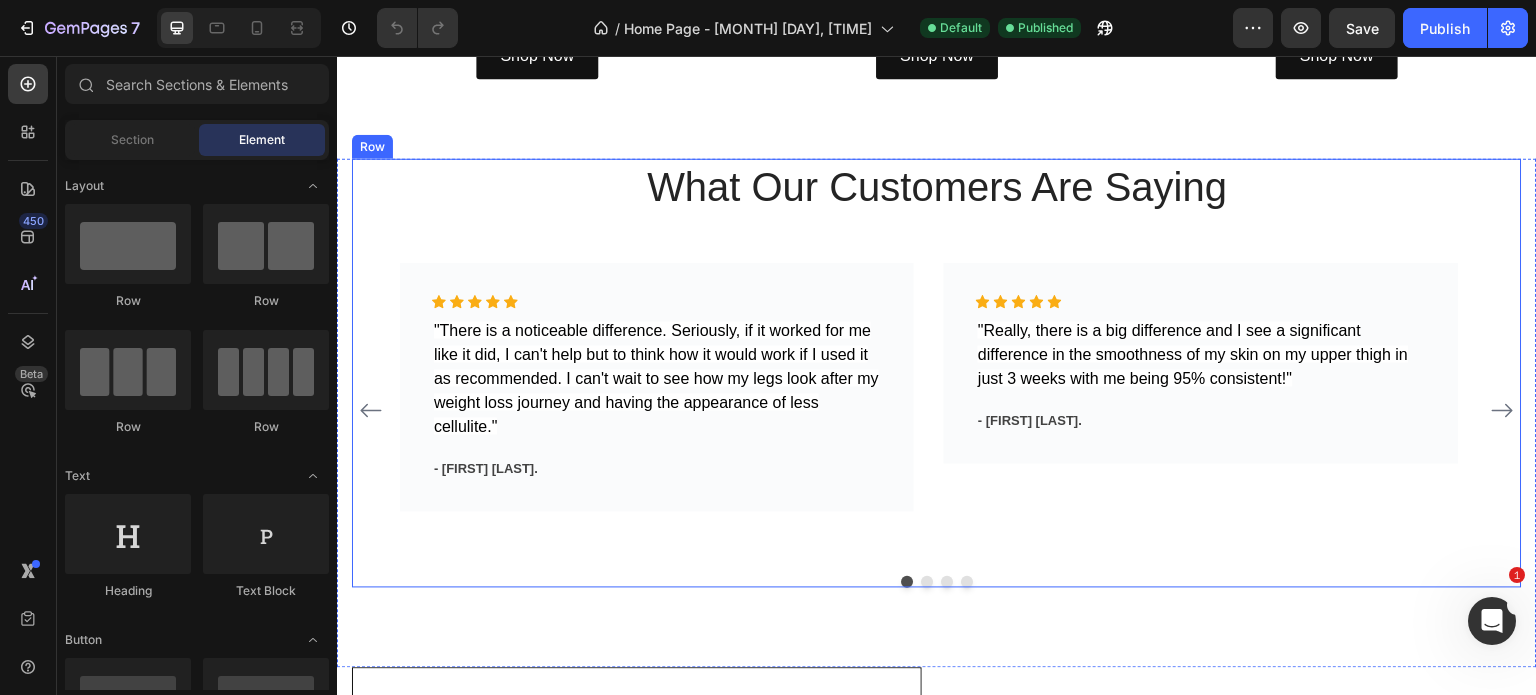 click on "What Our Customers Are Saying Heading
Icon                Icon                Icon                Icon
Icon Icon List Hoz "There is a noticeable difference. Seriously, if it worked for me like it did, I can't help but to think how it would work if I used it as recommended. I can't wait to see how my legs look after my weight loss journey and having the appearance of less cellulite."  Text block - Kelly H. Text block Row                Icon                Icon                Icon                Icon
Icon Icon List Hoz "Really, there is a big difference and I see a significant difference in the smoothness of my skin on my upper thigh in just 3 weeks with me being 95% consistent!" Text block - Dana F. Text block Row                Icon                Icon                Icon                Icon
Icon Icon List Hoz "I'm loving how my skin feels on the first bottle and can't get over it! The packaging was stunning!" Text block Row Icon" at bounding box center (937, 374) 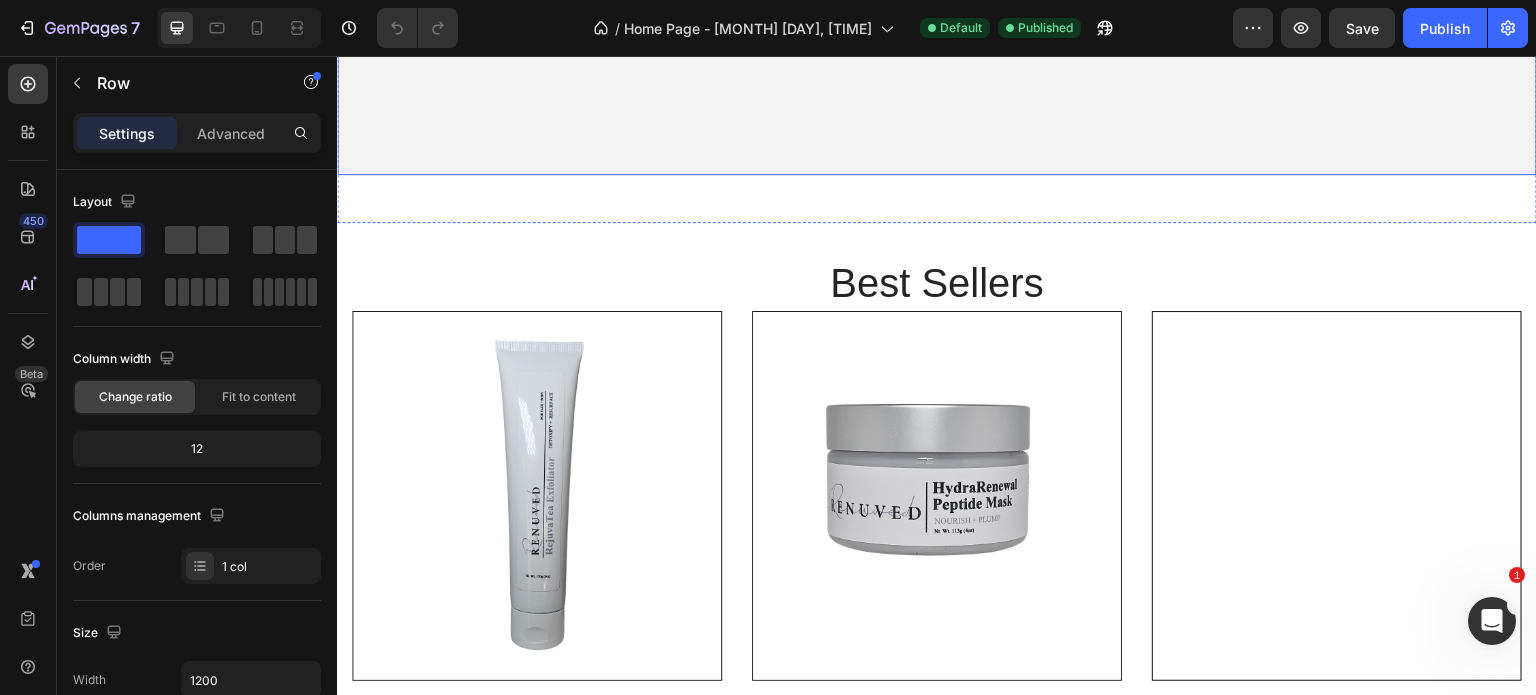 scroll, scrollTop: 984, scrollLeft: 0, axis: vertical 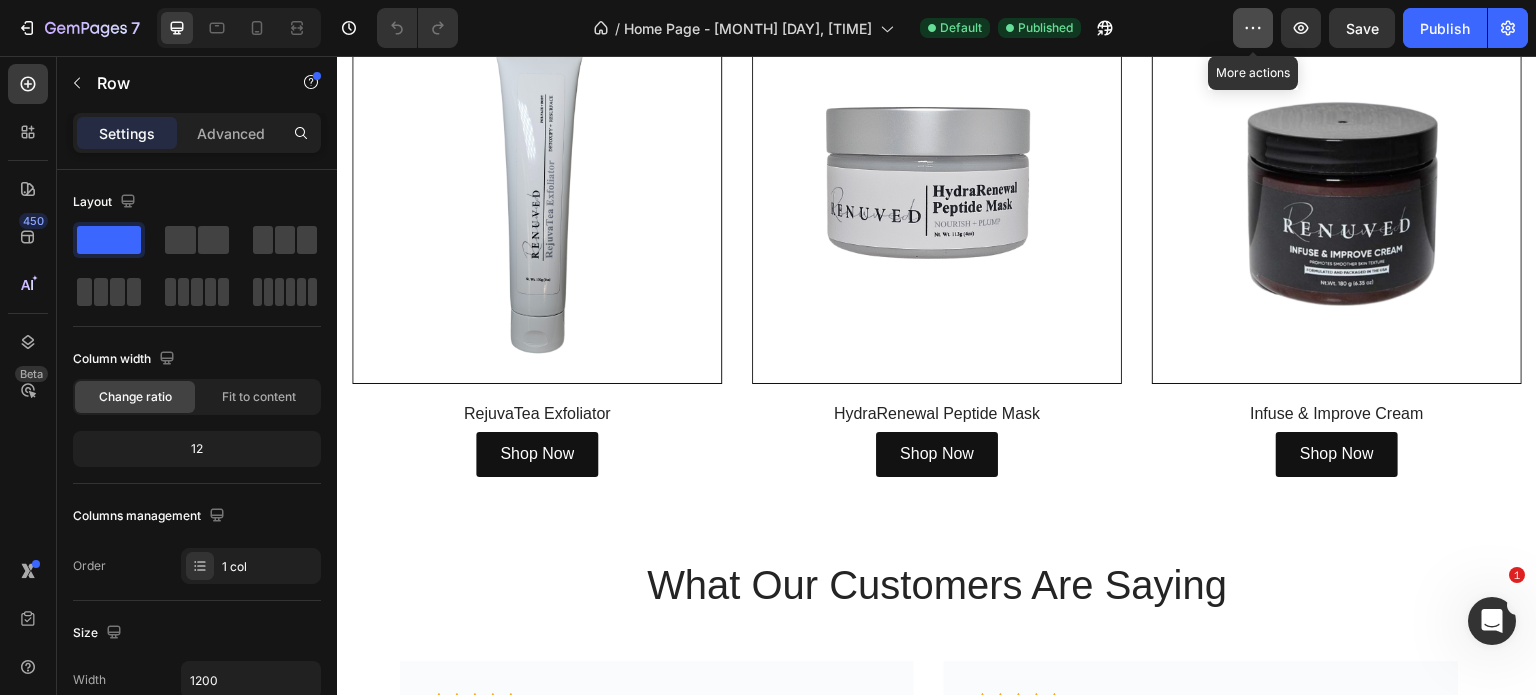 click 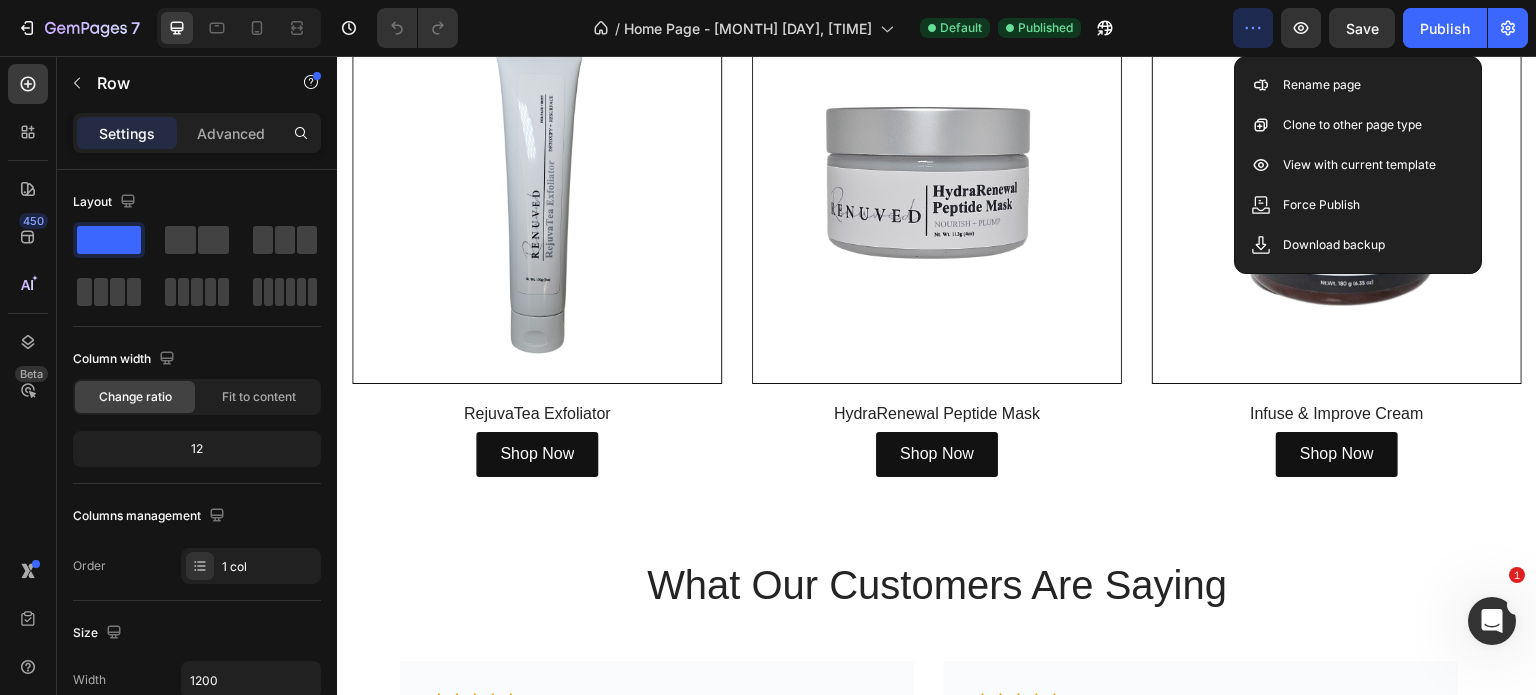 click 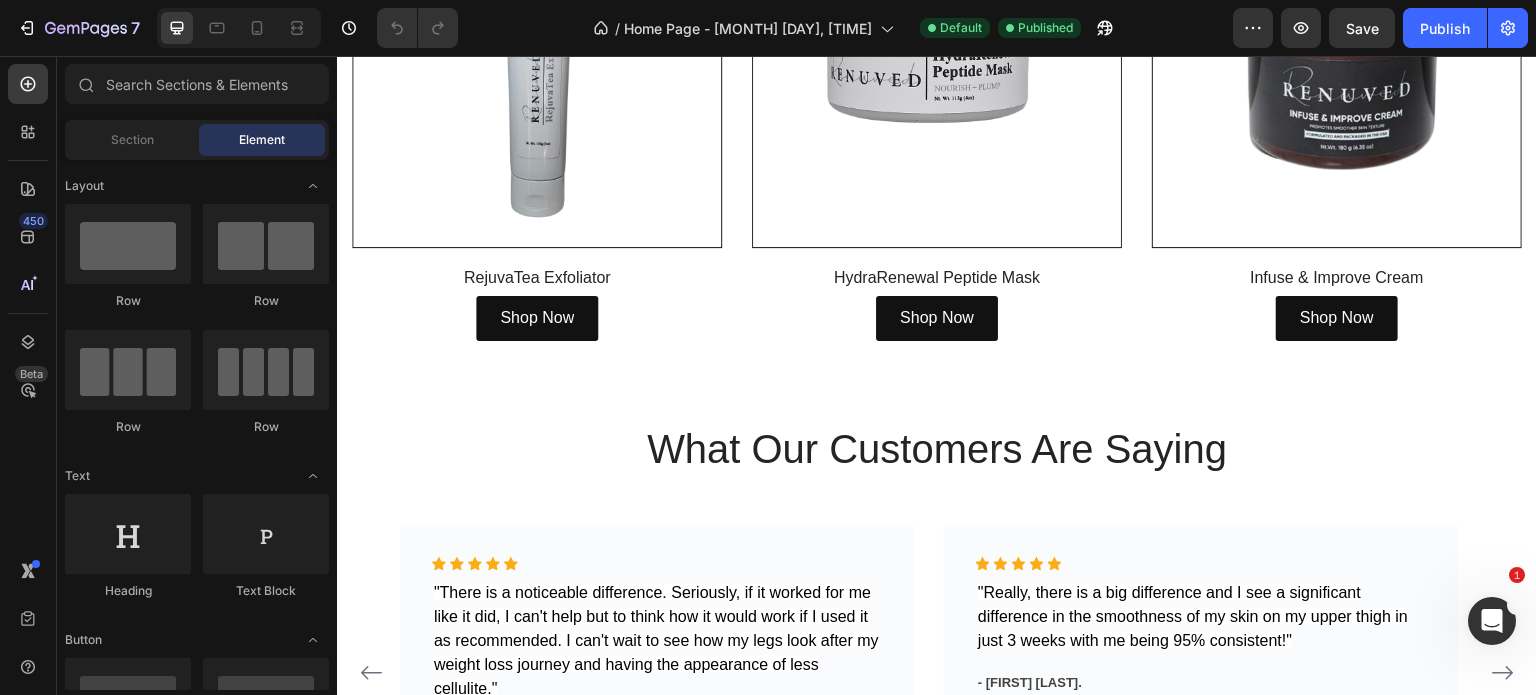 scroll, scrollTop: 1299, scrollLeft: 0, axis: vertical 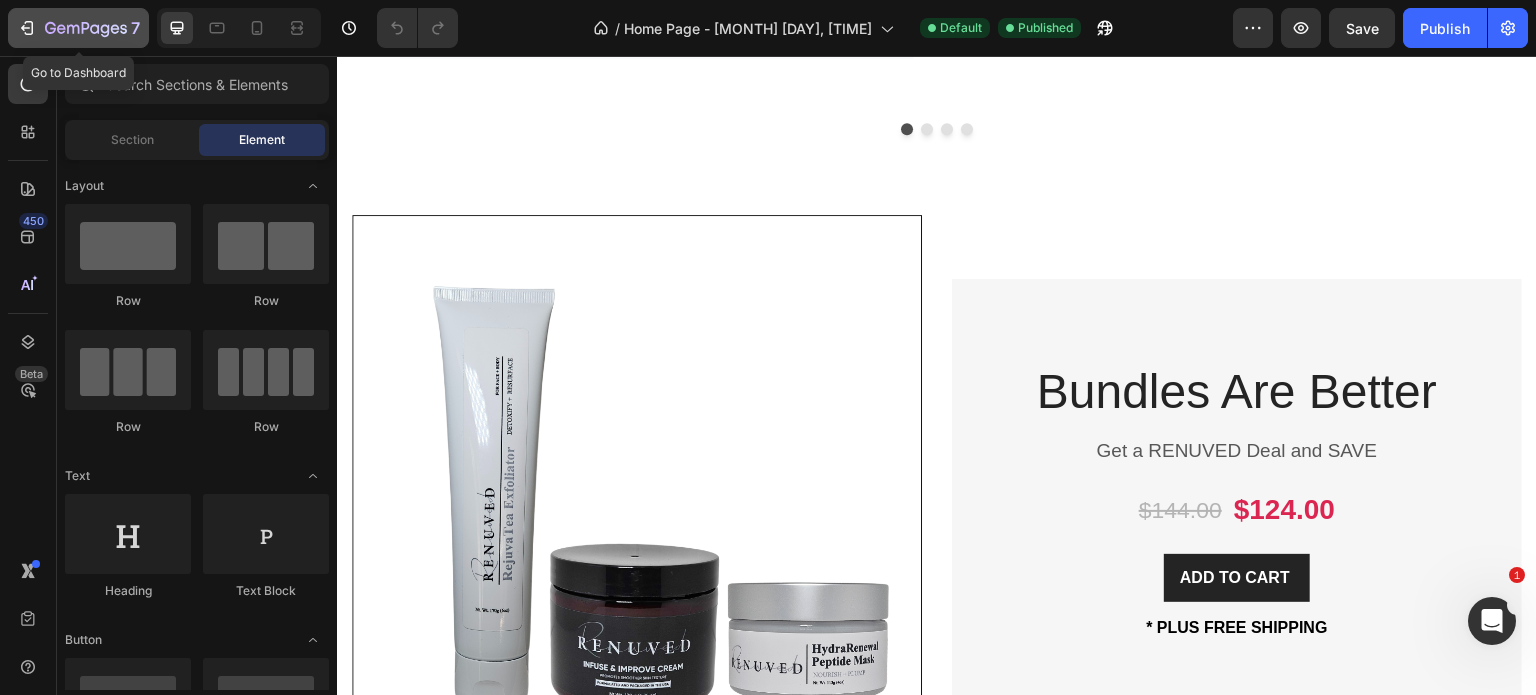 click 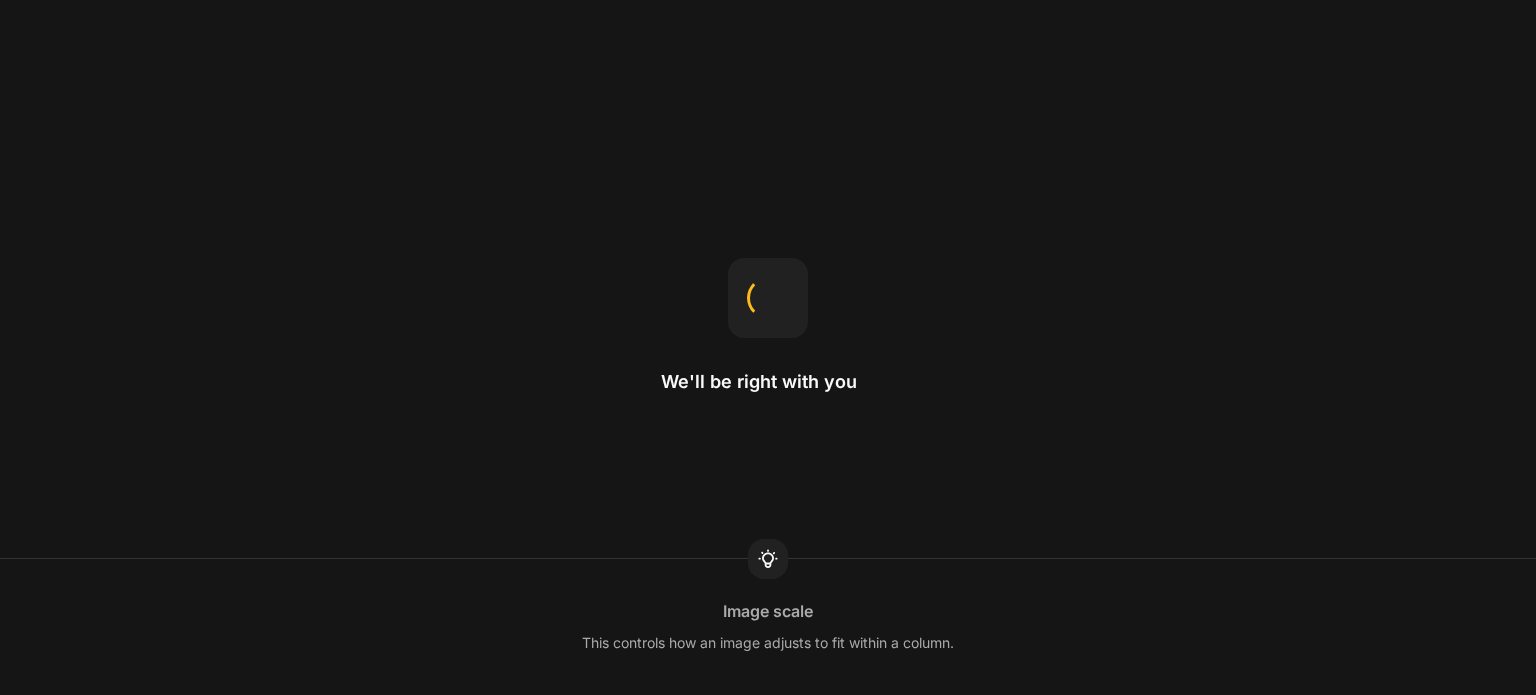 scroll, scrollTop: 0, scrollLeft: 0, axis: both 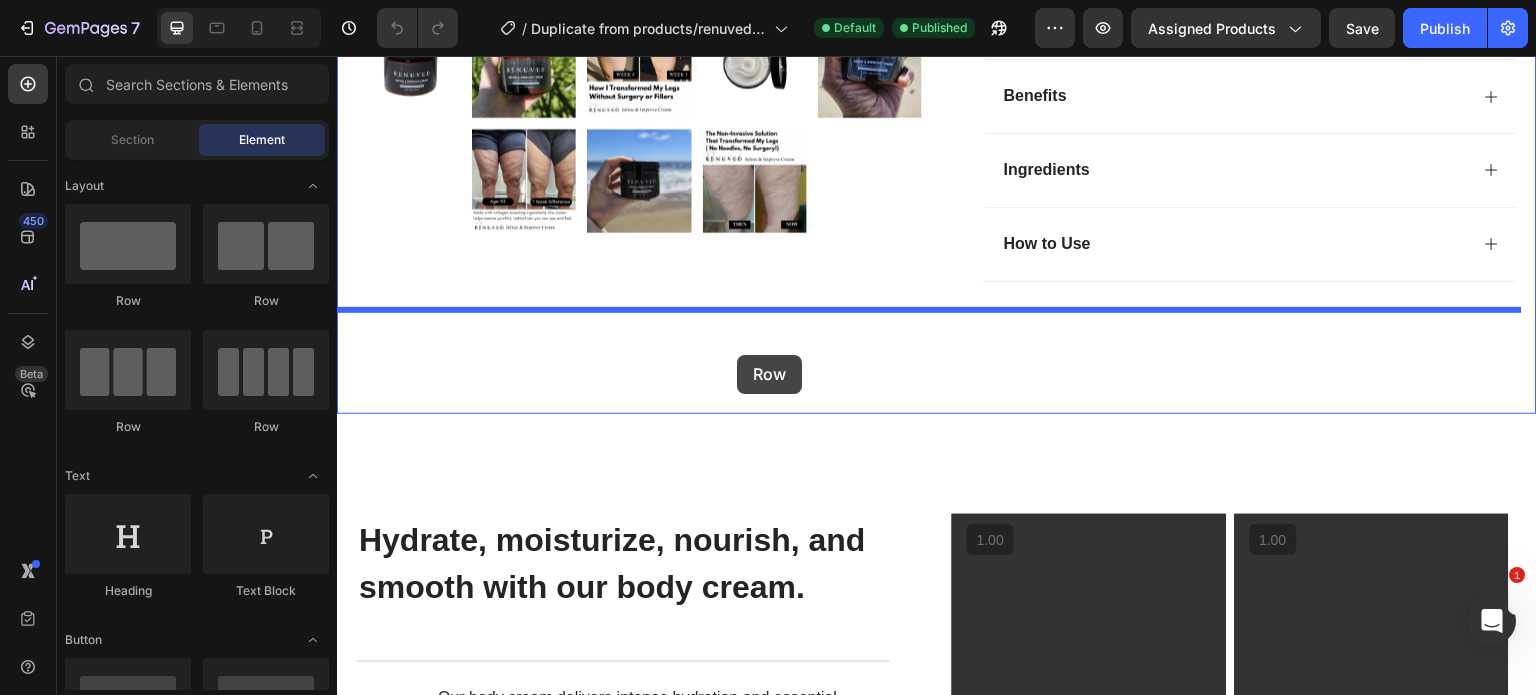 drag, startPoint x: 467, startPoint y: 302, endPoint x: 737, endPoint y: 354, distance: 274.96182 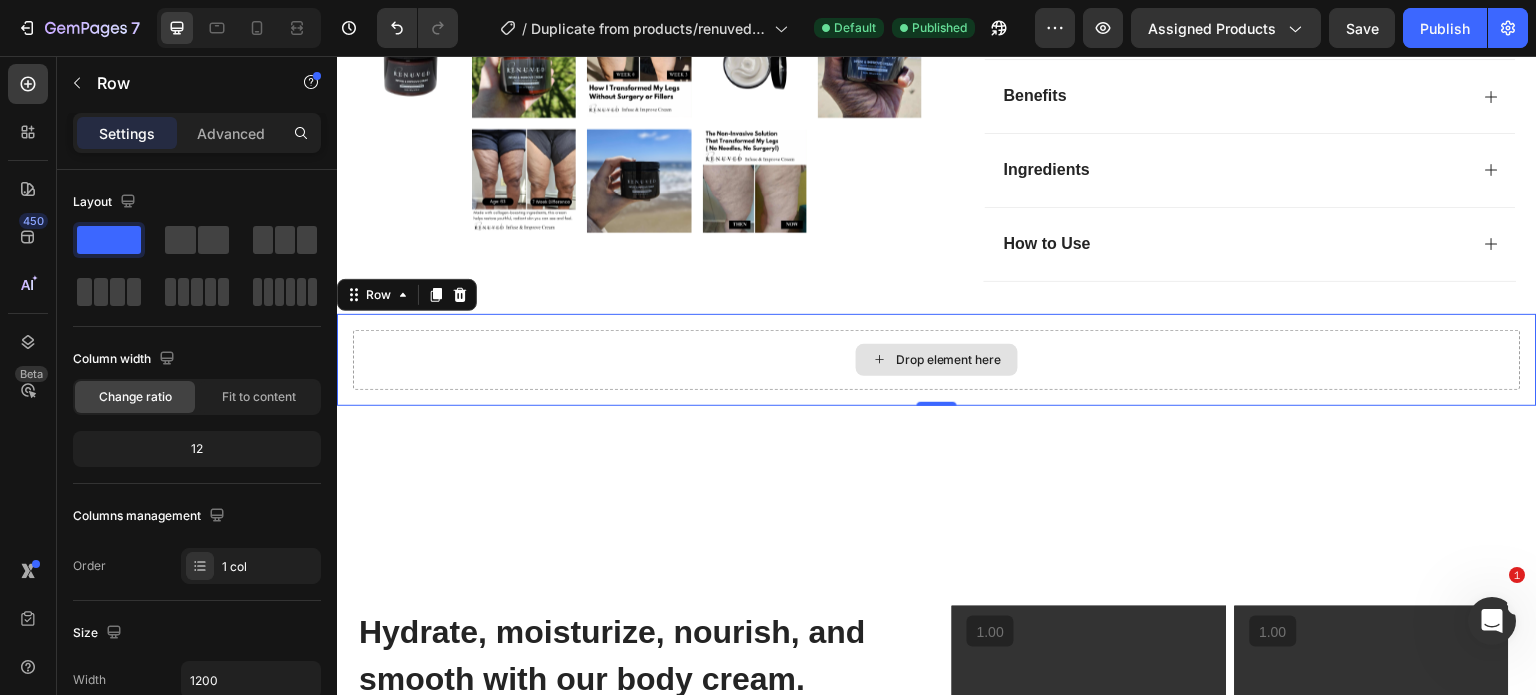 click on "Drop element here" at bounding box center [949, 360] 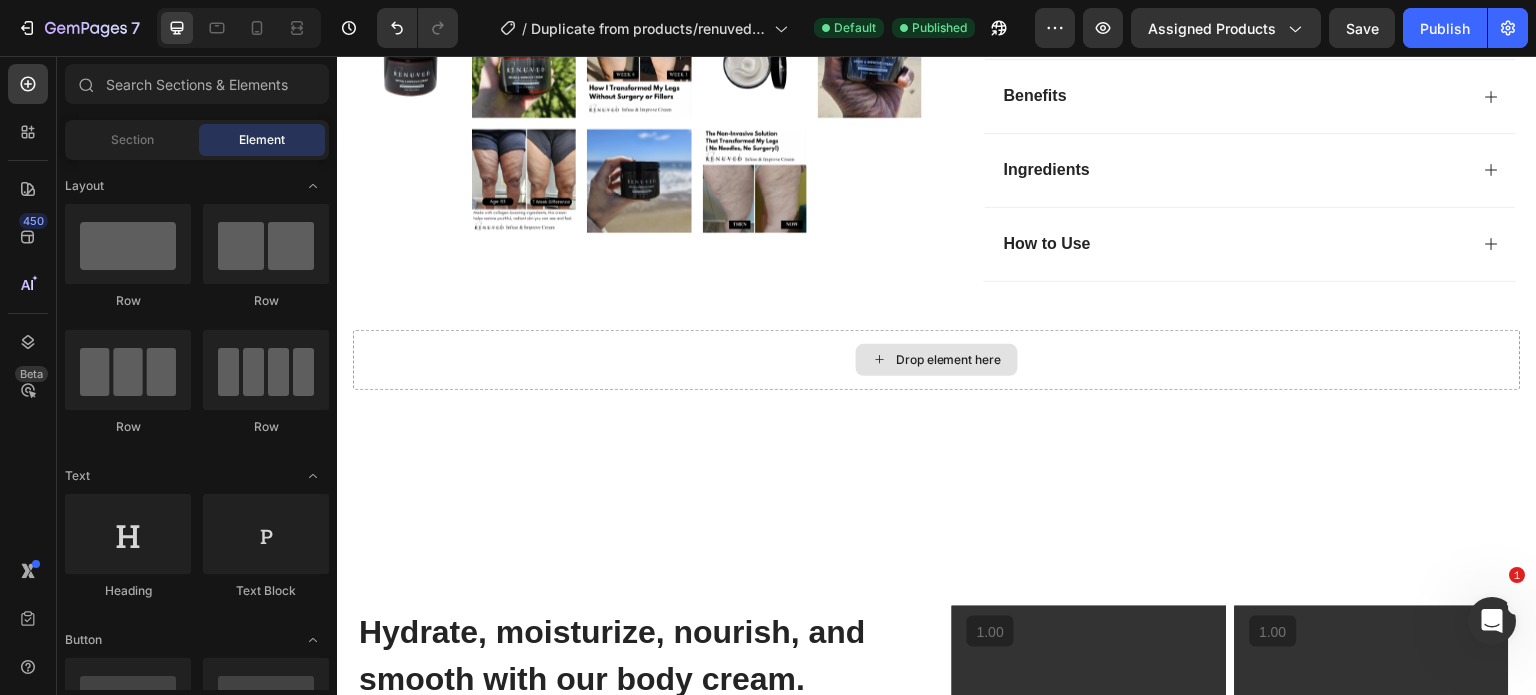 click on "Drop element here" at bounding box center (949, 360) 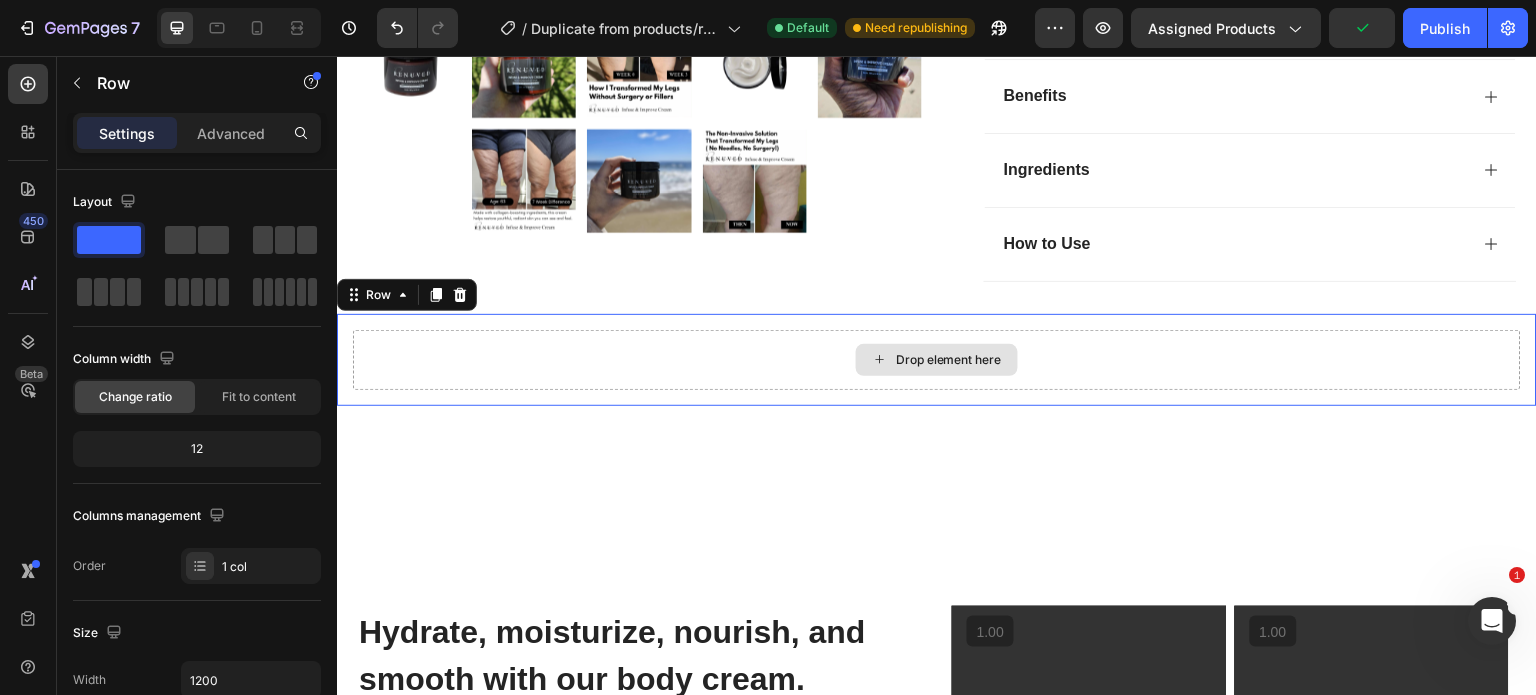 click on "Drop element here" at bounding box center [937, 360] 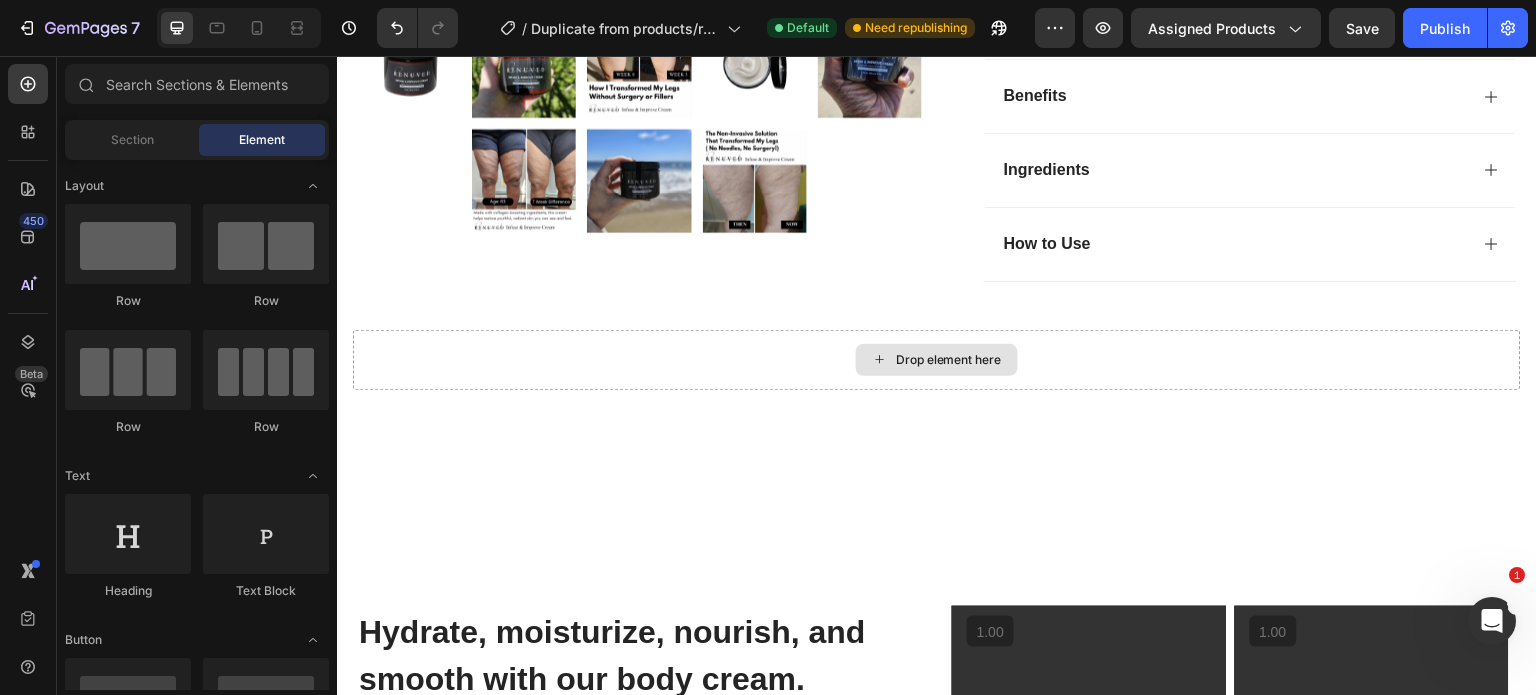click on "Drop element here" at bounding box center [949, 360] 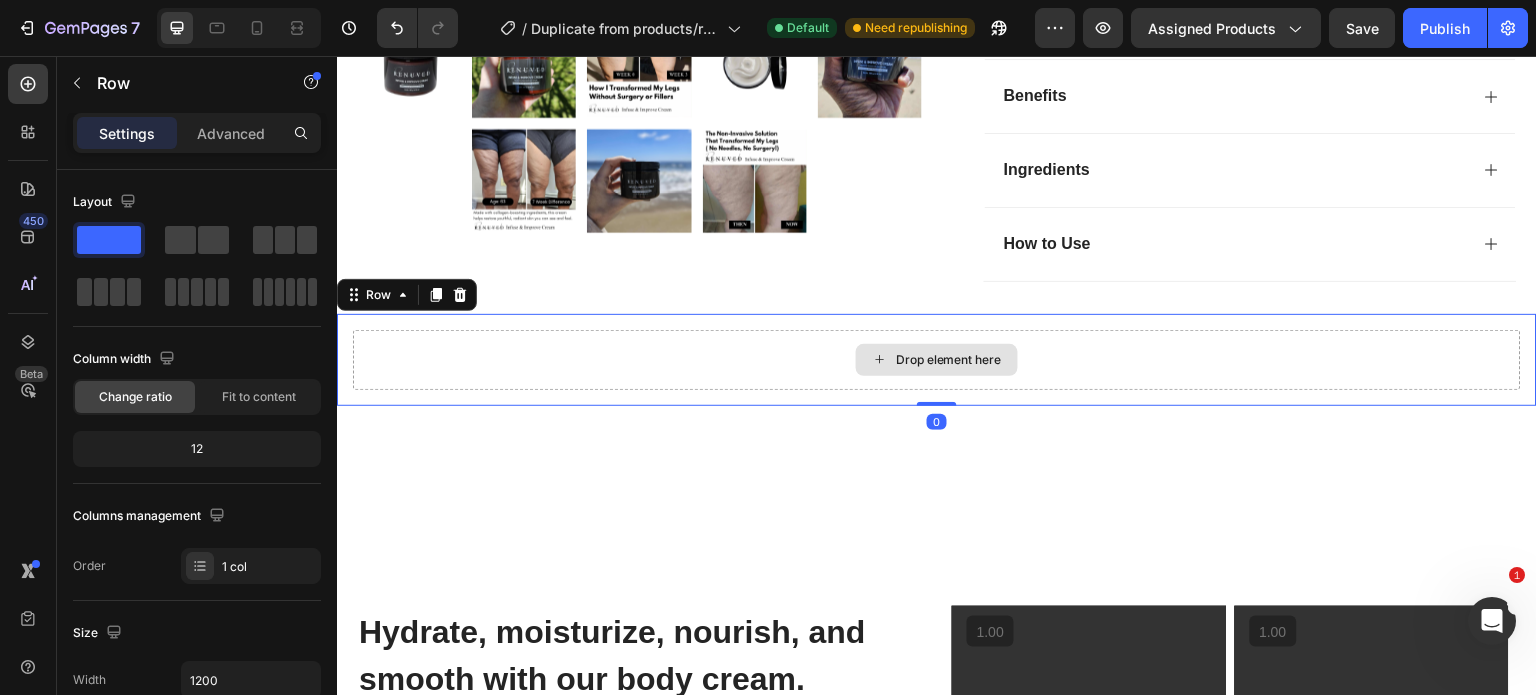 click on "Drop element here" at bounding box center (937, 360) 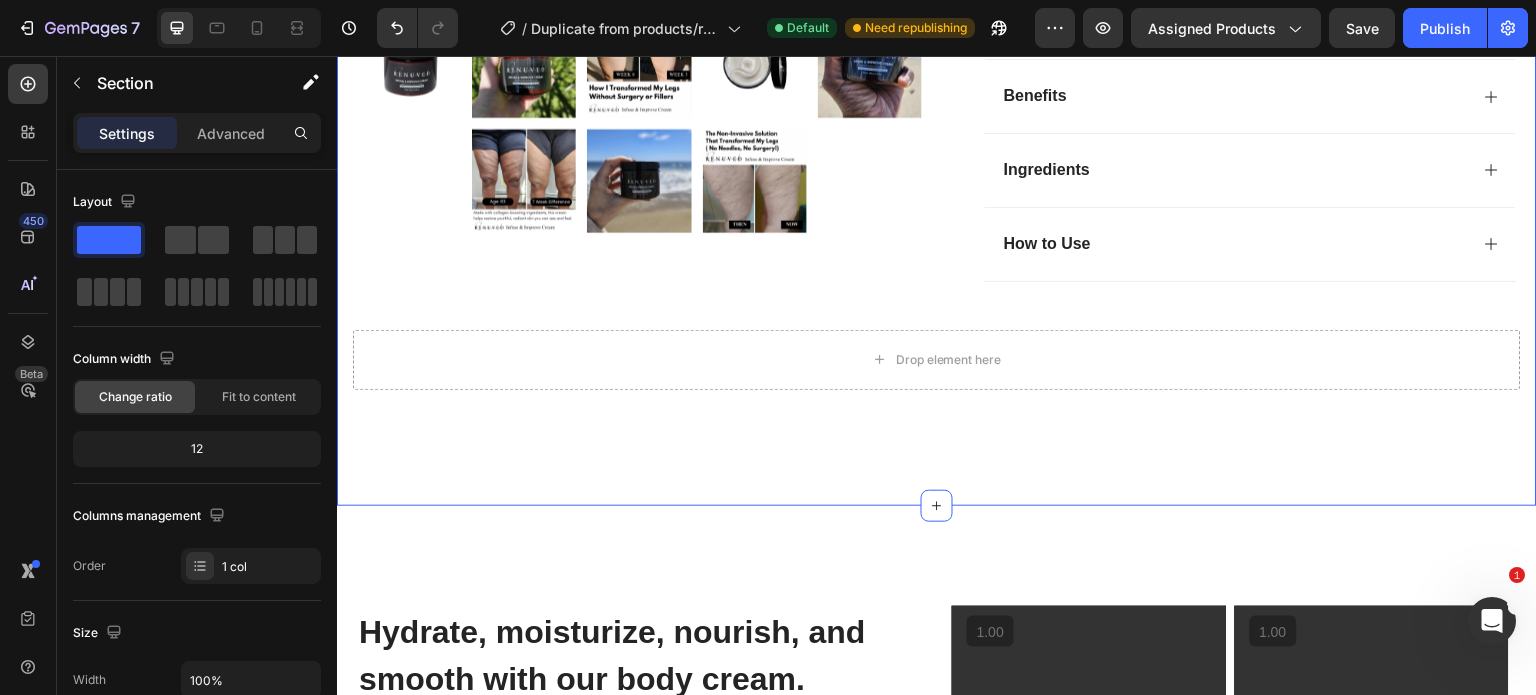 click on "Icon USE CODE: SMOOTH25 Text Block Row
Icon FREE SHIPPING ON ORDERS $75+ Text Block Row Text Block Row Carousel Row
Product Images Row Icon Icon Icon Icon Icon Icon List (5 Star Reviews on TrustPilot) Text Block Row Infuse & Improve Cream Product Title PROMOTES SMOOTHER SKIN TEXTURE Text Block This body cream helps reduce the appearance of dimpled and uneven skin texture (also known as cellulite) on your arms, stomach, legs, buttocks, and neck while hydrating, moisturizing, and nourishing the skin for a smoother, more youthful and healthy glow.   Perfect for anyone who wants to improve skin elasticity and firmness while improving overall texture and skin hydration.   Nt. Wt. 180g (6.35 oz) Text Block
Cruelty Free
Vegan
Paraben and Sulfate Free Item List Quantity Text Block
1
Product Quantity Size: Pack of 1 Pack of 1 Pack of 1 Pack of 1 Pack of 2 | save $10 Pack of 2 | save $10 $49.00" at bounding box center (937, -265) 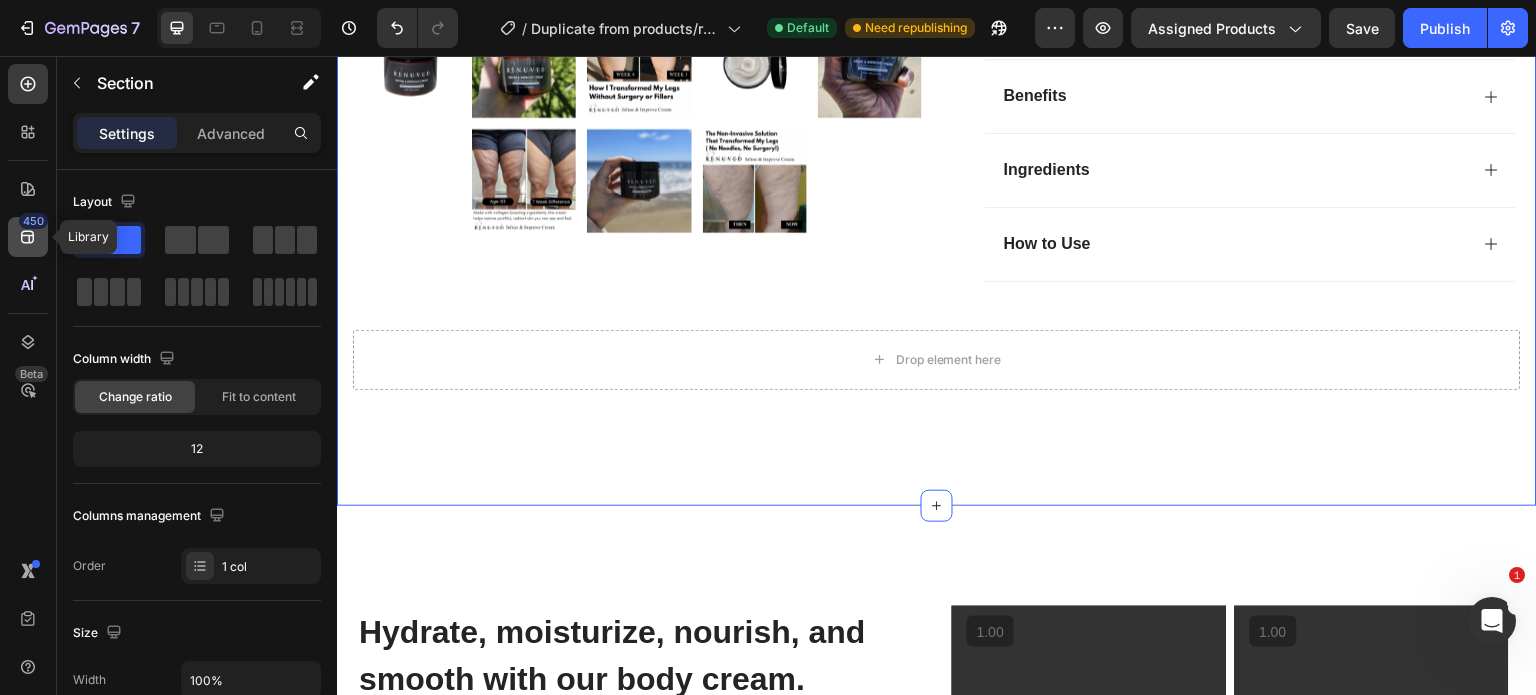 click on "450" at bounding box center [33, 221] 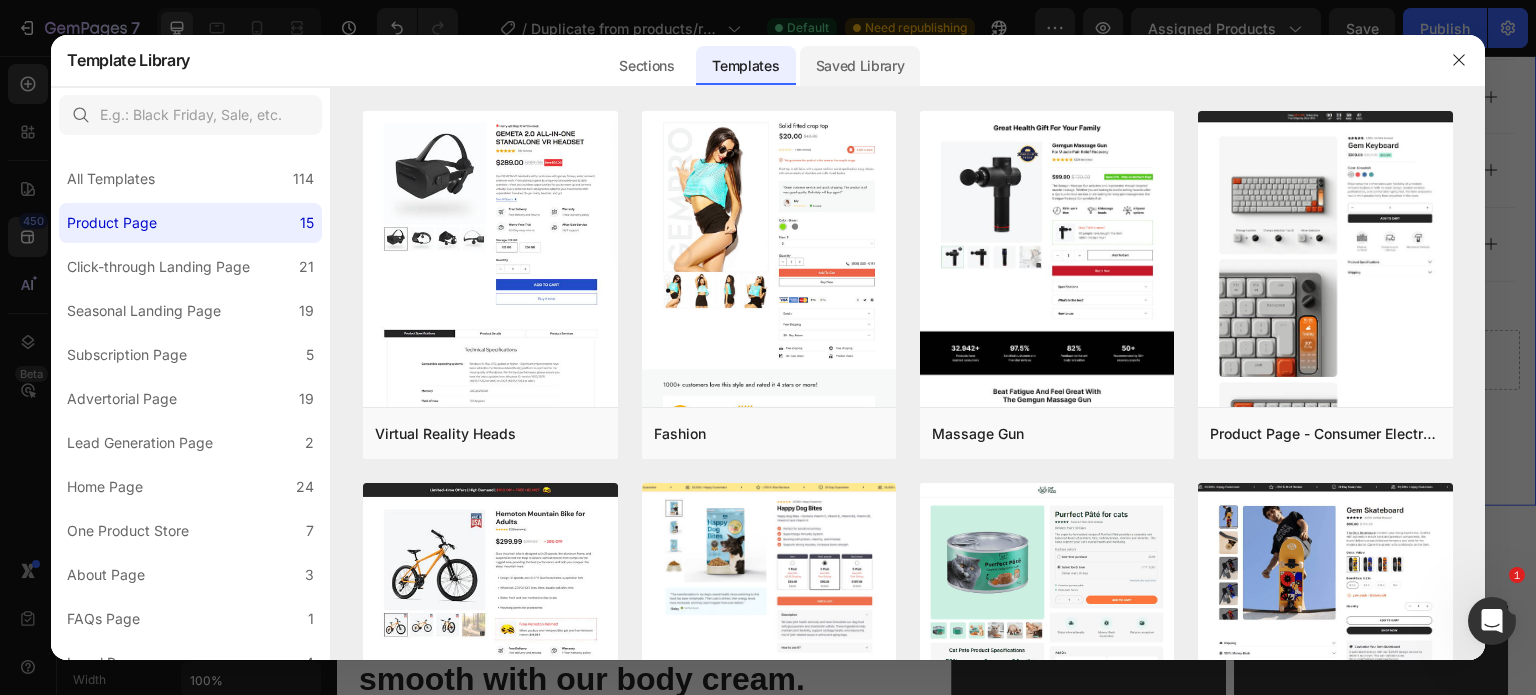 click on "Saved Library" 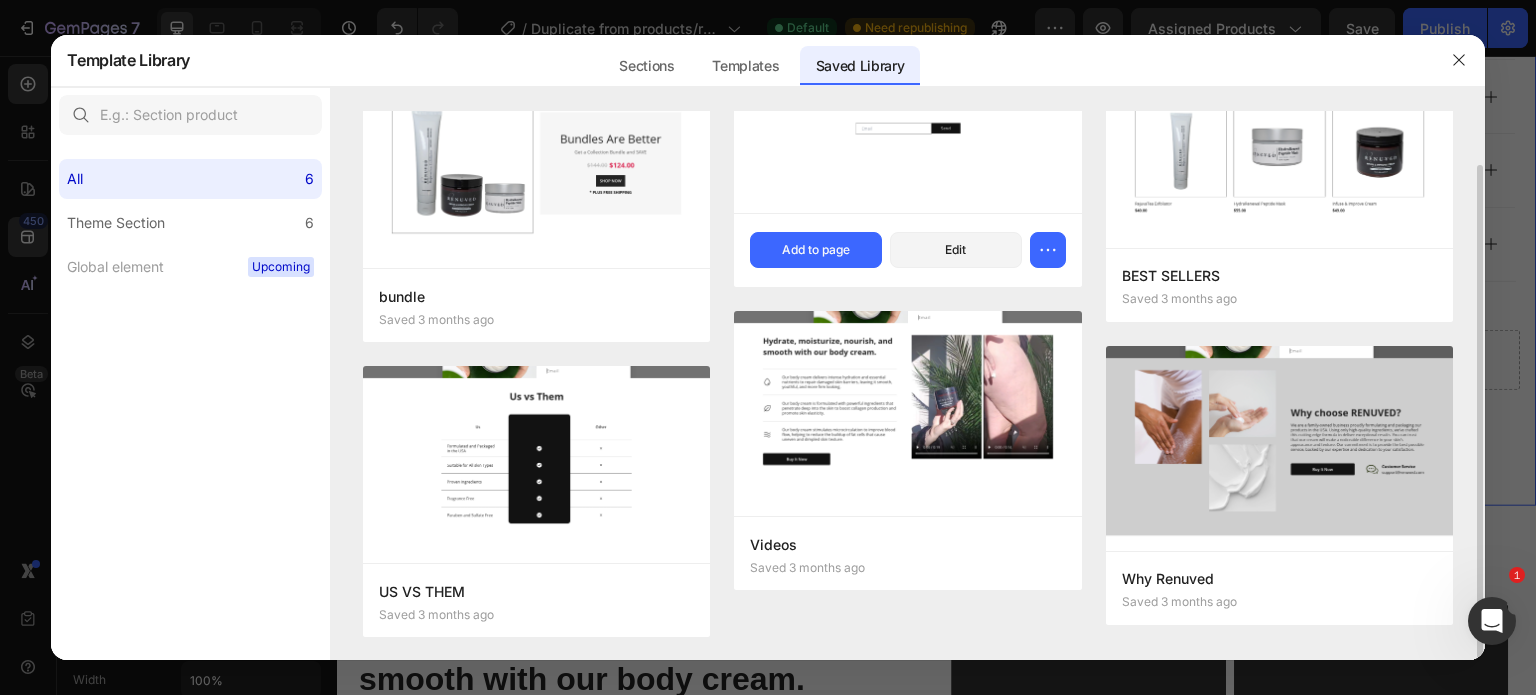 scroll, scrollTop: 0, scrollLeft: 0, axis: both 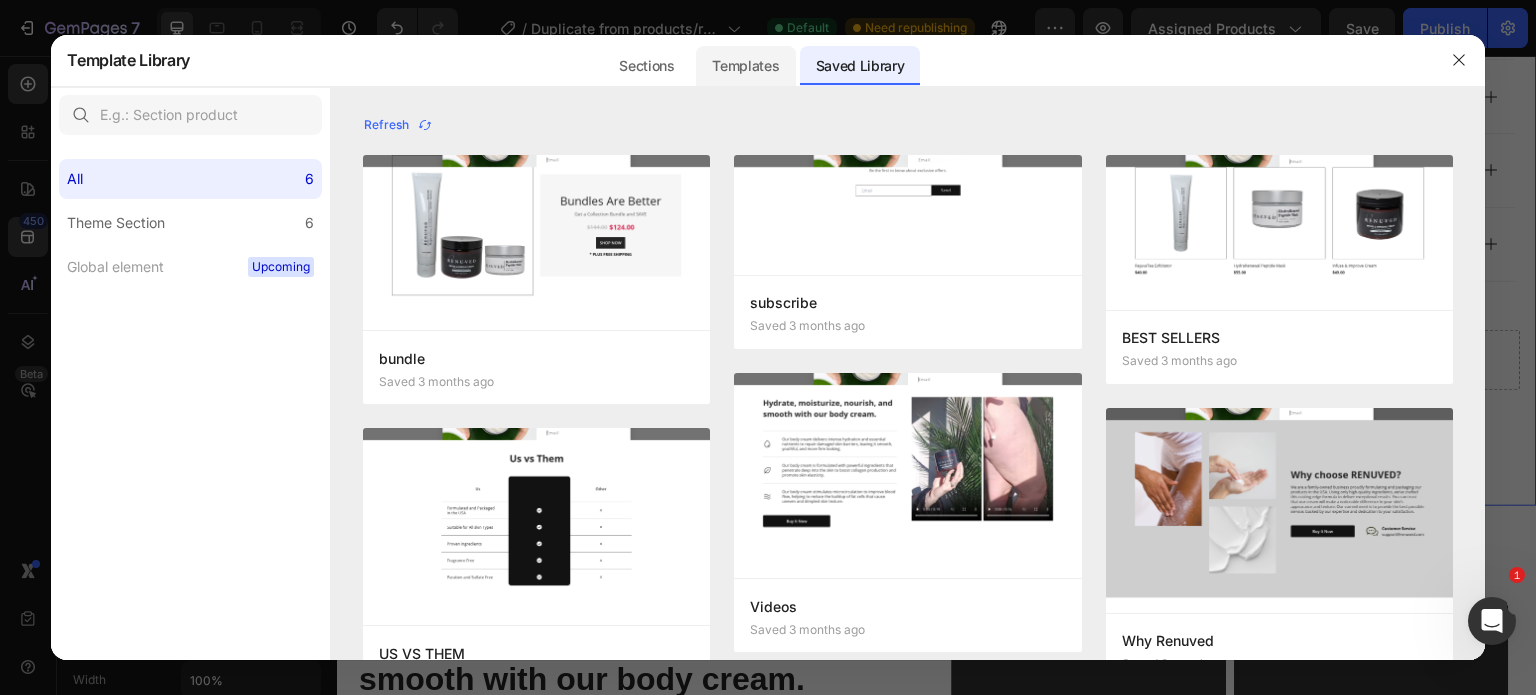 click on "Templates" 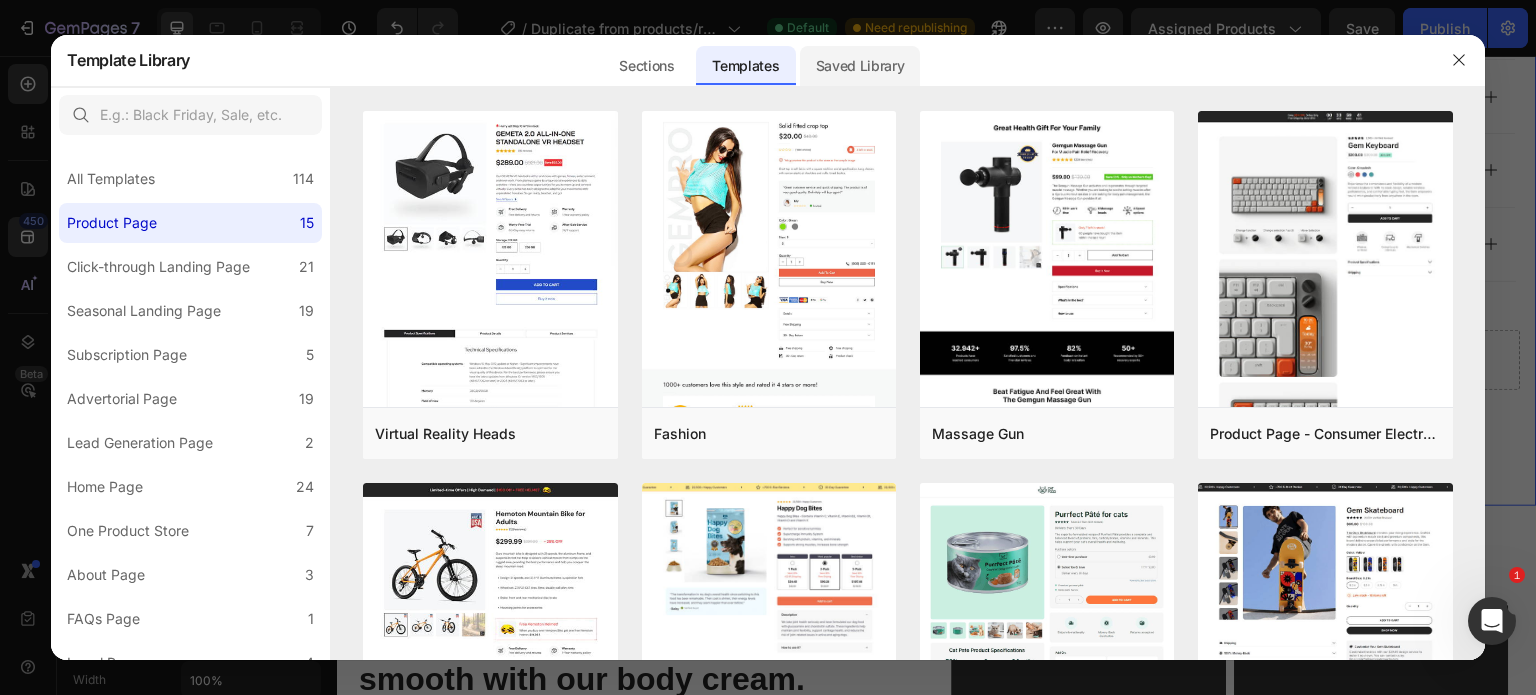 click on "Saved Library" 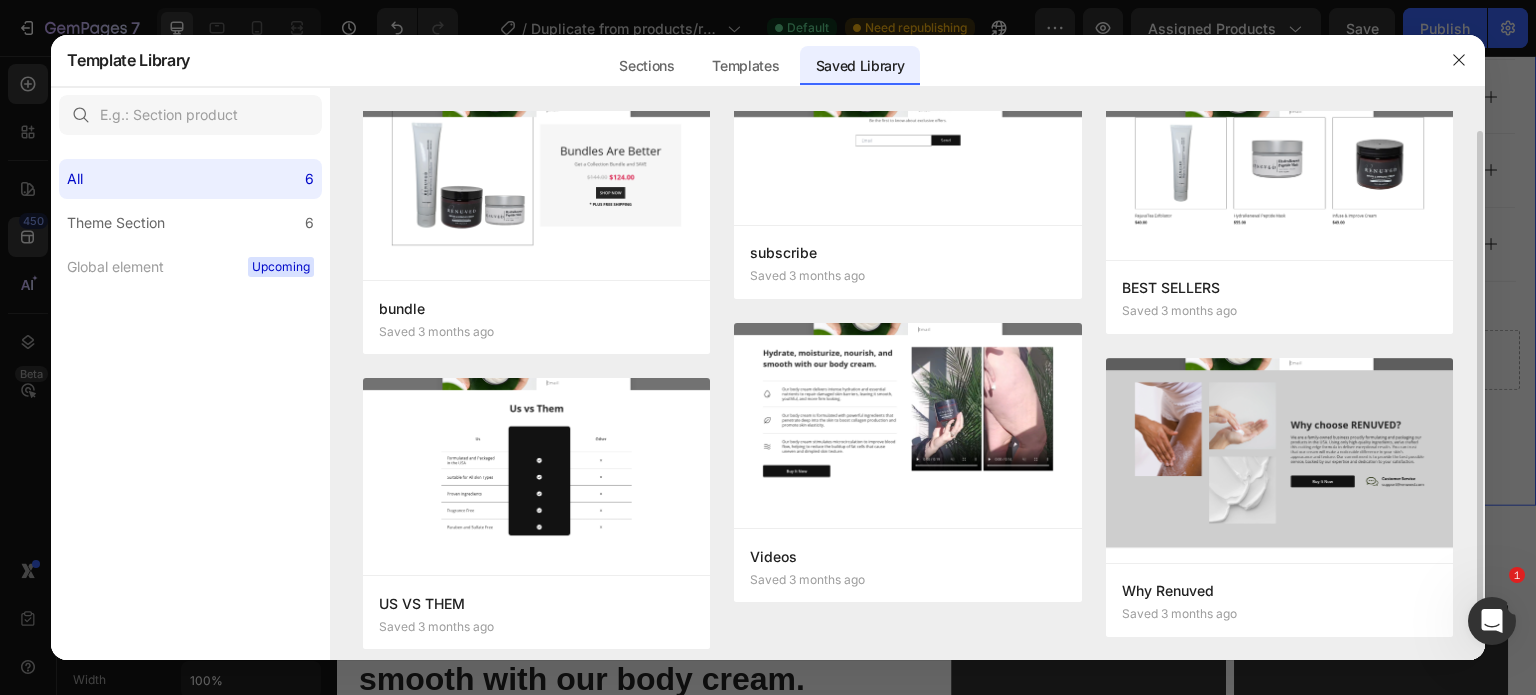 scroll, scrollTop: 63, scrollLeft: 0, axis: vertical 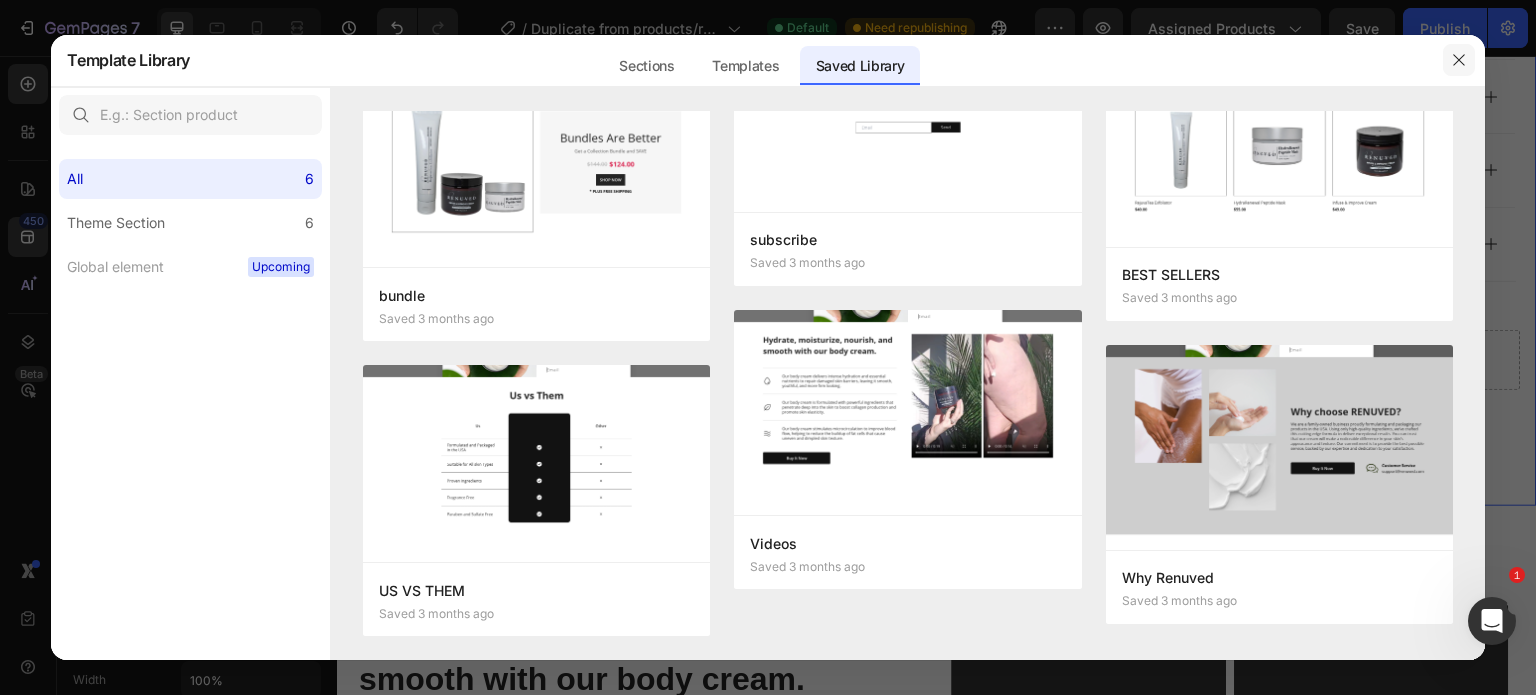 click 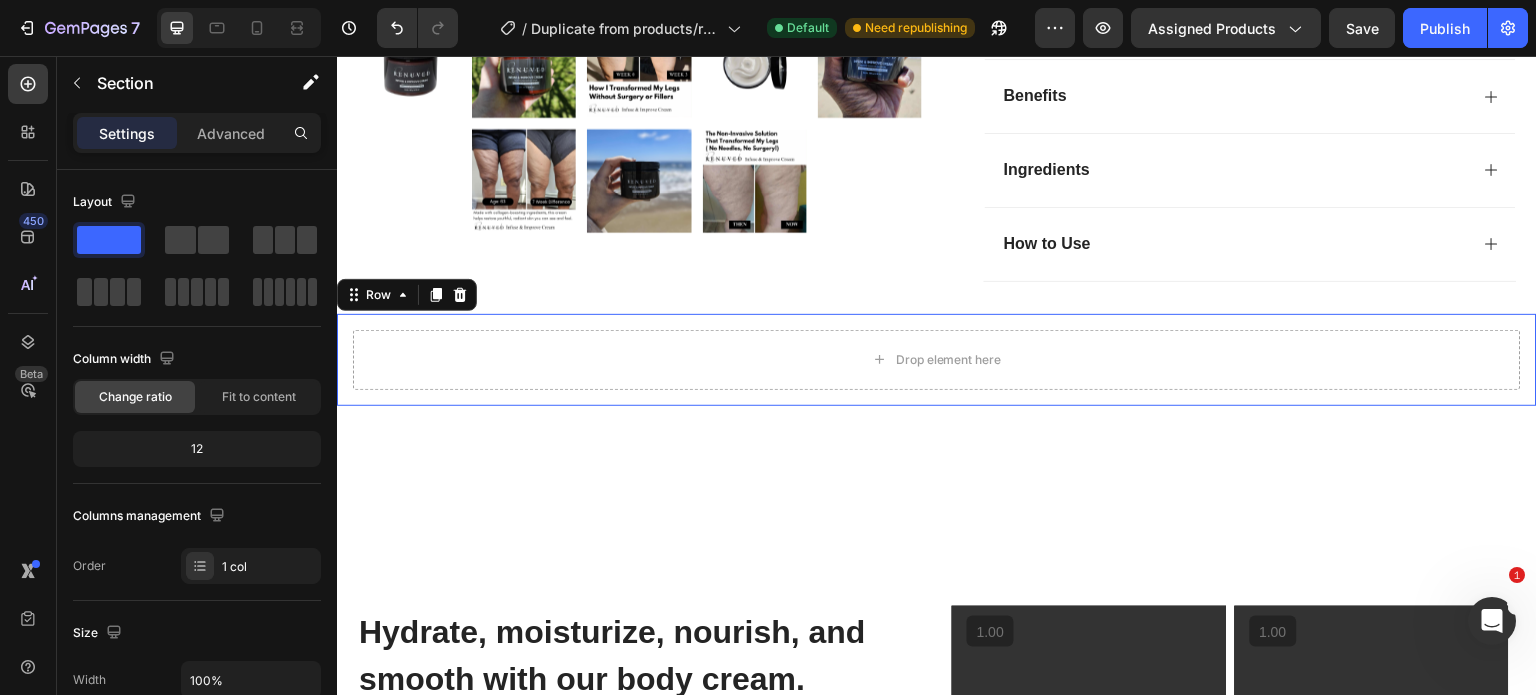 click on "Drop element here Row   0" at bounding box center [937, 360] 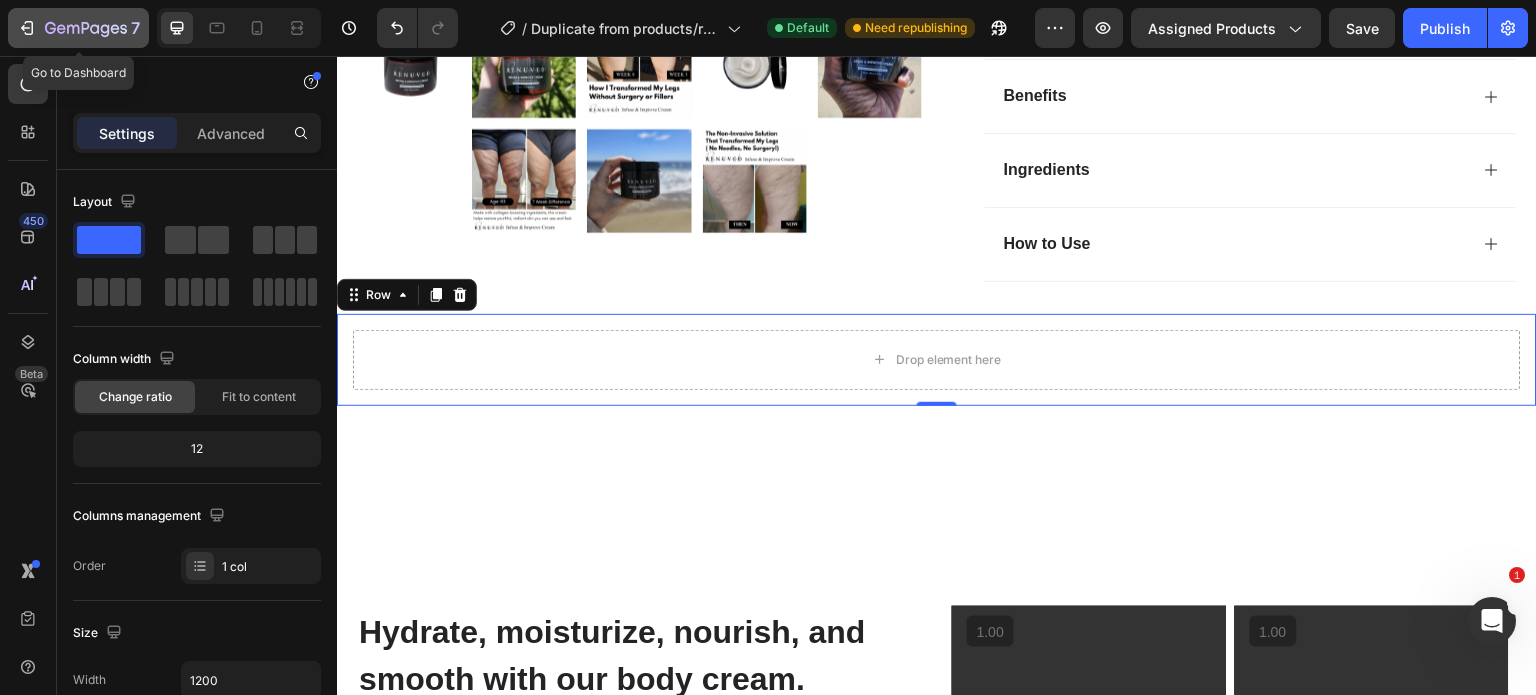 click on "7" 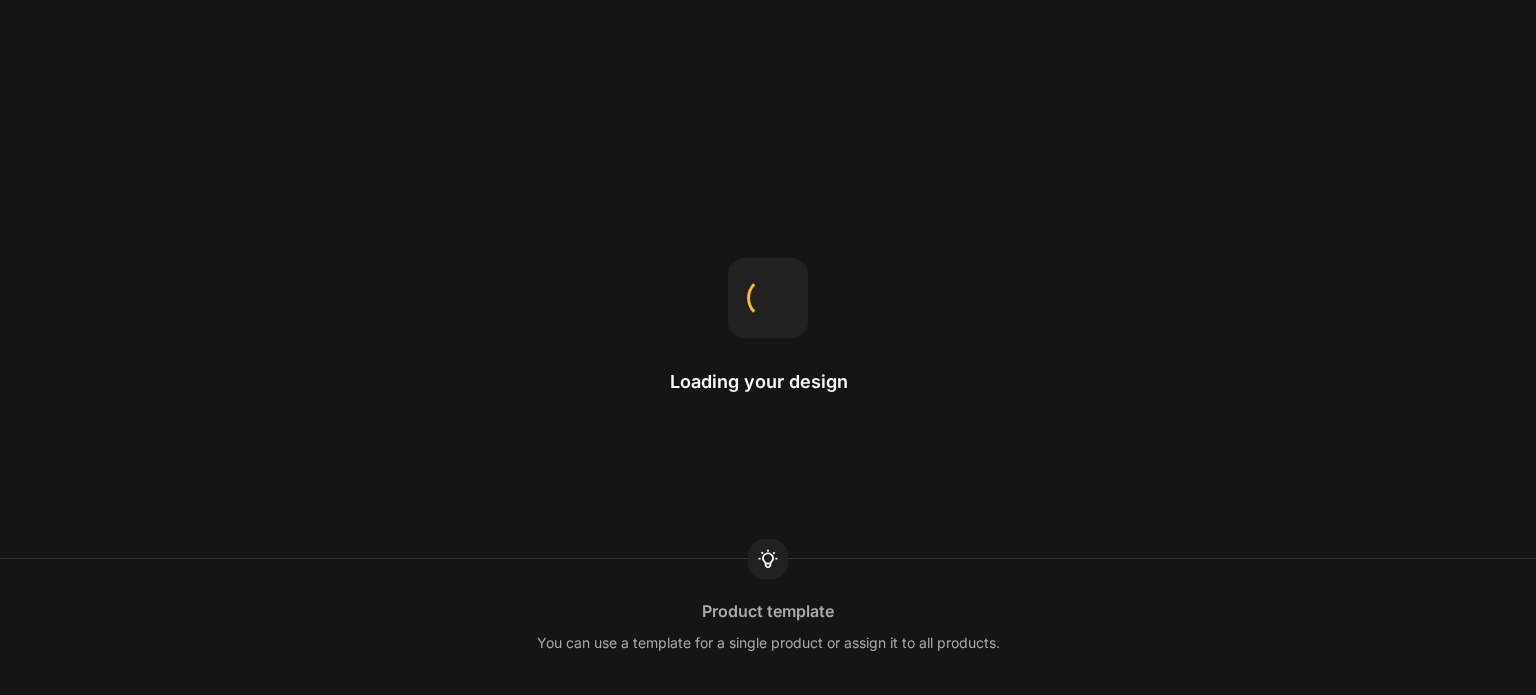 scroll, scrollTop: 0, scrollLeft: 0, axis: both 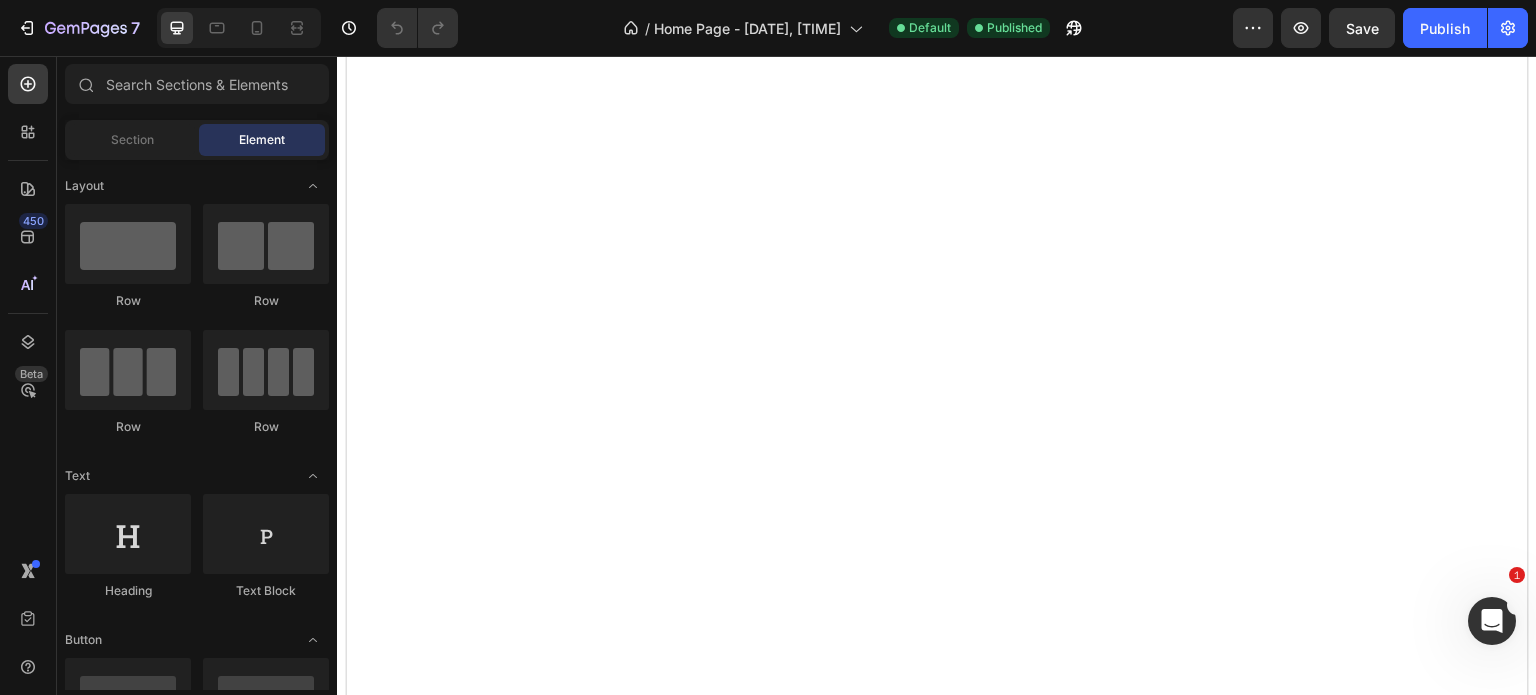 click on "Icon                Icon                Icon                Icon
Icon Icon List Hoz "Really, there is a big difference and I see a significant difference in the smoothness of my skin on my upper thigh in just 3 weeks with me being 95% consistent!" Text block - Dana F. Text block Row" at bounding box center (632, 8561) 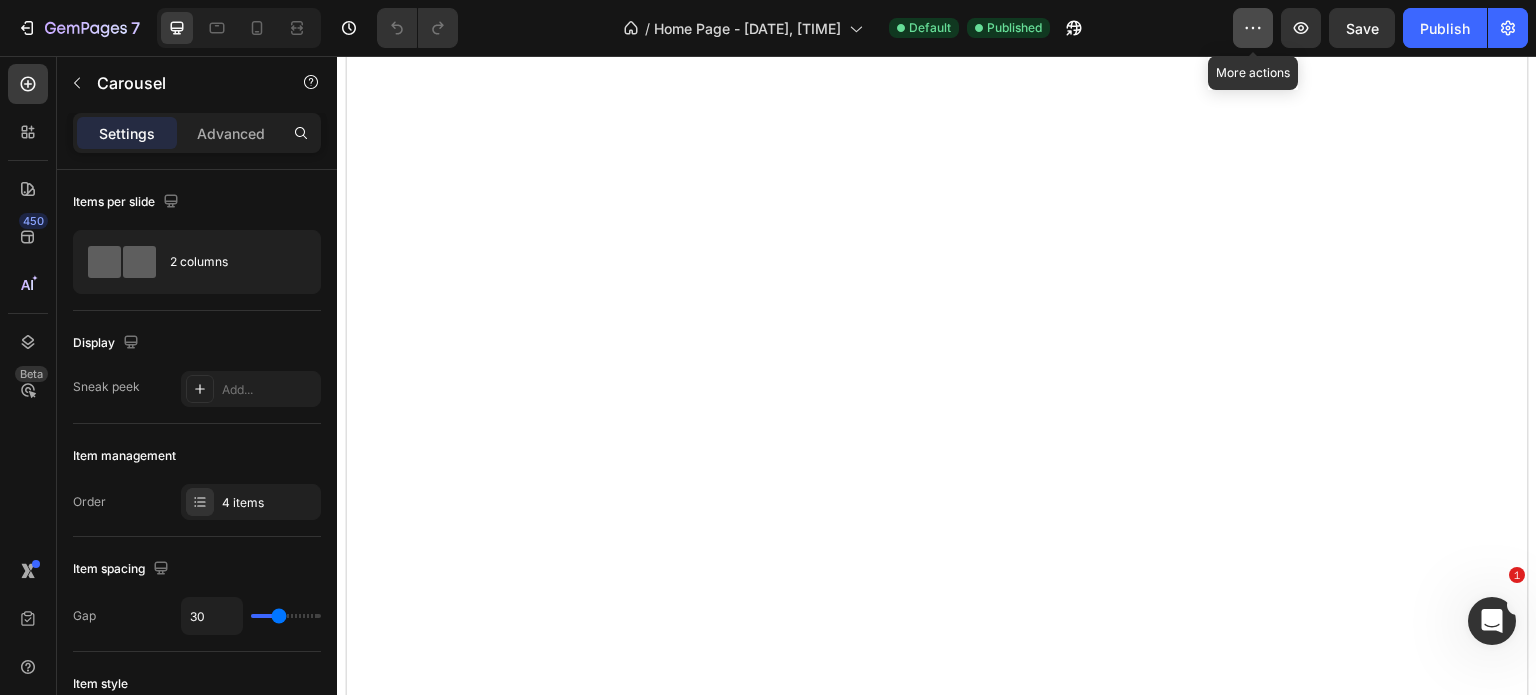 click 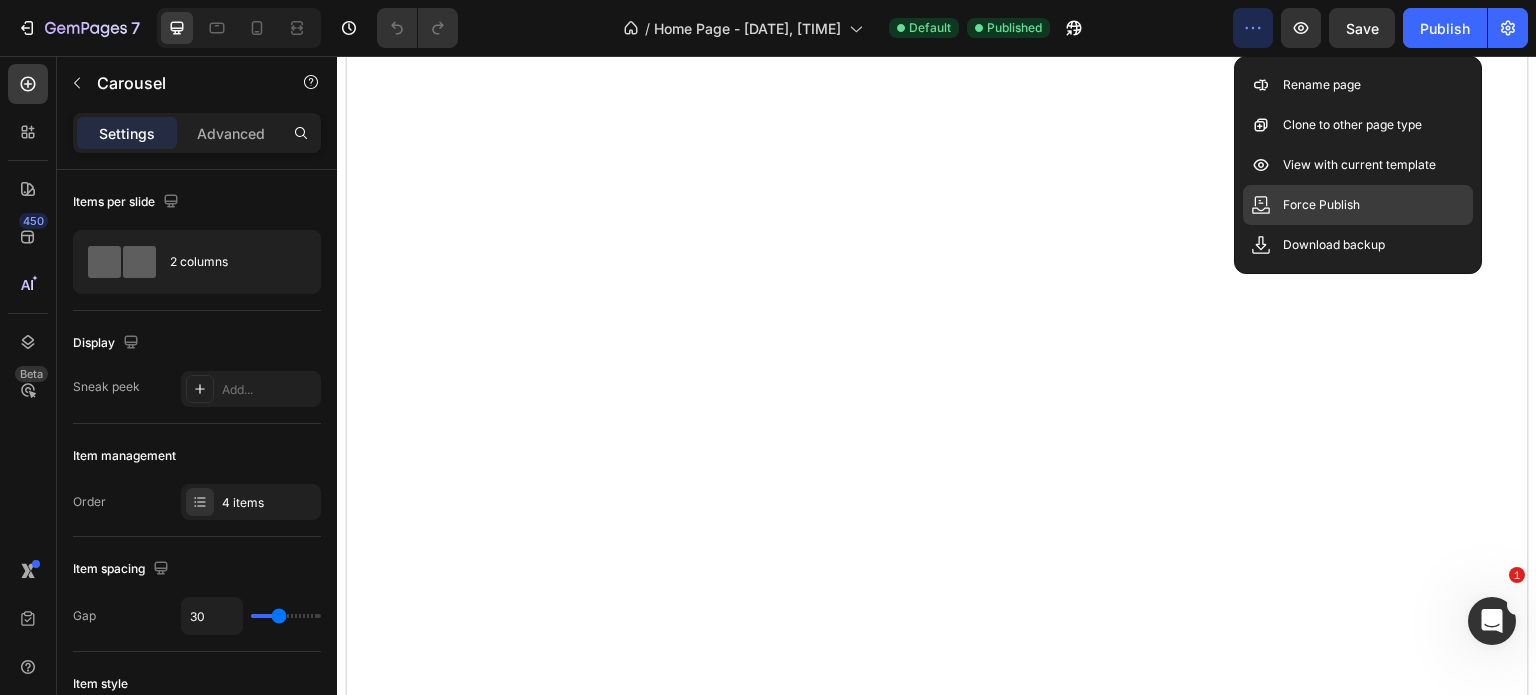 scroll, scrollTop: 1422, scrollLeft: 0, axis: vertical 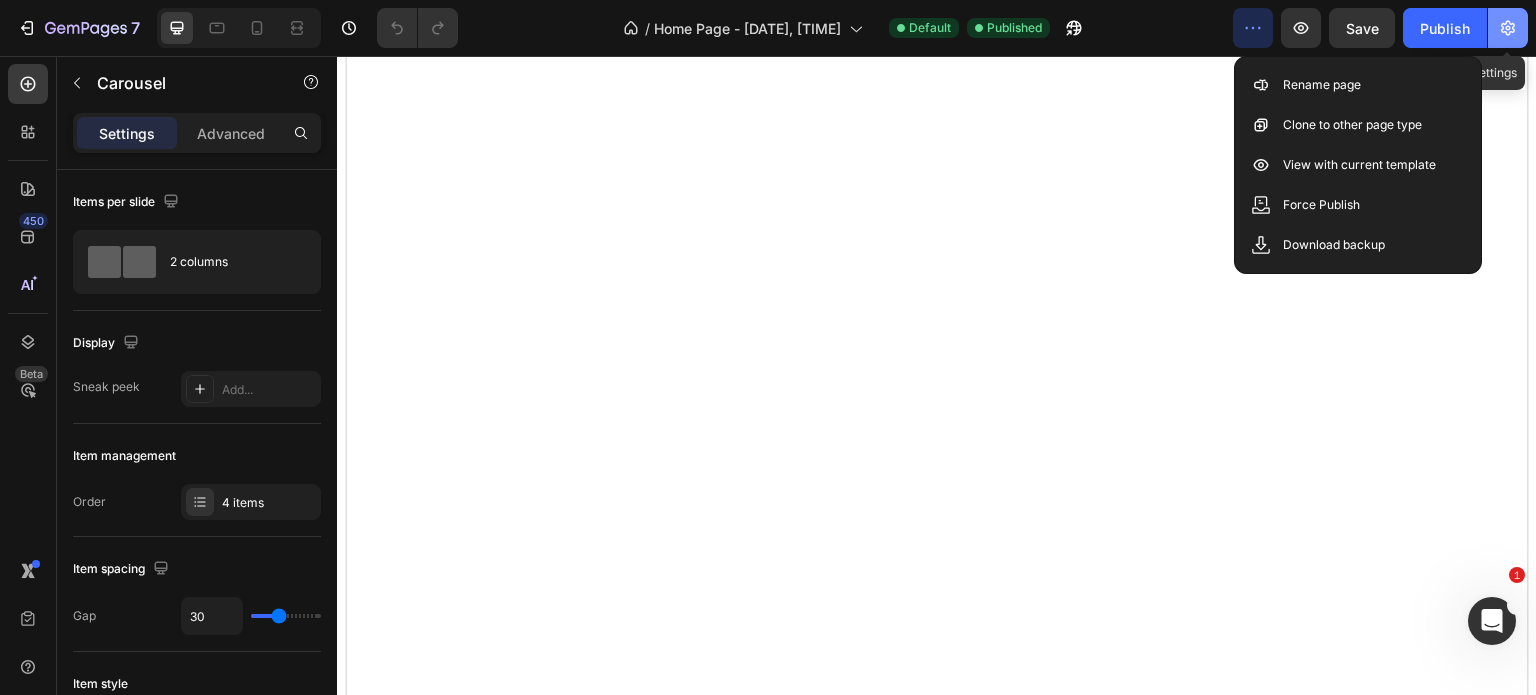 click 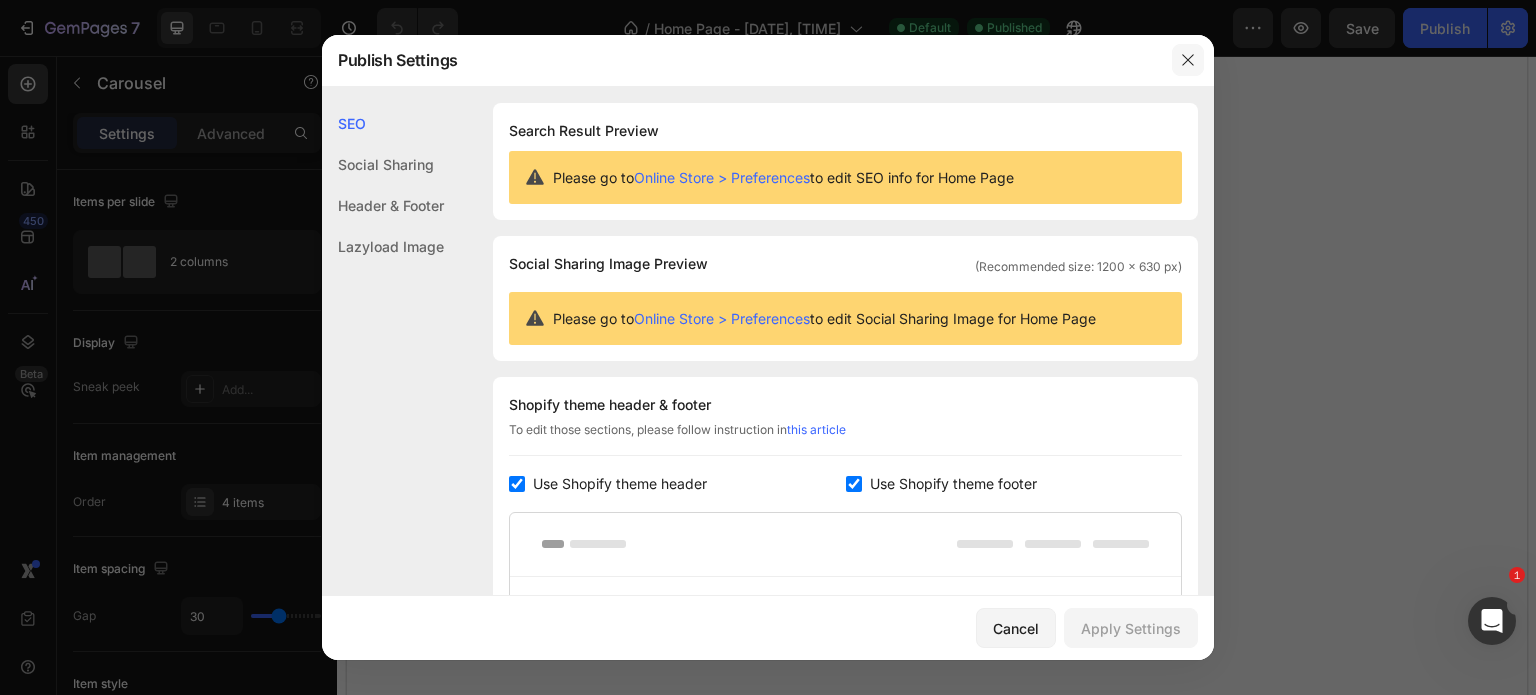 click 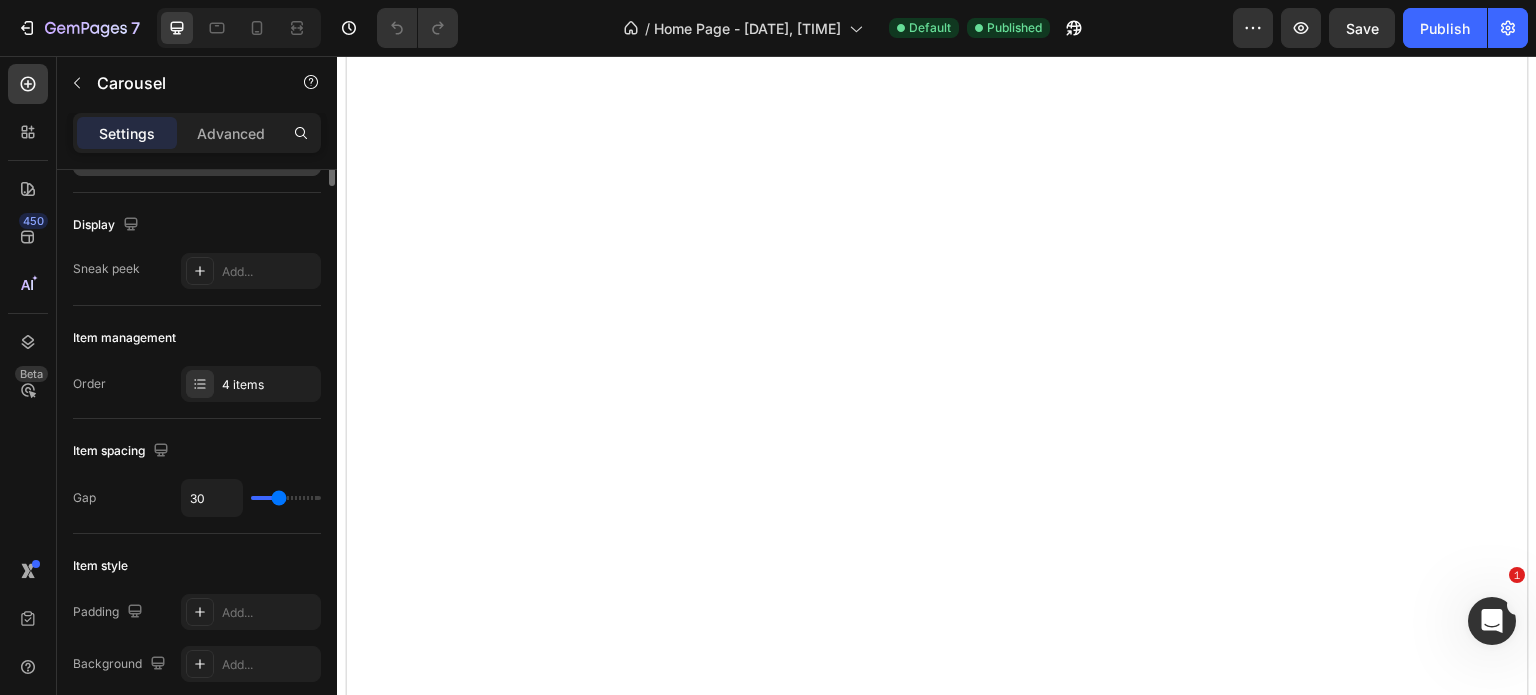scroll, scrollTop: 0, scrollLeft: 0, axis: both 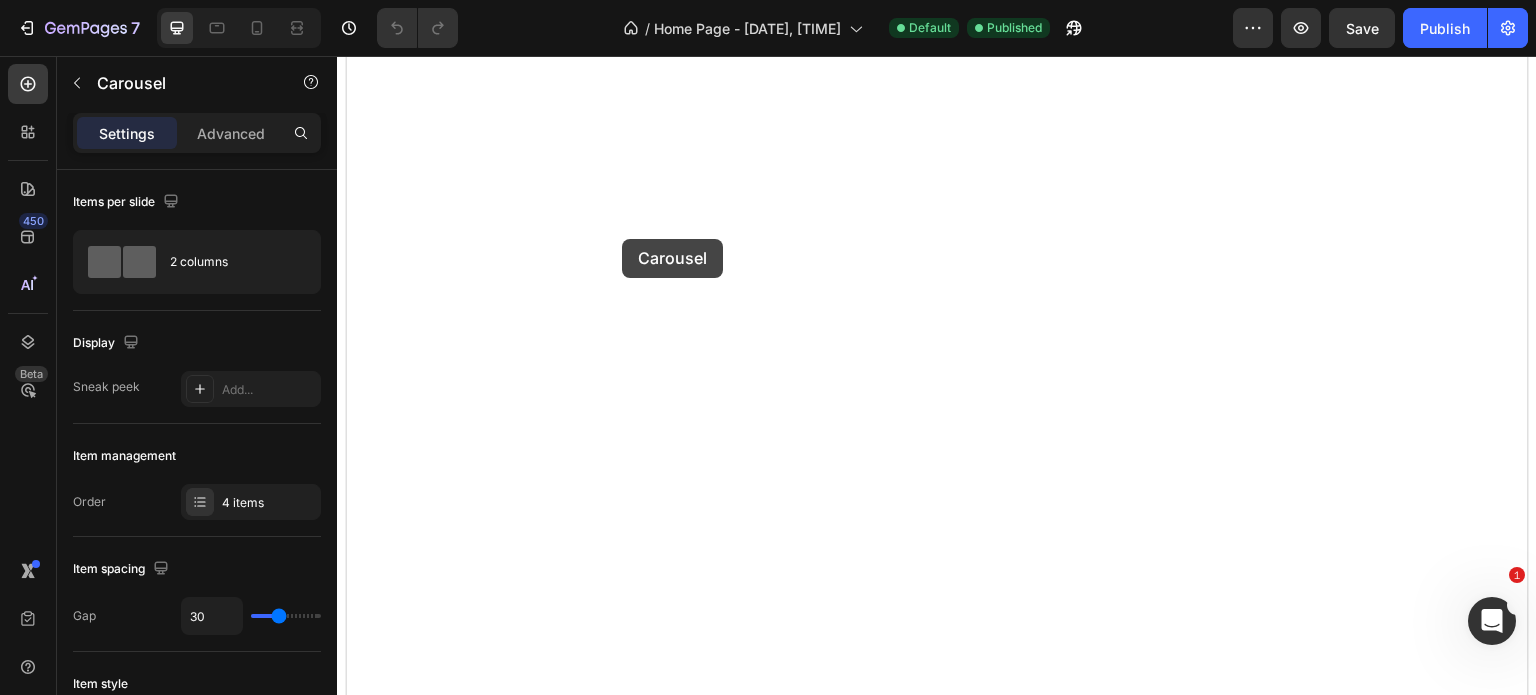 drag, startPoint x: 368, startPoint y: 295, endPoint x: 622, endPoint y: 239, distance: 260.09998 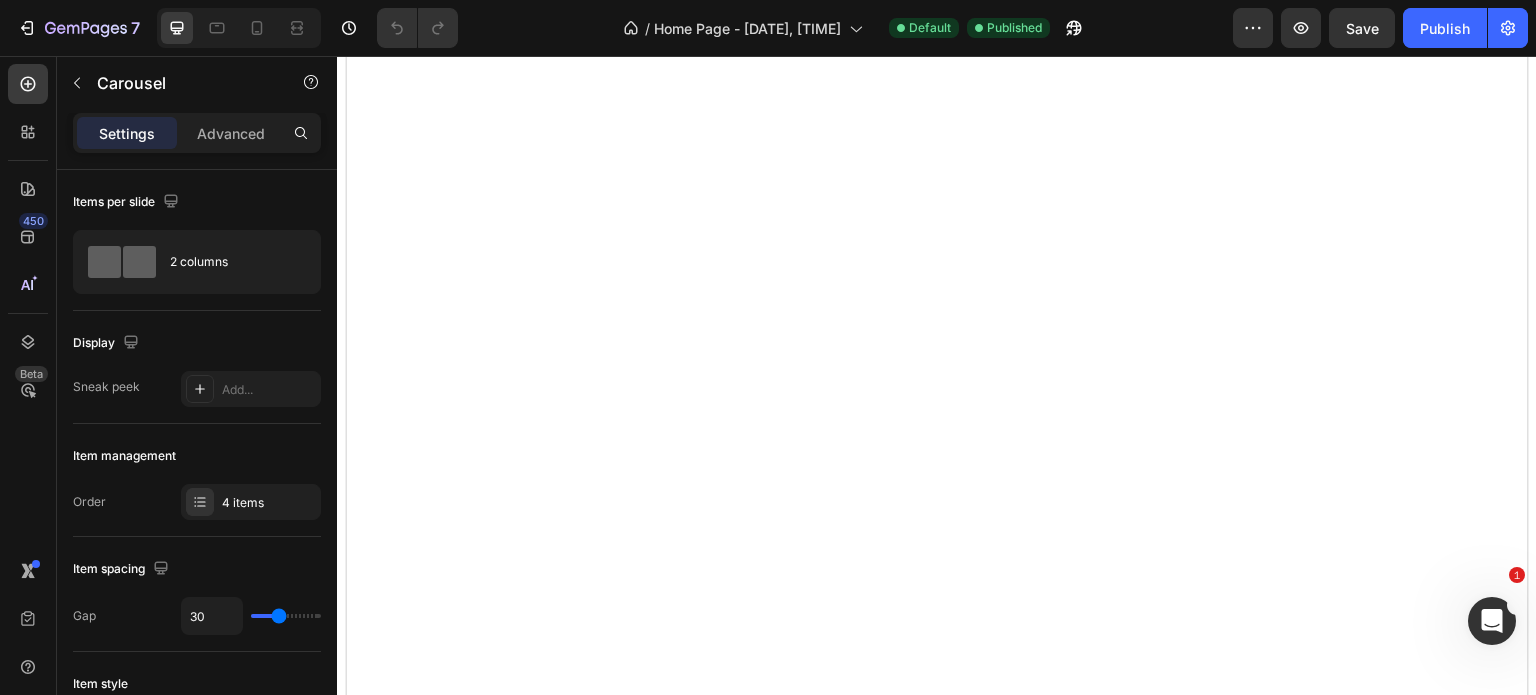 scroll, scrollTop: 1306, scrollLeft: 0, axis: vertical 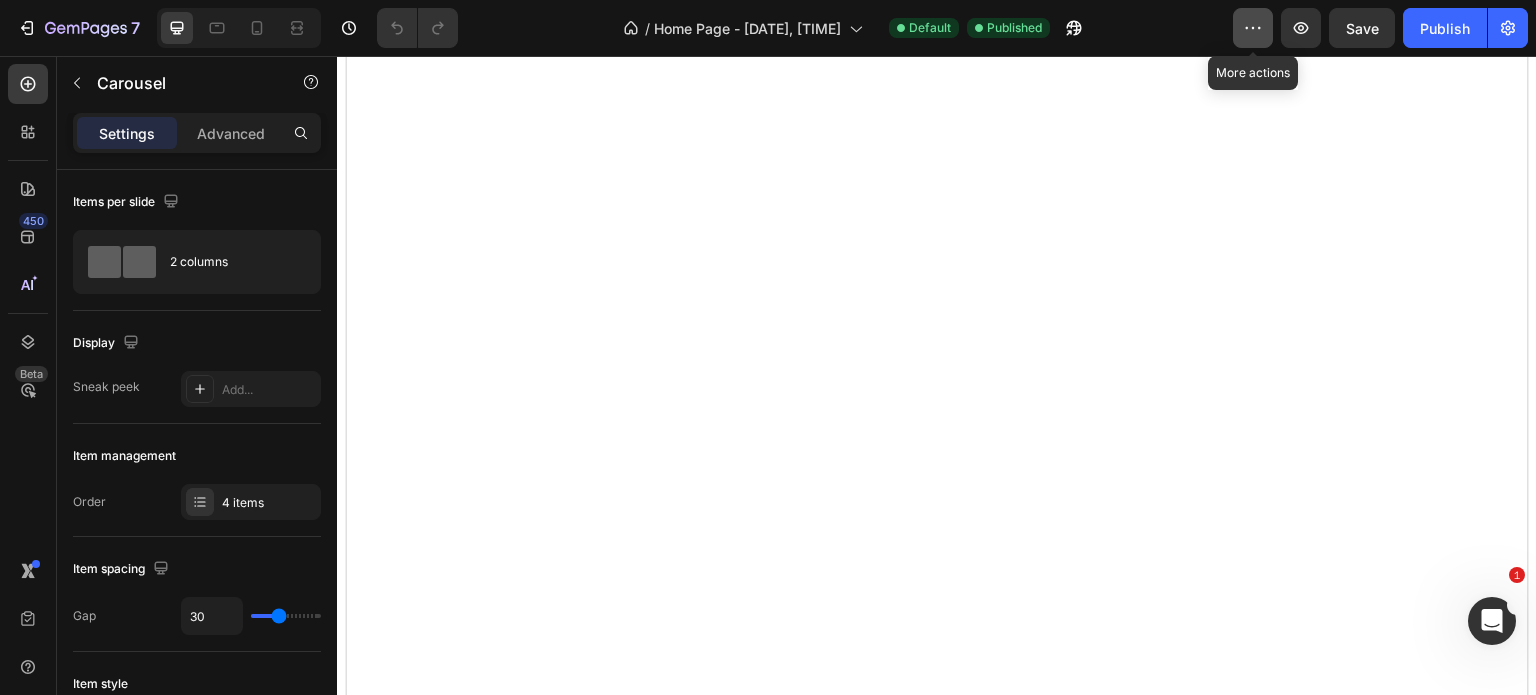 click 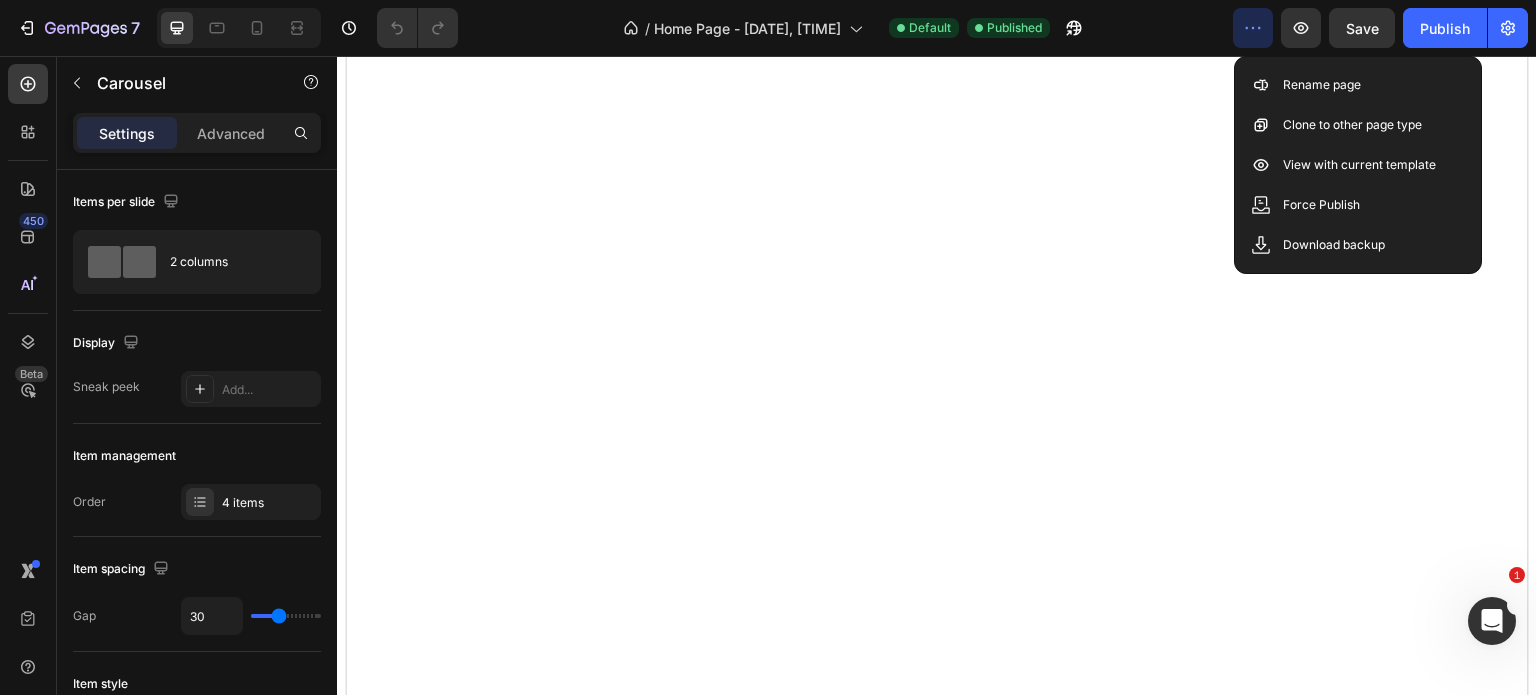 click 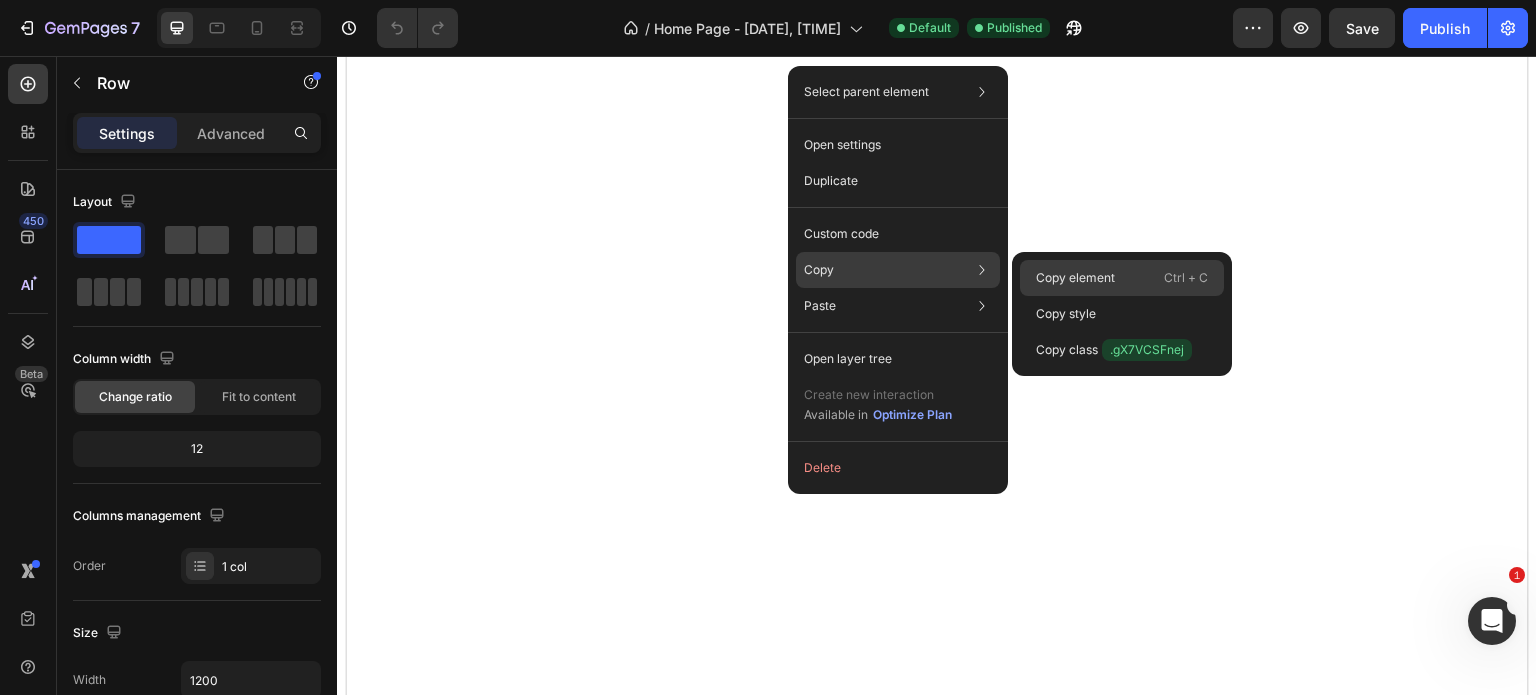 click on "Copy element" at bounding box center [1075, 278] 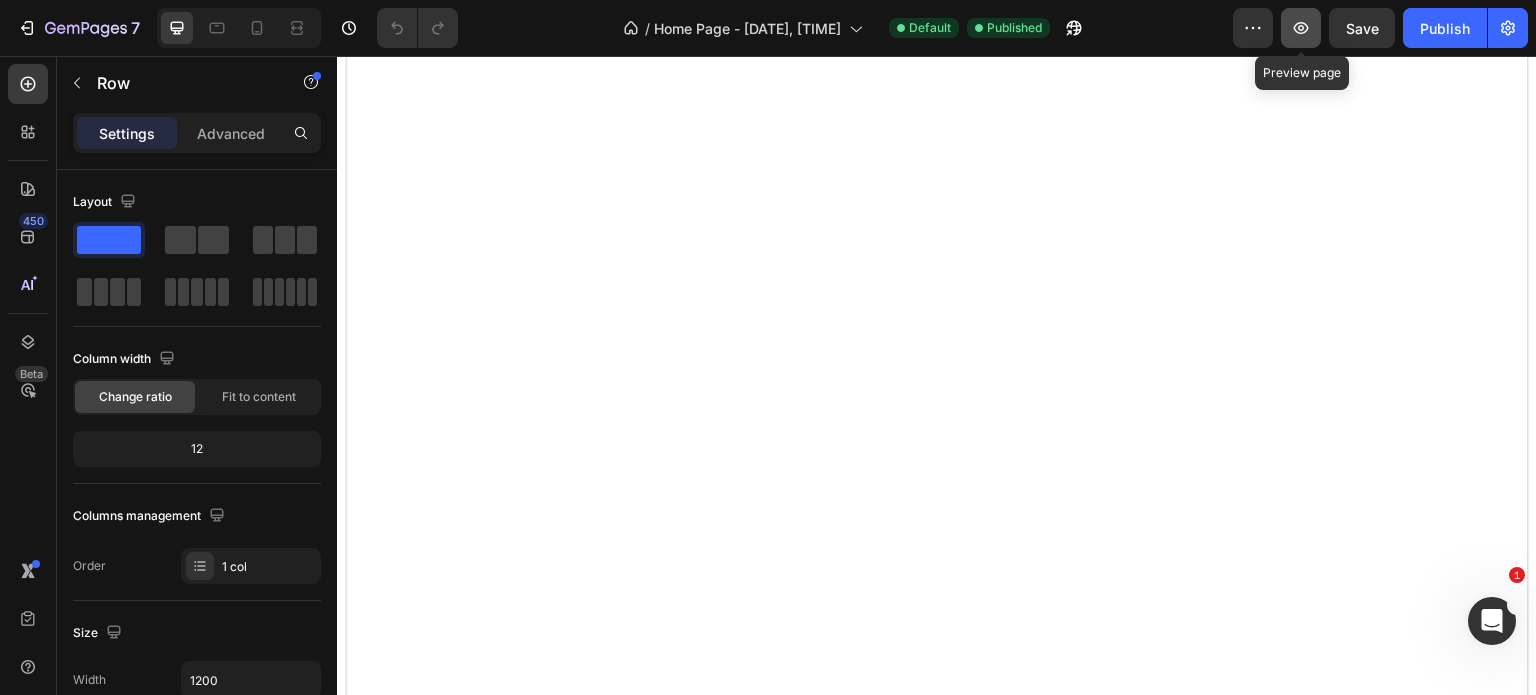 click 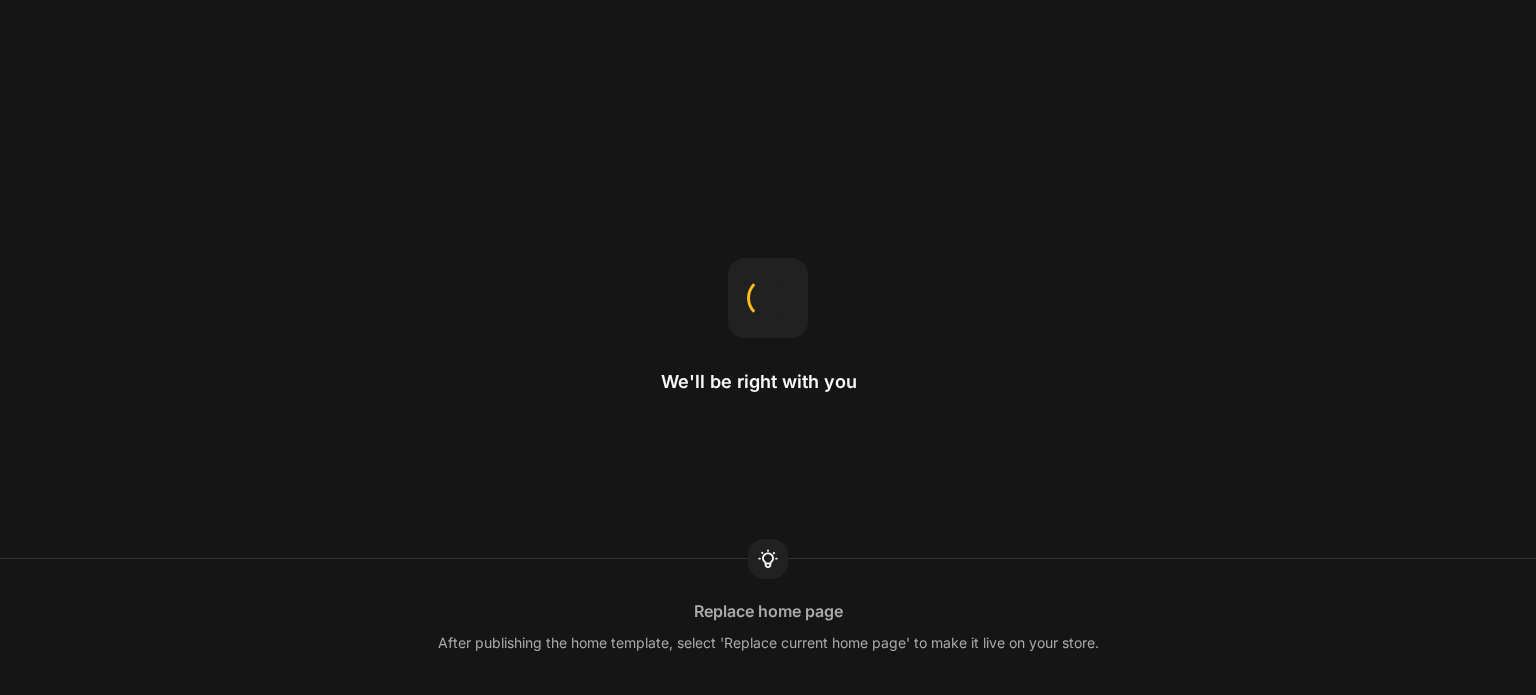 scroll, scrollTop: 0, scrollLeft: 0, axis: both 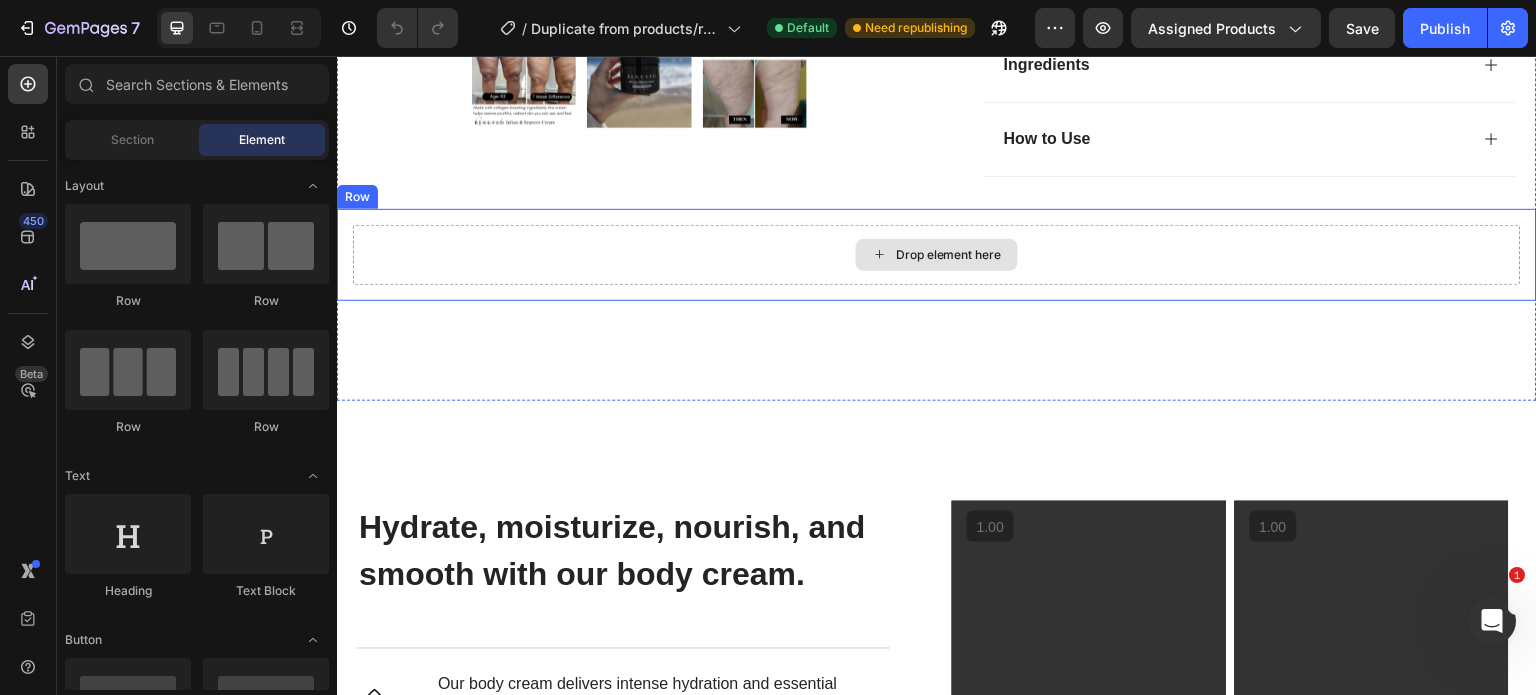 click on "Drop element here" at bounding box center [937, 255] 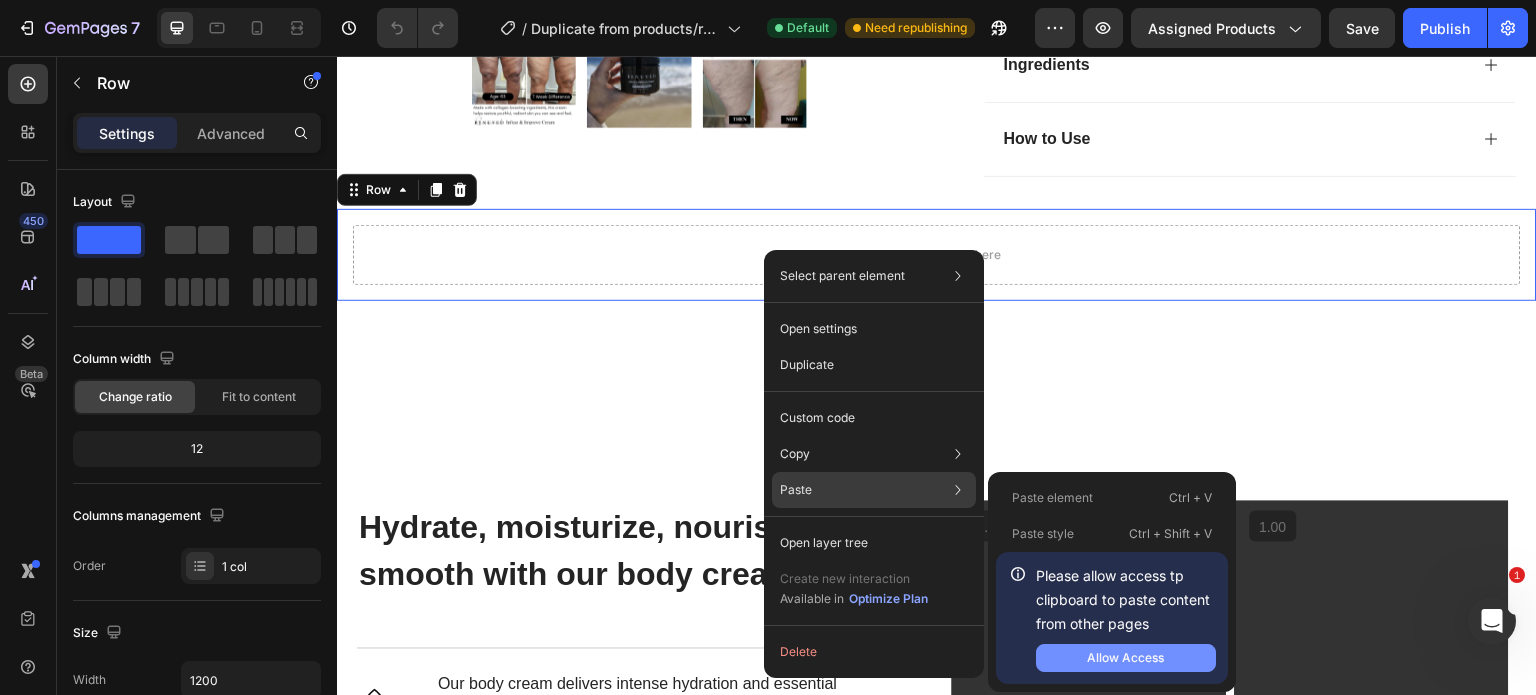 click on "Allow Access" at bounding box center (1125, 658) 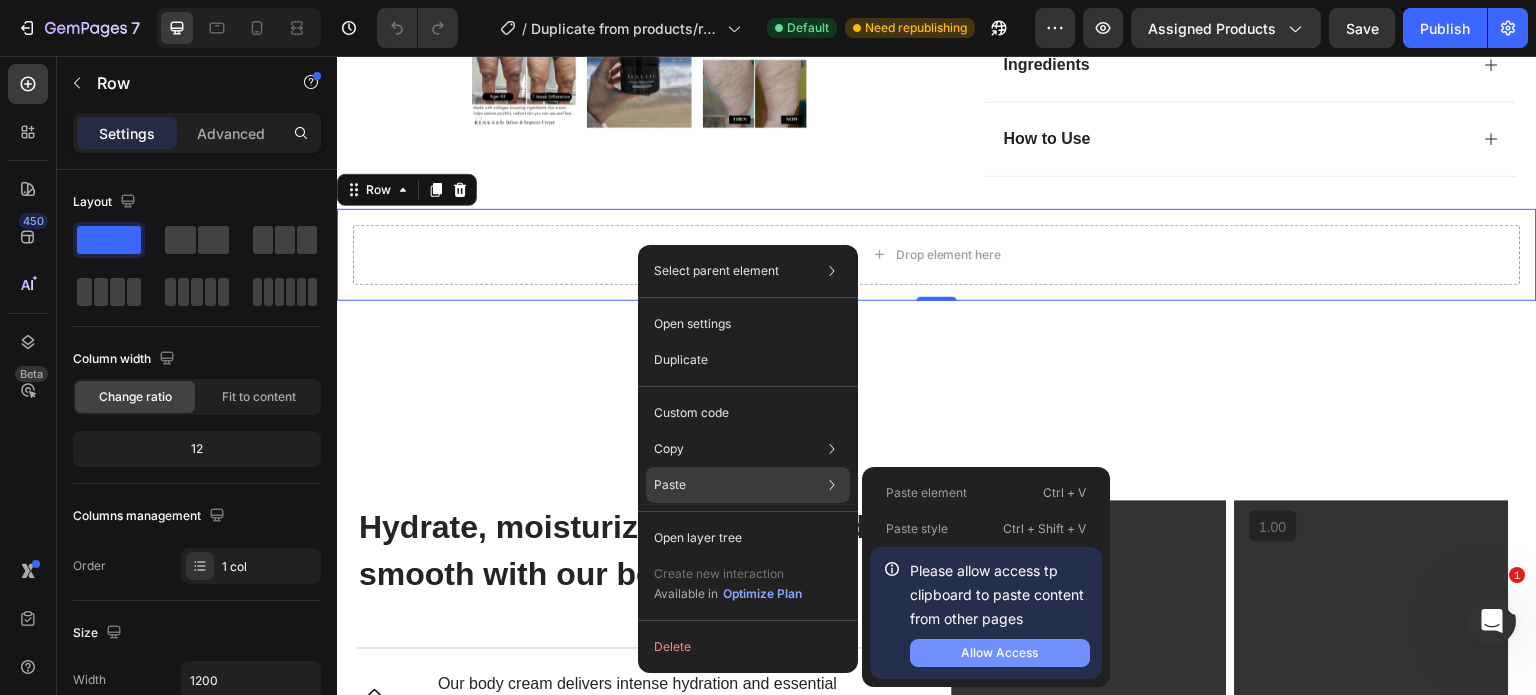 click on "Allow Access" at bounding box center (999, 653) 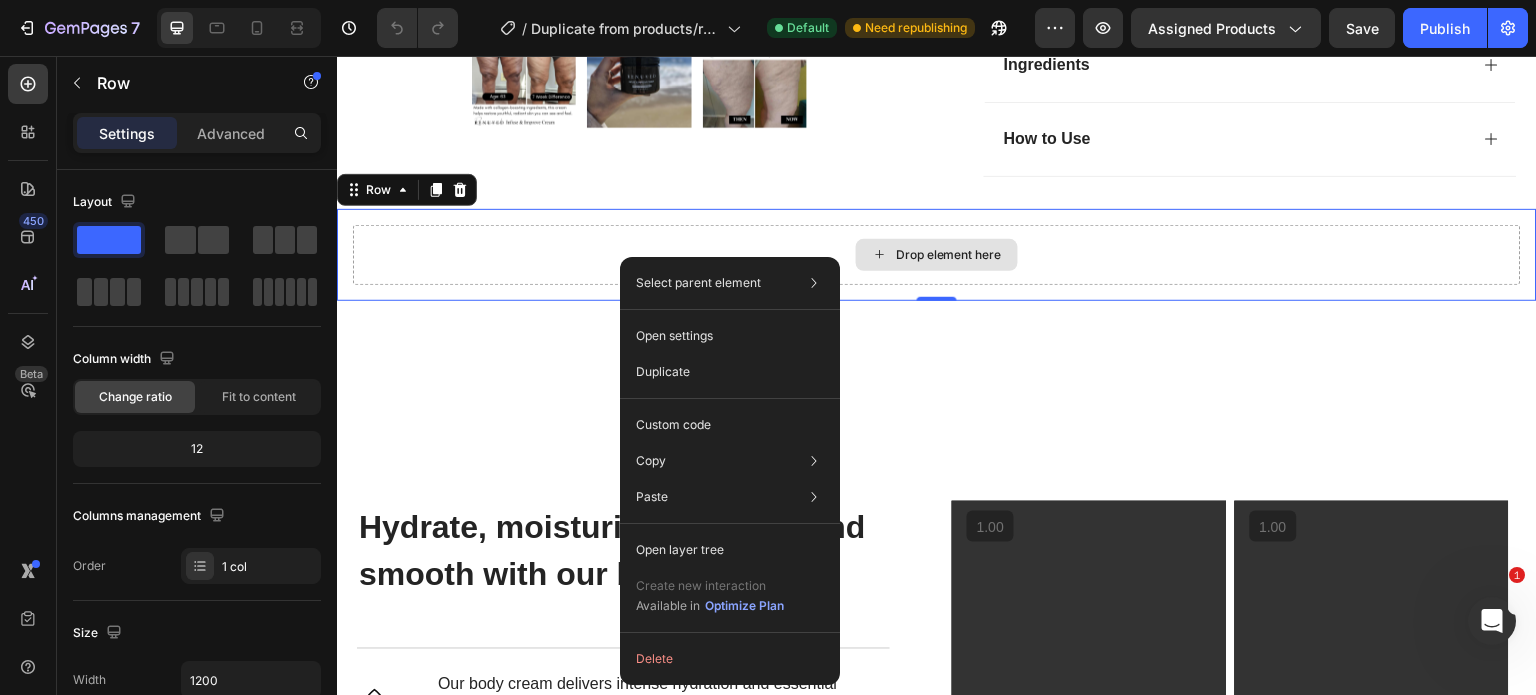 click on "Drop element here" at bounding box center (937, 255) 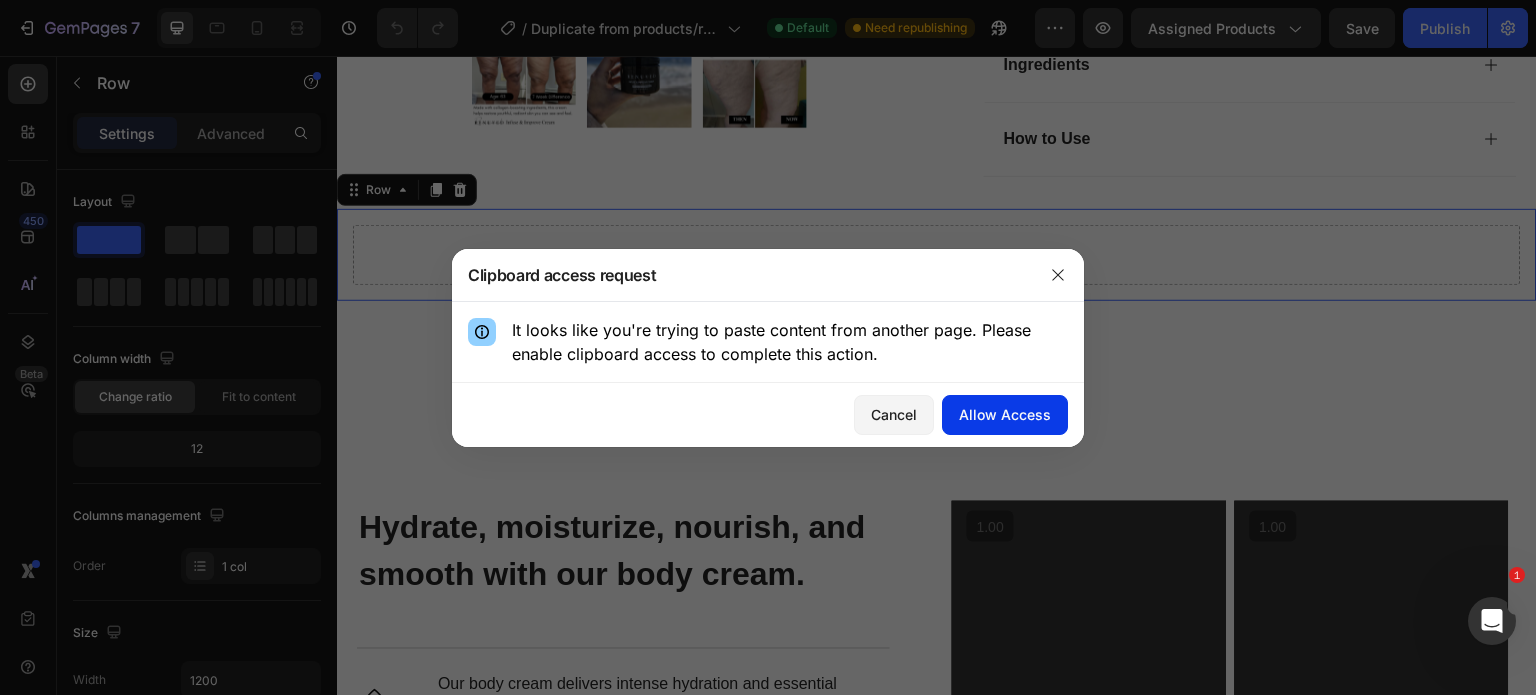 click on "Allow Access" at bounding box center (1005, 414) 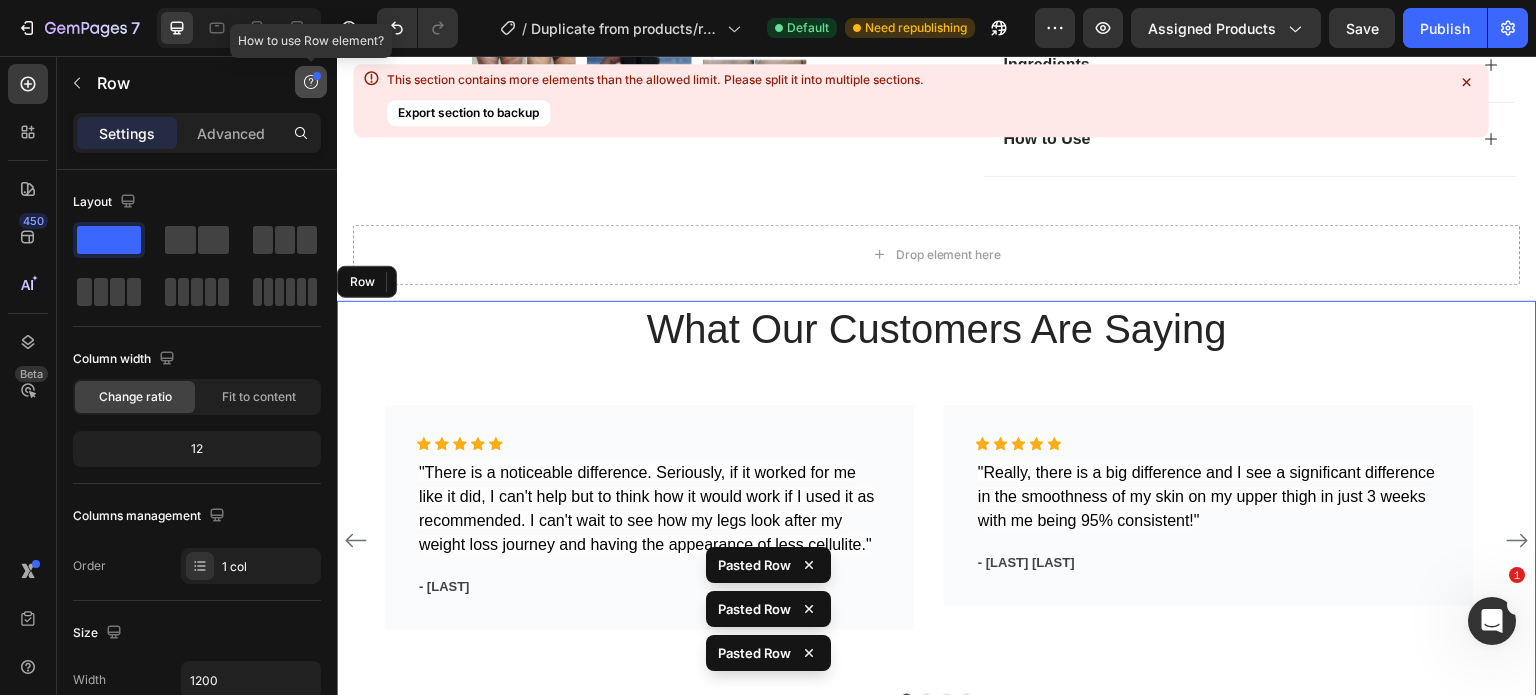 scroll, scrollTop: 1813, scrollLeft: 0, axis: vertical 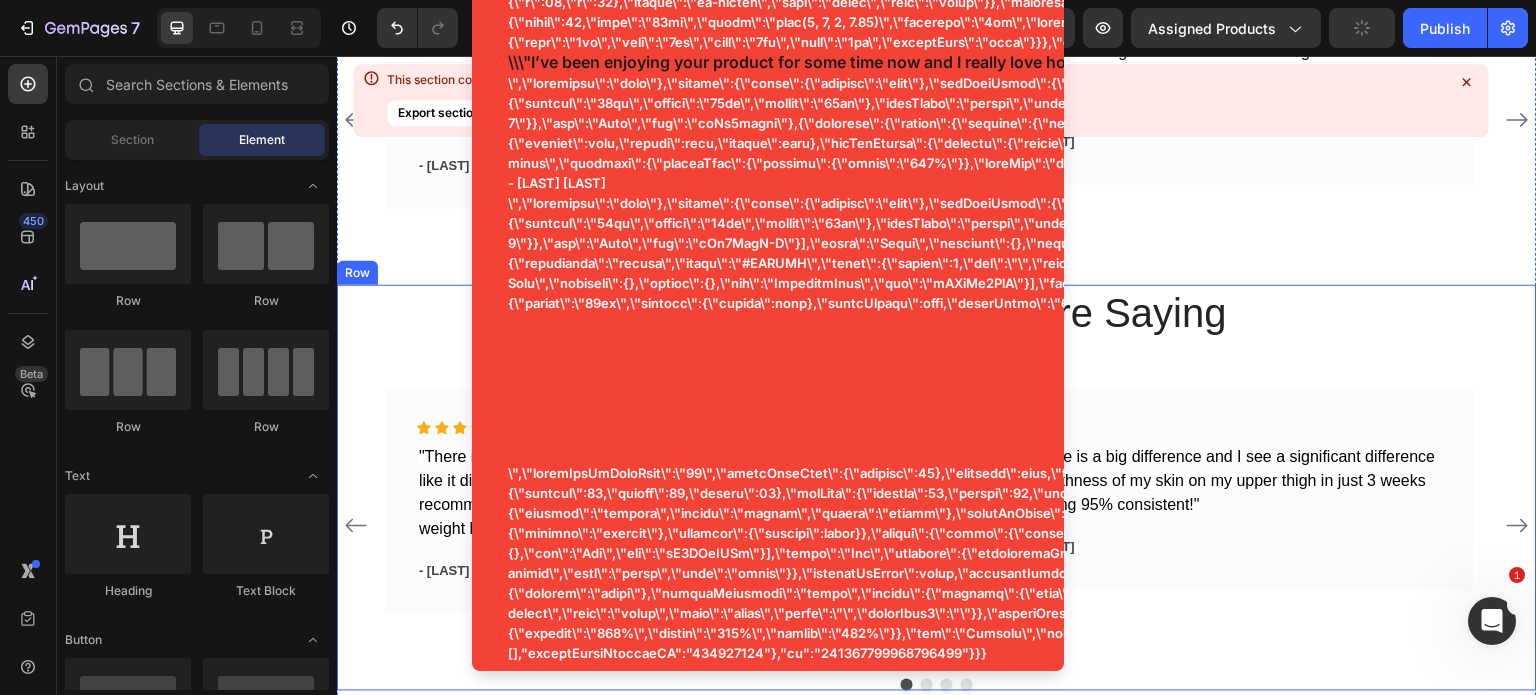 click on "Icon Icon Icon Icon
Icon Icon List Hoz "There is a noticeable difference. Seriously, if it worked for me like it did, I can't help but to think how it would work if I used it as recommended. I can't wait to see how my legs look after my weight loss journey and having the appearance of less cellulite."  Text block - [LAST] Text block Row Icon Icon Icon Icon
Icon Icon List Hoz "Really, there is a big difference and I see a significant difference in the smoothness of my skin on my upper thigh in just 3 weeks with me being 95% consistent!" Text block - [LAST] Text block Row Icon Icon Icon Icon
Icon Icon List Hoz "I'm loving how my skin feels on the first bottle and can't get over it! The packaging was stunning!" Text block Row Icon" at bounding box center (937, 488) 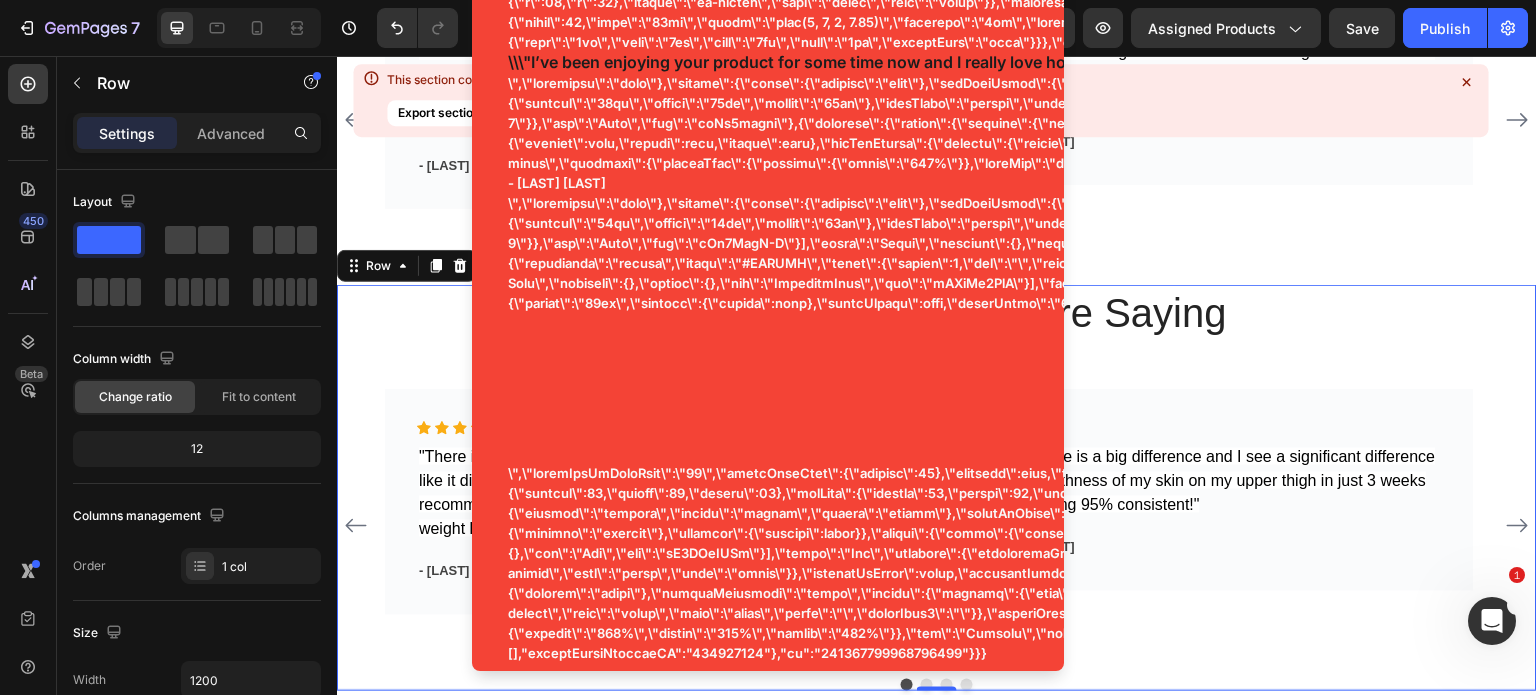 click on "Icon Icon Icon Icon
Icon Icon List Hoz "There is a noticeable difference. Seriously, if it worked for me like it did, I can't help but to think how it would work if I used it as recommended. I can't wait to see how my legs look after my weight loss journey and having the appearance of less cellulite."  Text block - [LAST] Text block Row Icon Icon Icon Icon
Icon Icon List Hoz "Really, there is a big difference and I see a significant difference in the smoothness of my skin on my upper thigh in just 3 weeks with me being 95% consistent!" Text block - [LAST] Text block Row Icon Icon Icon Icon
Icon Icon List Hoz "I'm loving how my skin feels on the first bottle and can't get over it! The packaging was stunning!" Text block Row Icon" at bounding box center [937, 488] 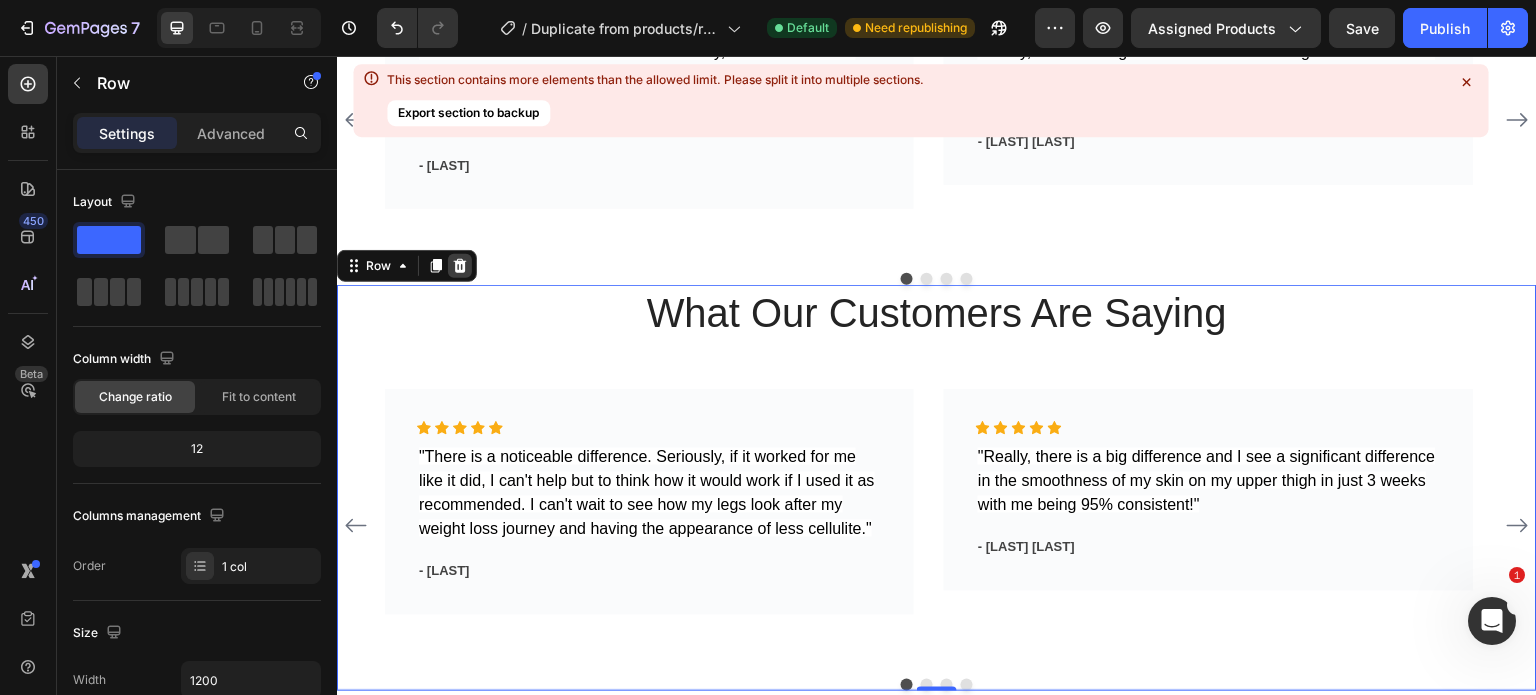 click 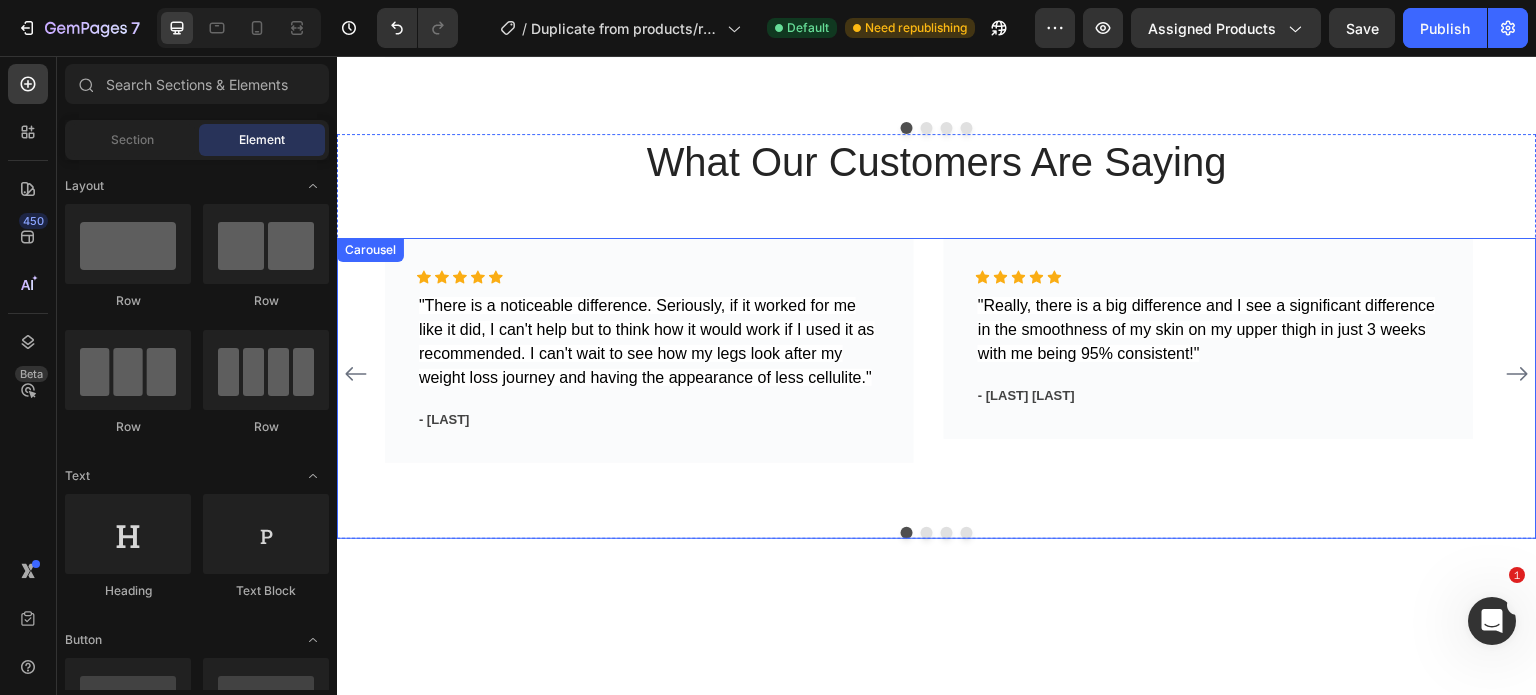 scroll, scrollTop: 2135, scrollLeft: 0, axis: vertical 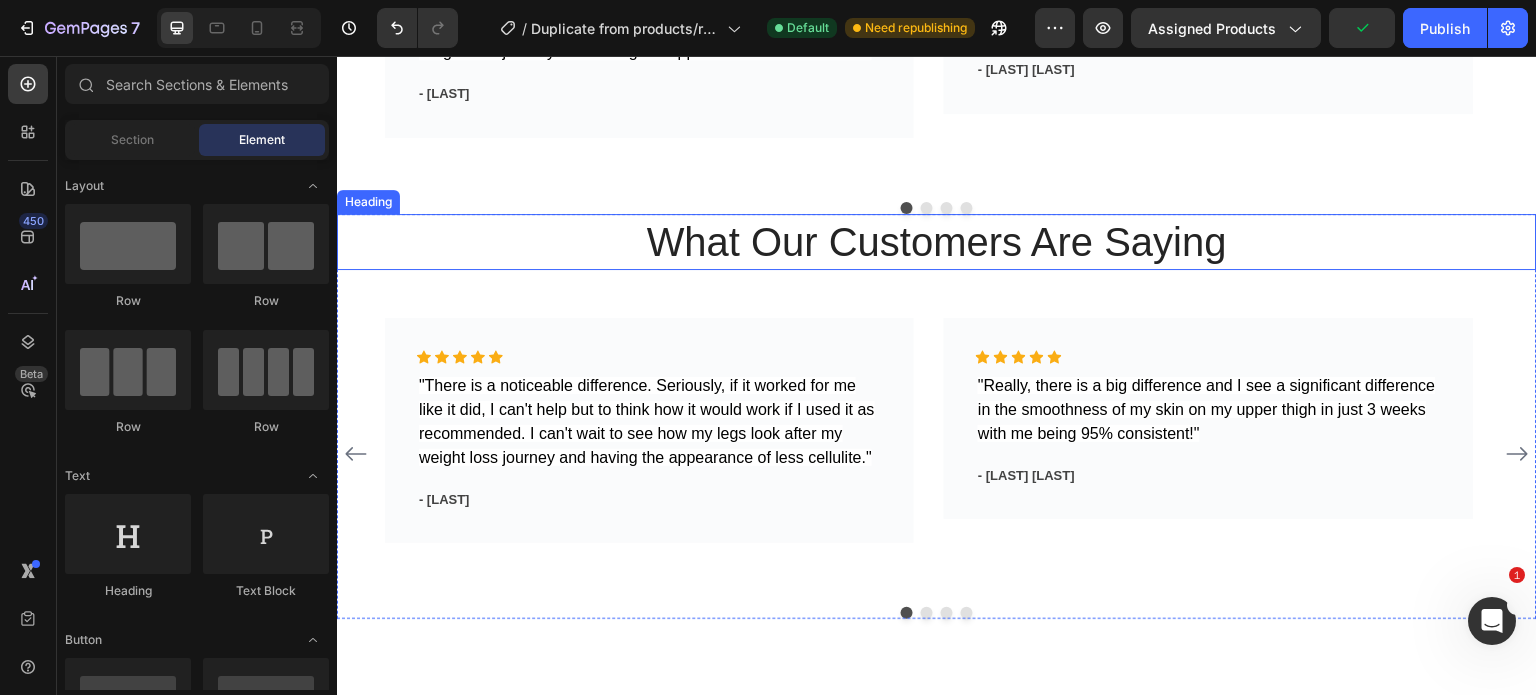 click on "What Our Customers Are Saying" at bounding box center [937, 242] 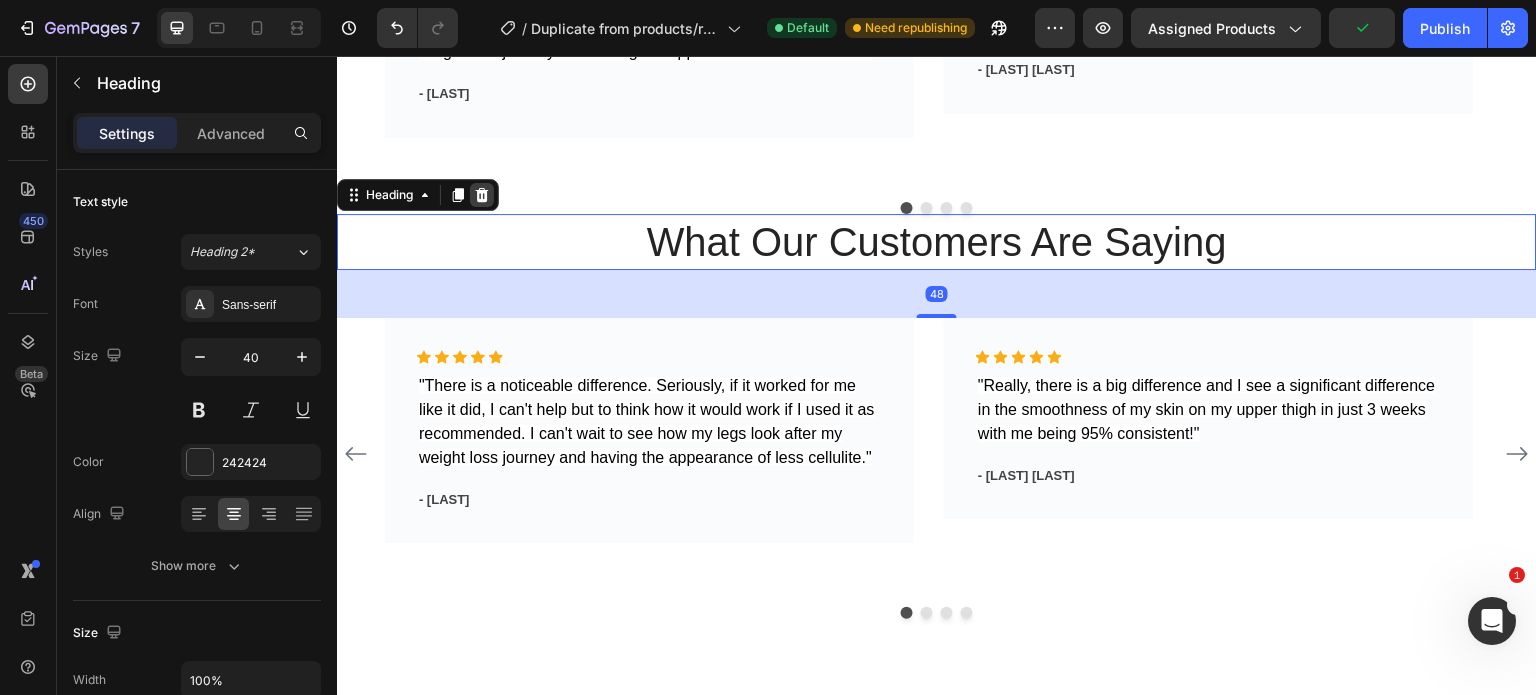 click 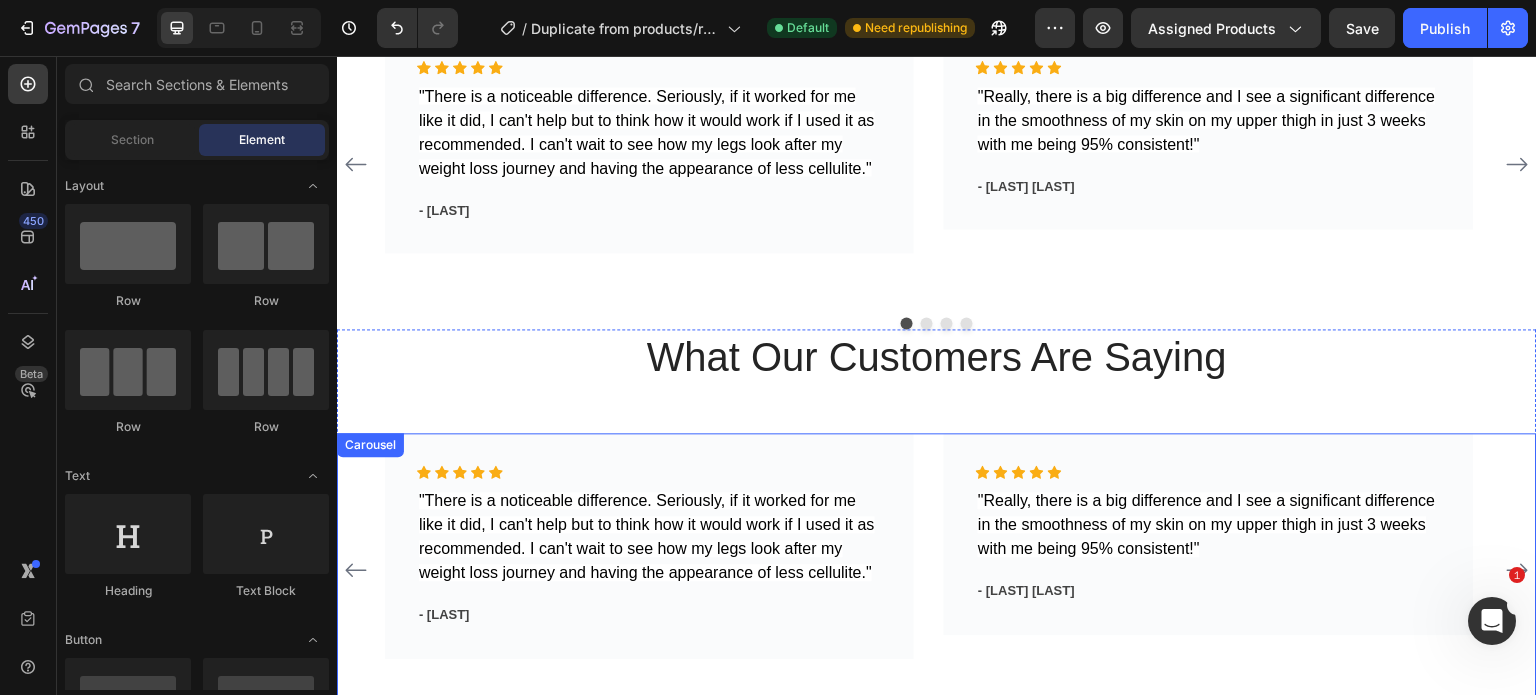 scroll, scrollTop: 1611, scrollLeft: 0, axis: vertical 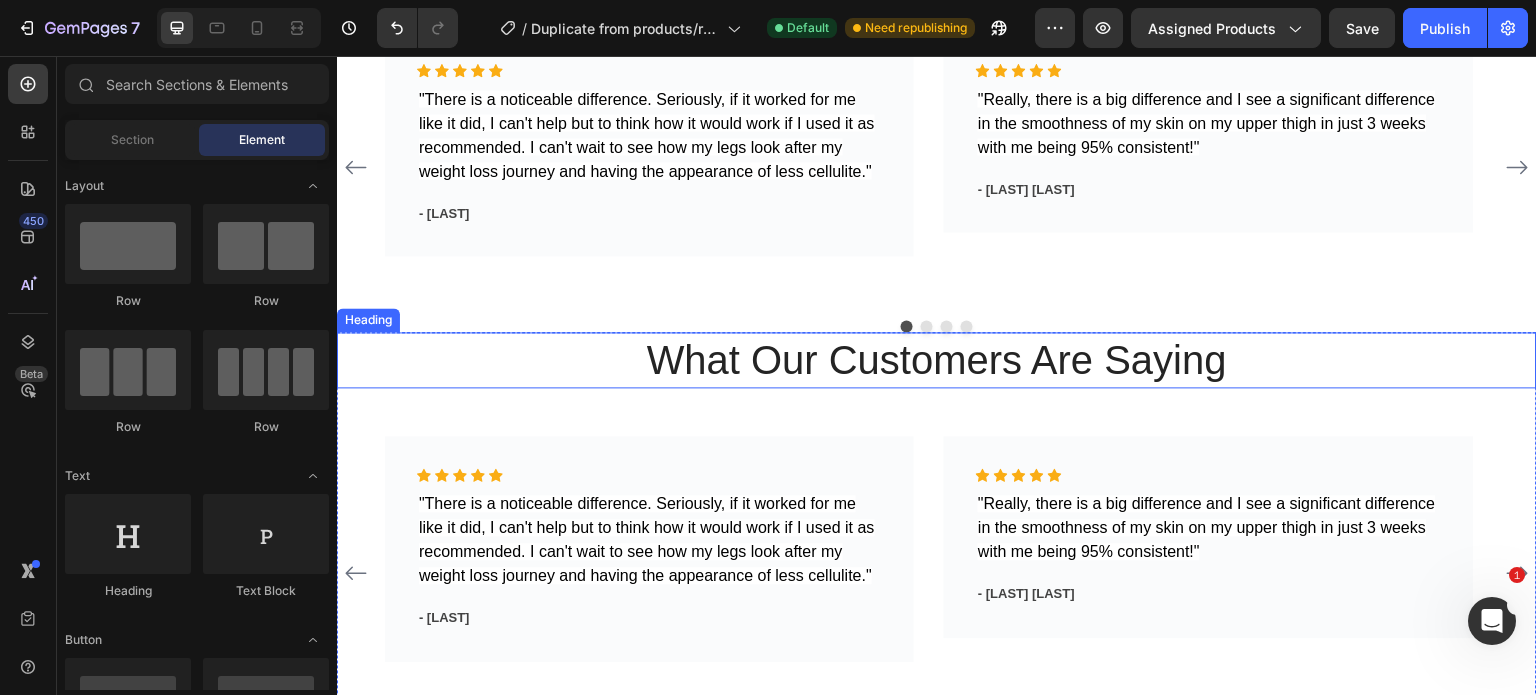 click on "What Our Customers Are Saying" at bounding box center [937, 360] 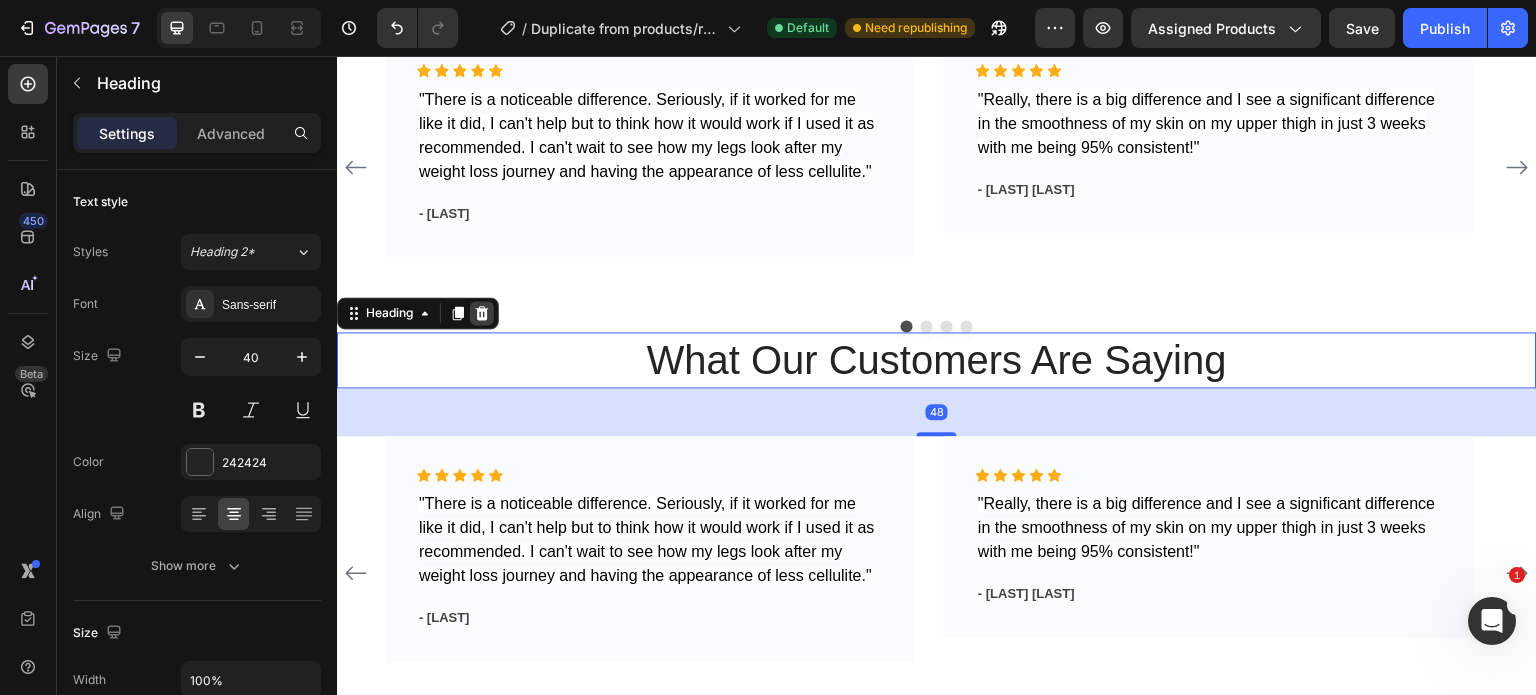 click 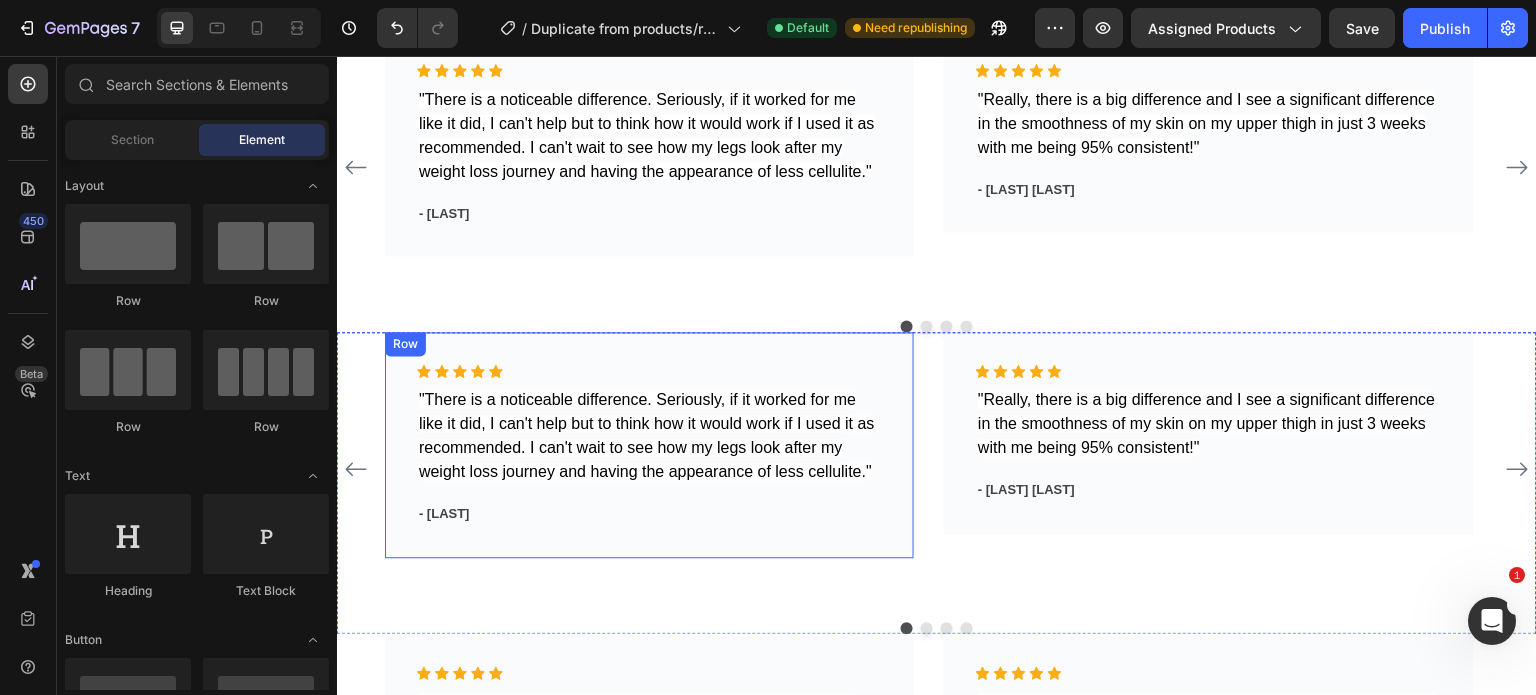 click on "Icon Icon Icon Icon
Icon Icon List Hoz "There is a noticeable difference. Seriously, if it worked for me like it did, I can't help but to think how it would work if I used it as recommended. I can't wait to see how my legs look after my weight loss journey and having the appearance of less cellulite."  Text block - [LAST] Text block Row" at bounding box center (649, 445) 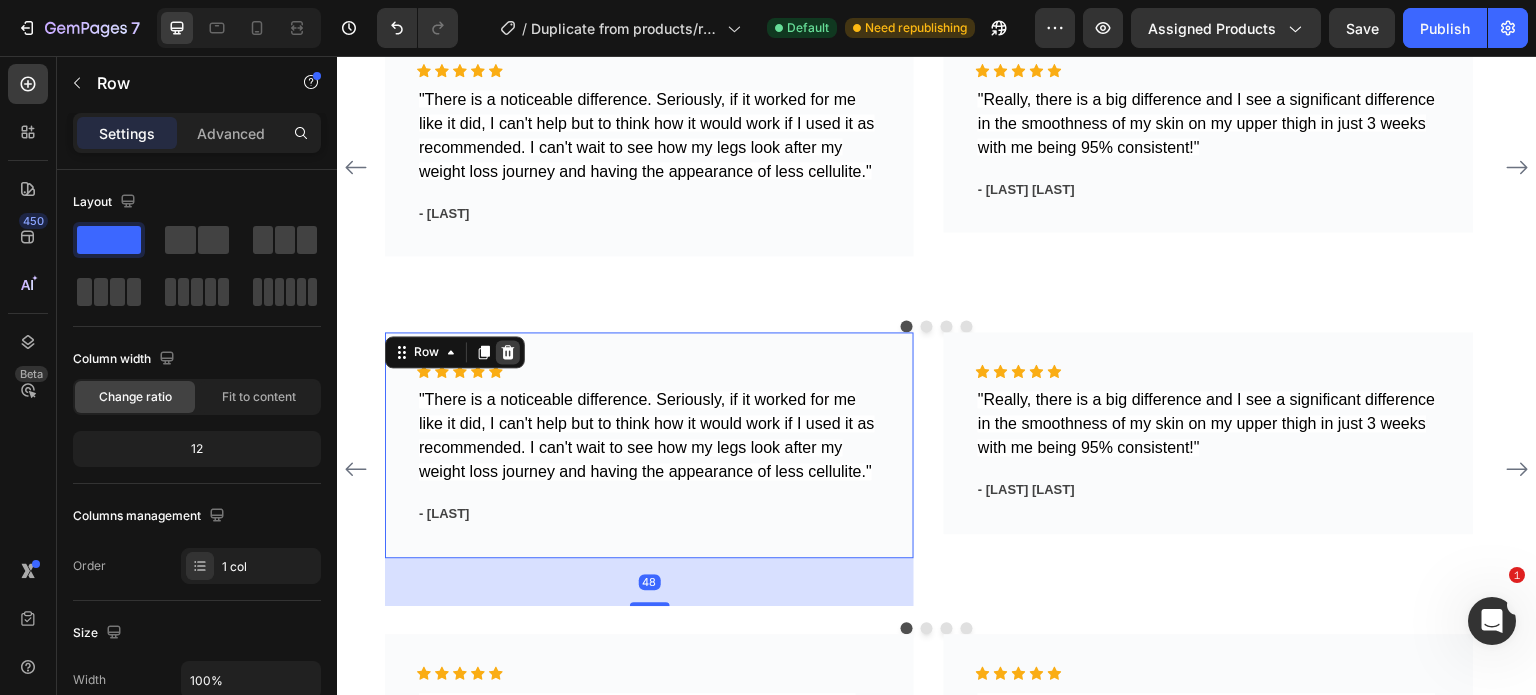 click 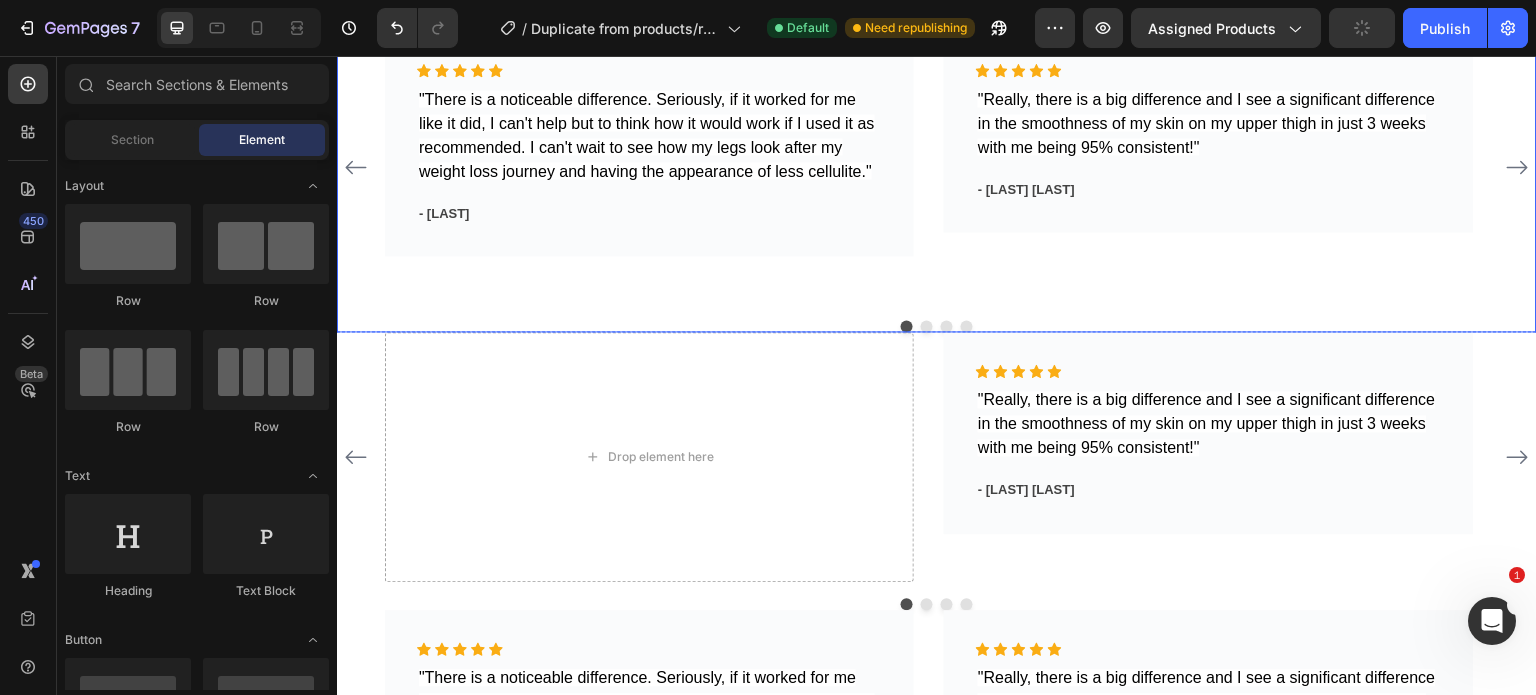 click at bounding box center [937, 326] 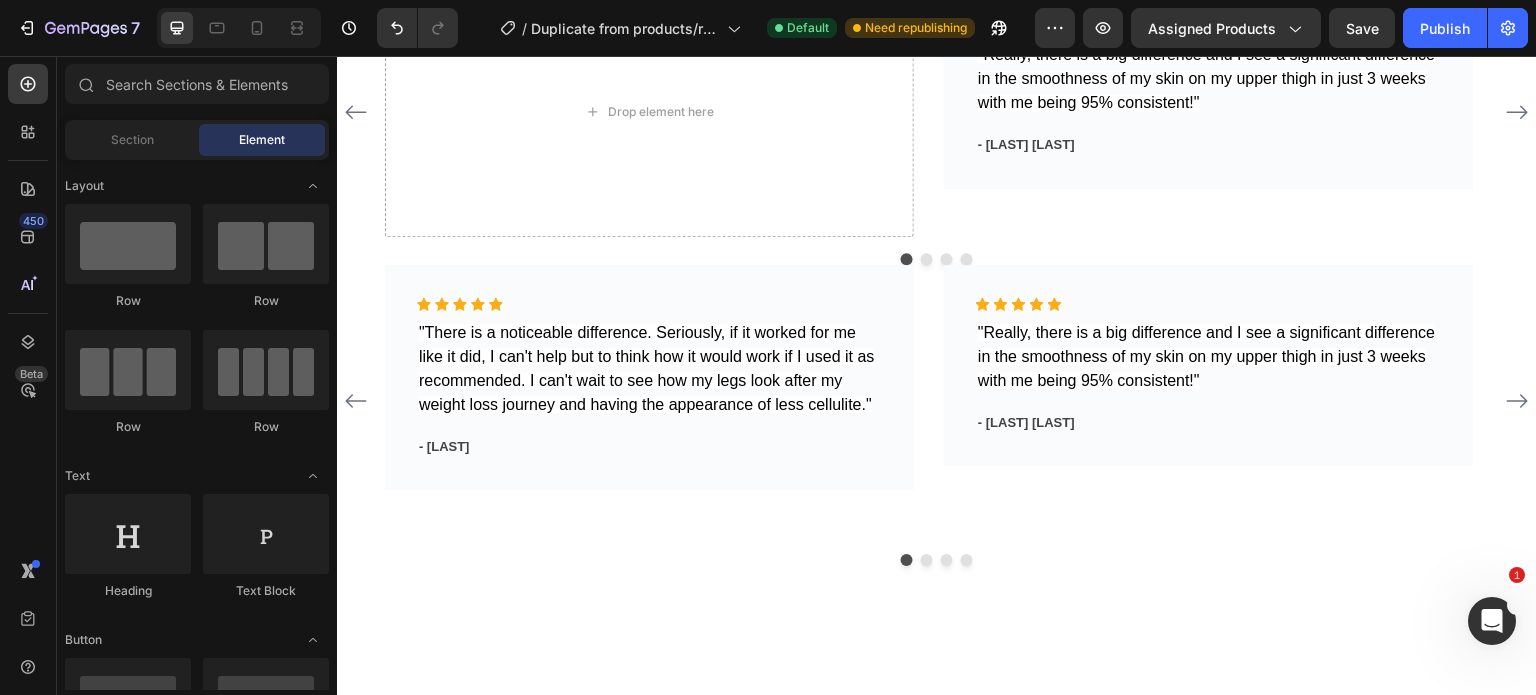 scroll, scrollTop: 1947, scrollLeft: 0, axis: vertical 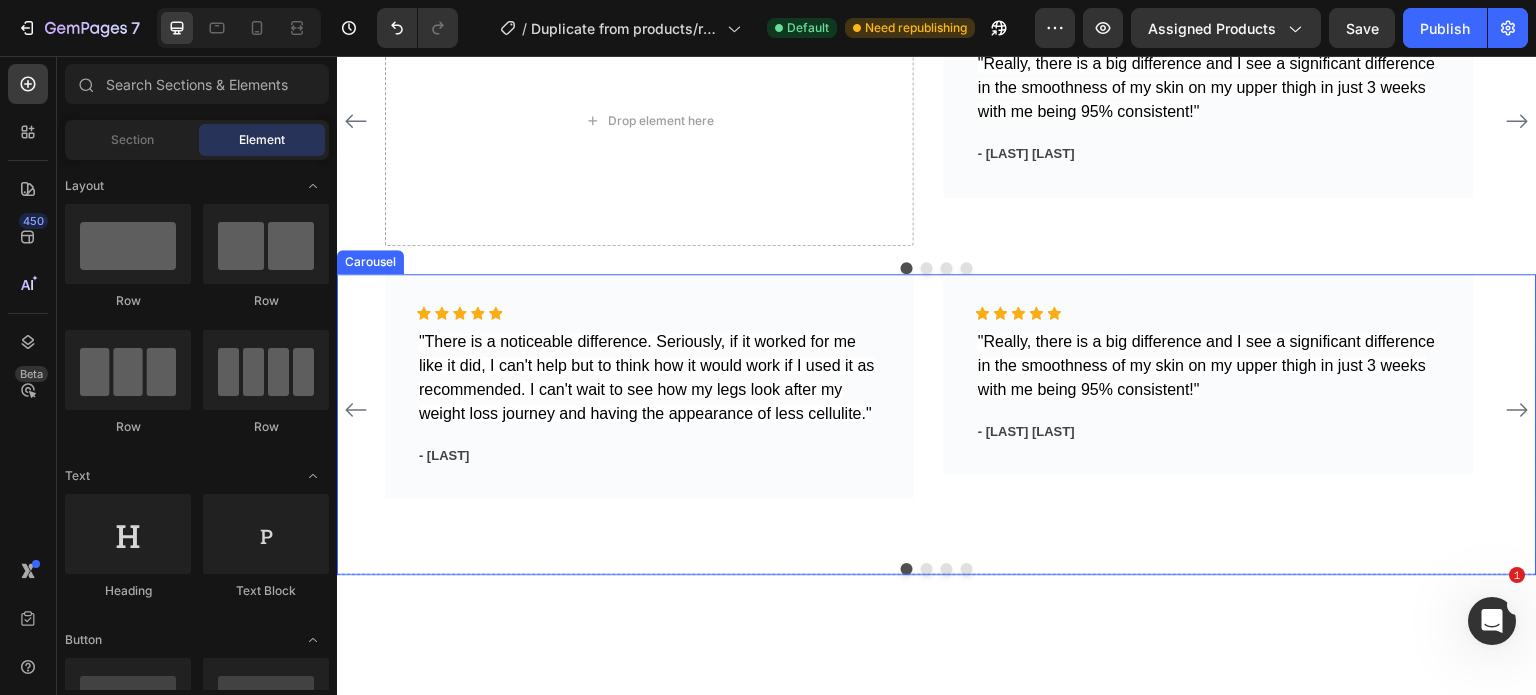 click on "Icon Icon Icon Icon
Icon Icon List Hoz "Really, there is a big difference and I see a significant difference in the smoothness of my skin on my upper thigh in just 3 weeks with me being 95% consistent!" Text block - [LAST] Text block Row" at bounding box center [1208, 411] 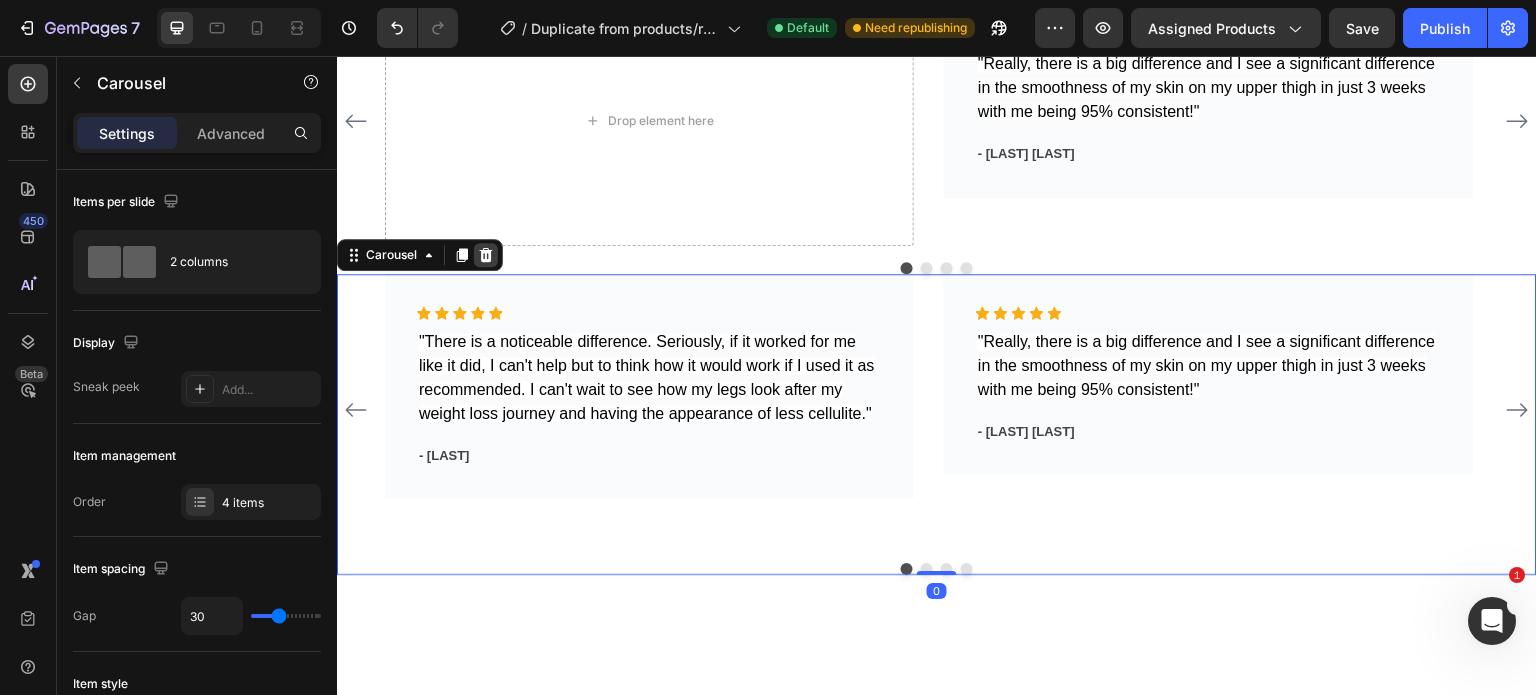 click 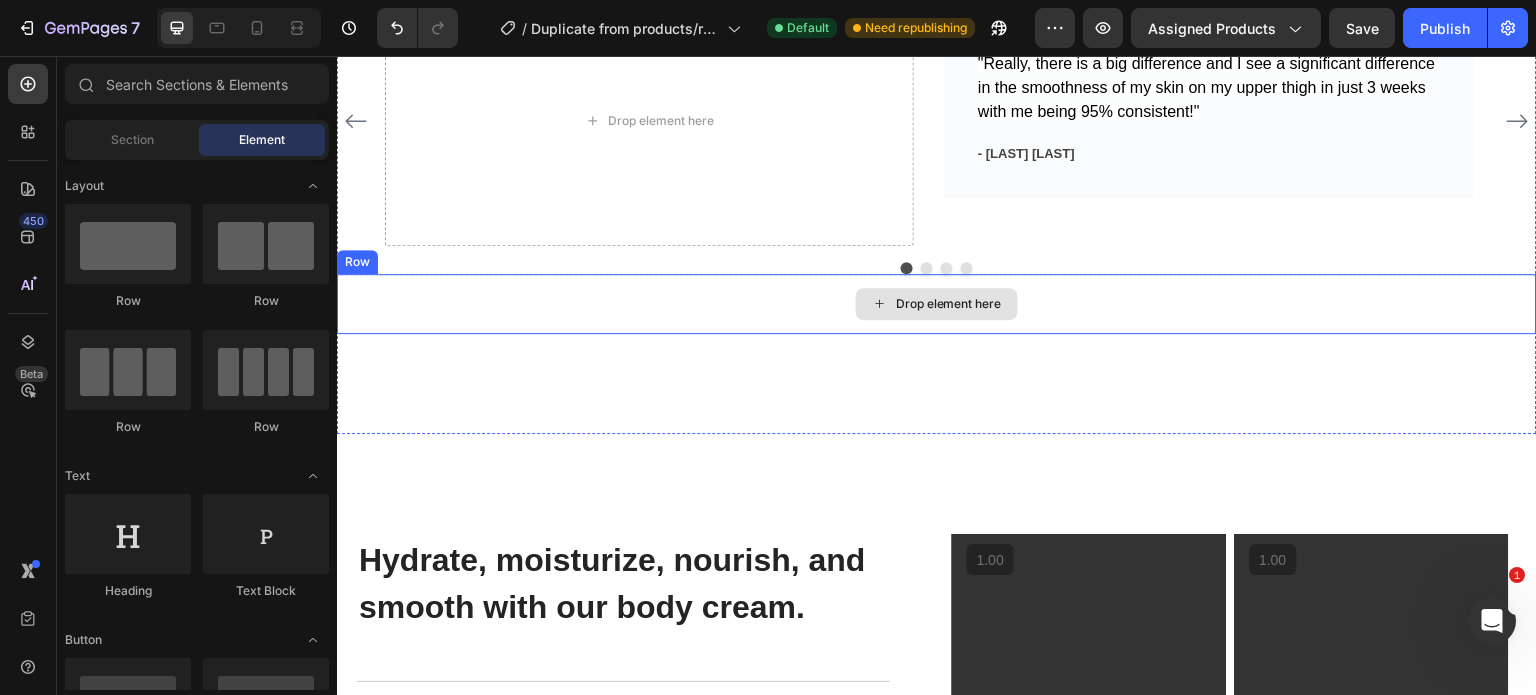 click on "Drop element here" at bounding box center (937, 304) 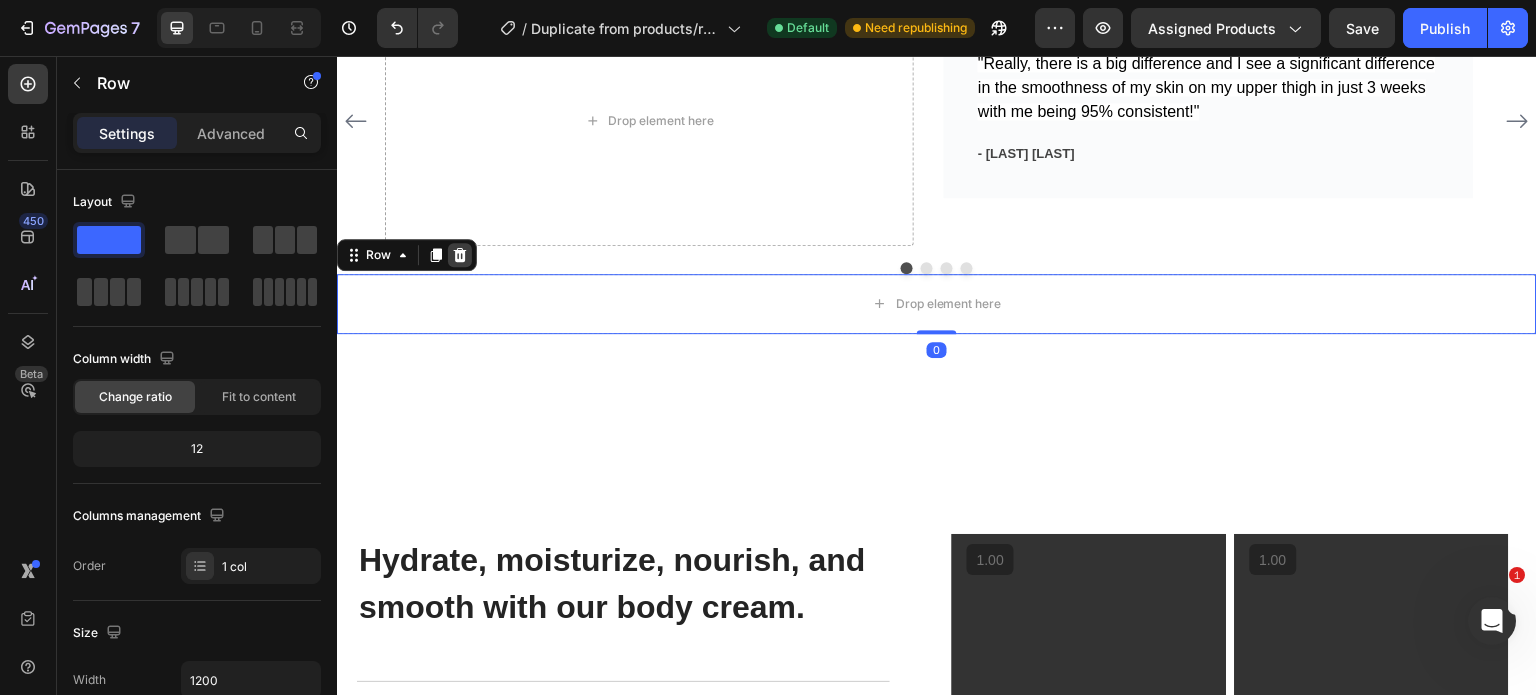 click 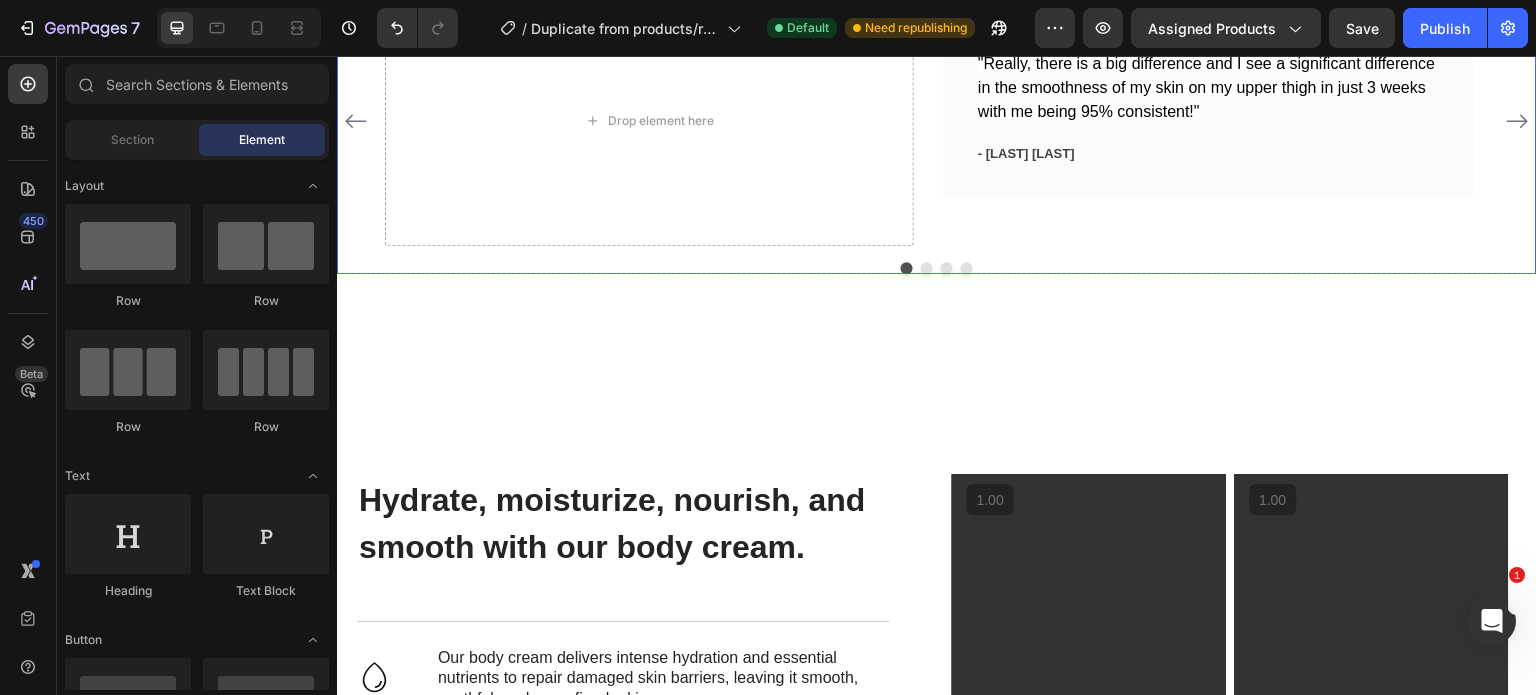 click at bounding box center [937, 268] 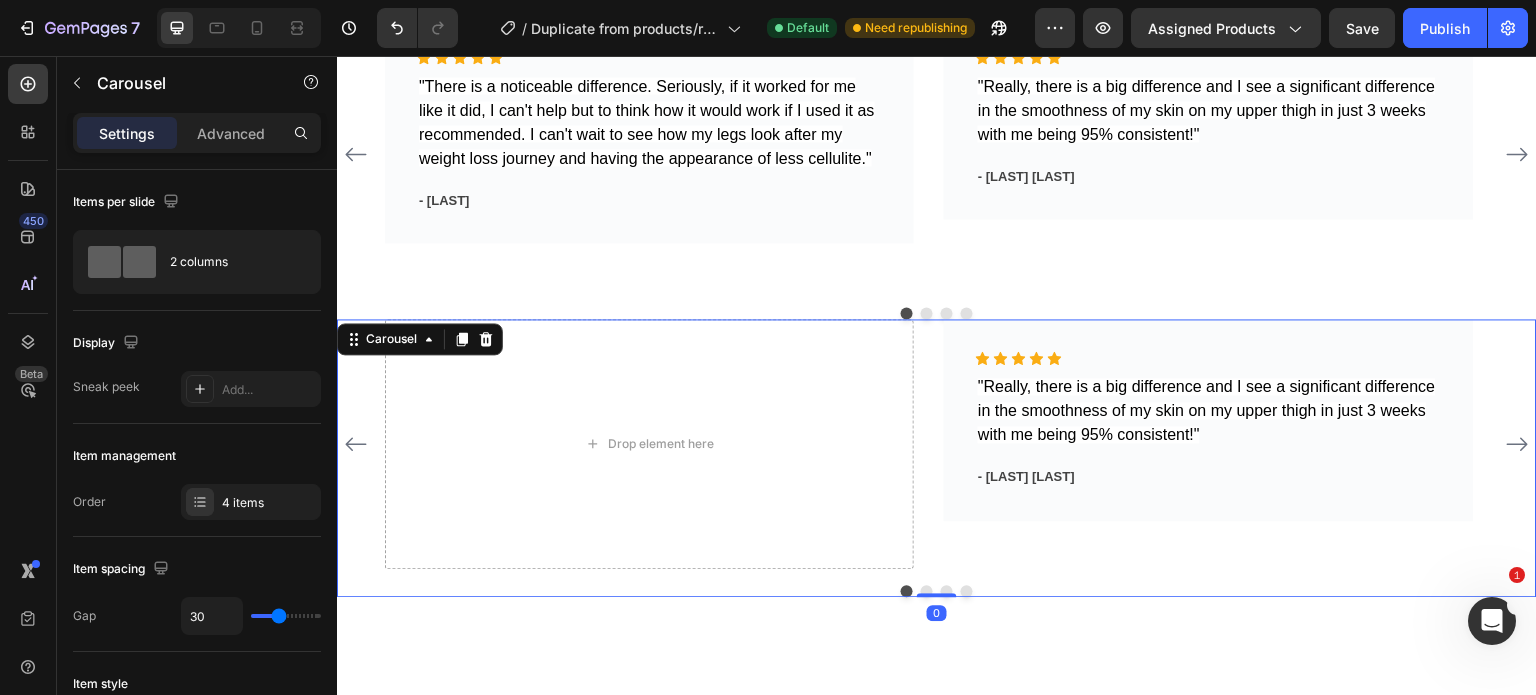 scroll, scrollTop: 1616, scrollLeft: 0, axis: vertical 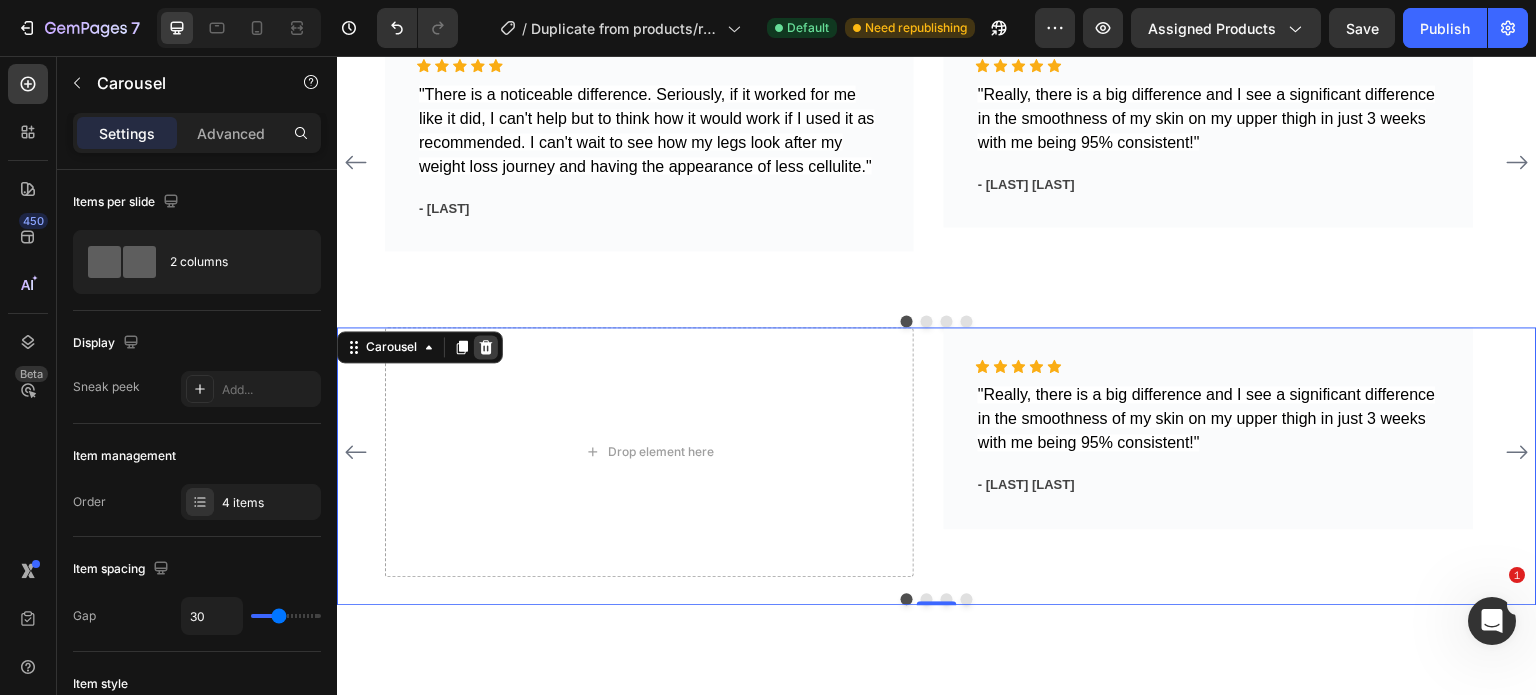 click 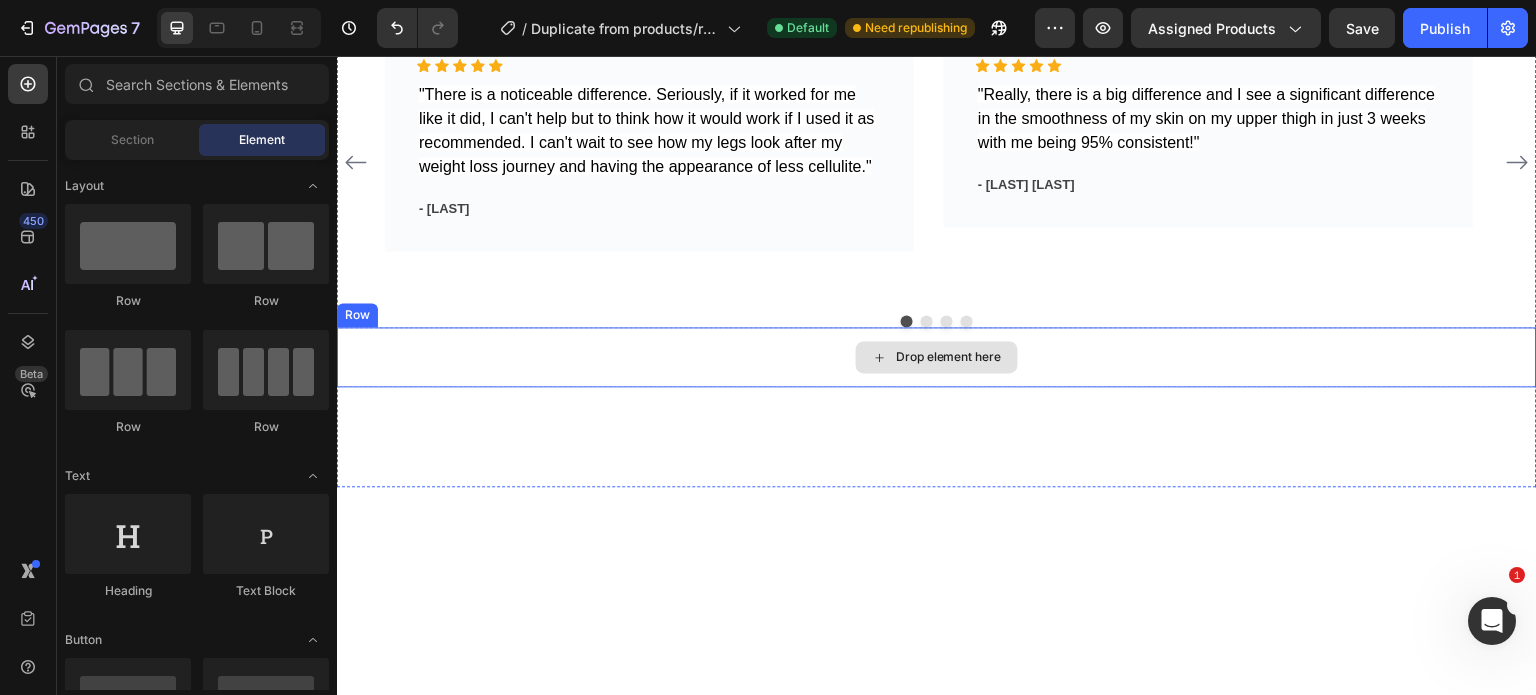 click on "Drop element here" at bounding box center [937, 357] 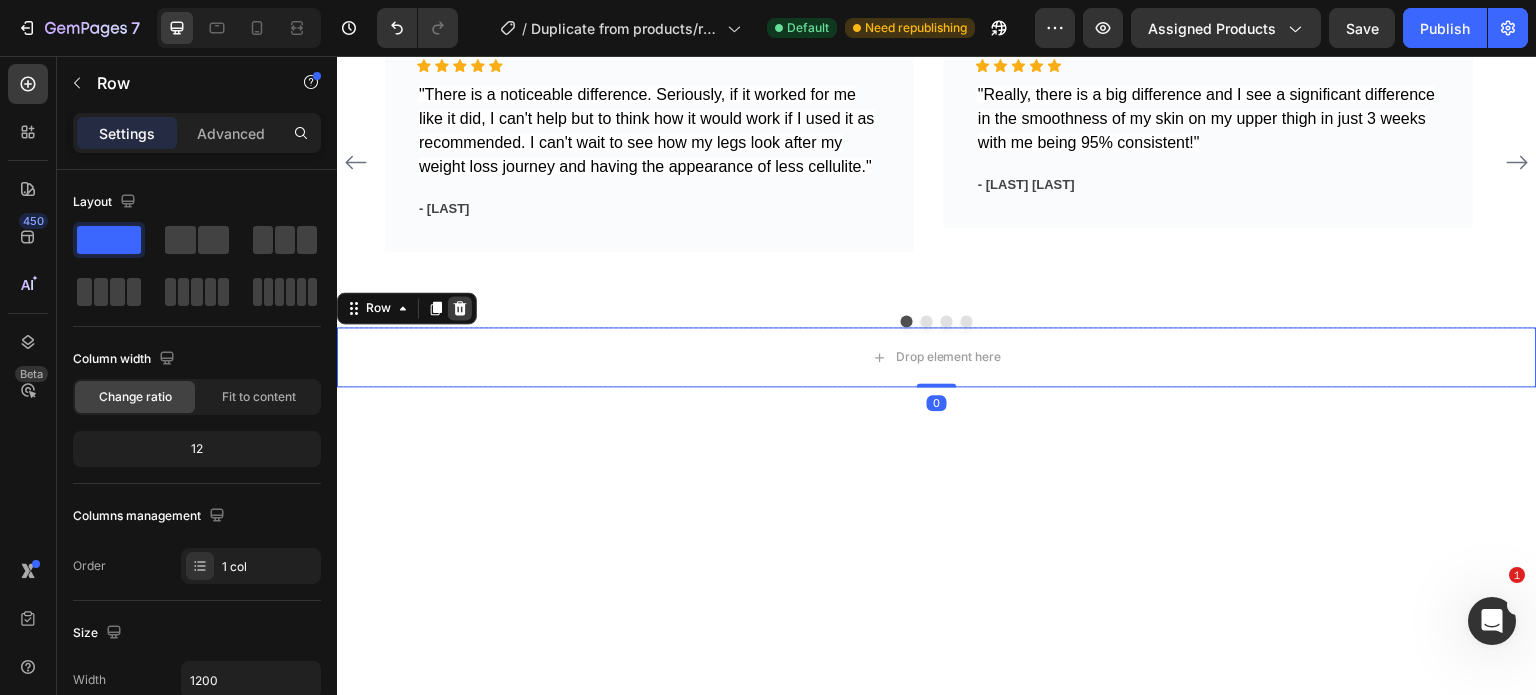 click 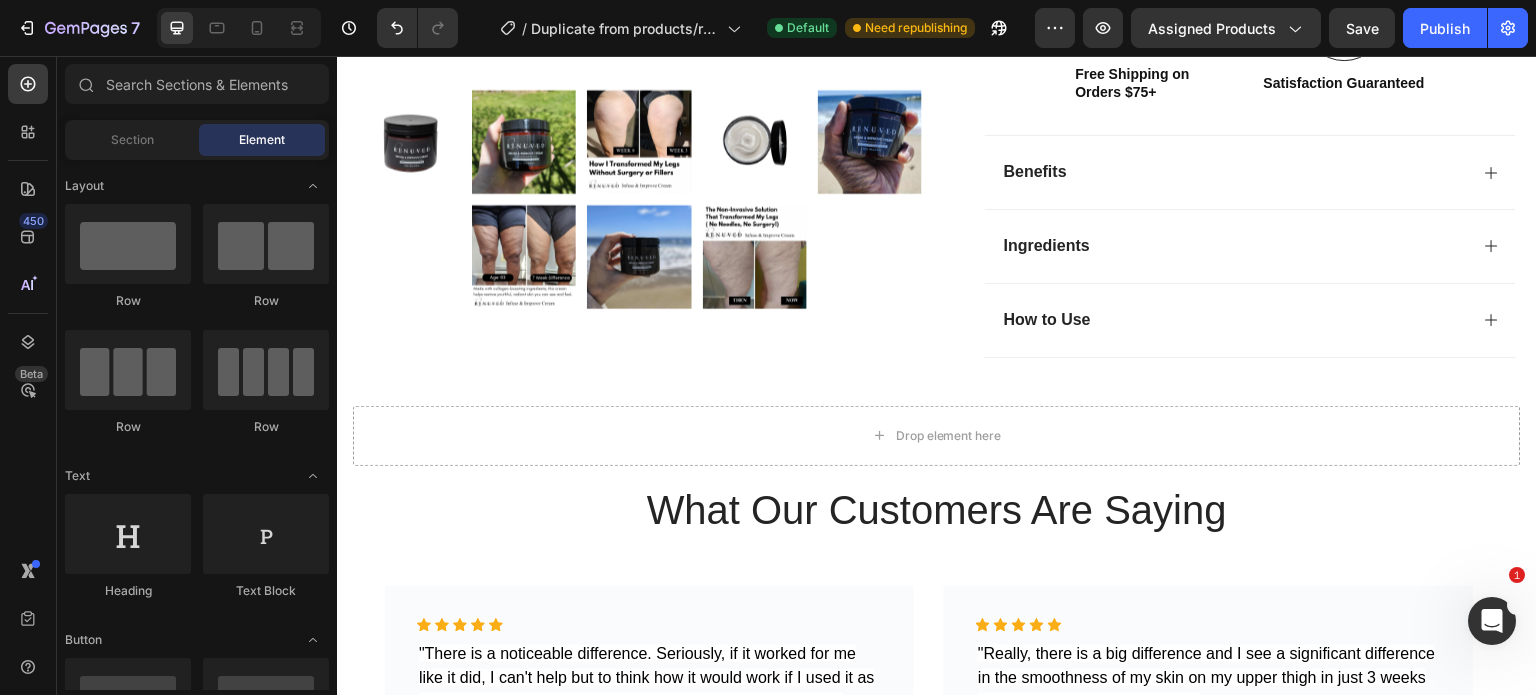 scroll, scrollTop: 1056, scrollLeft: 0, axis: vertical 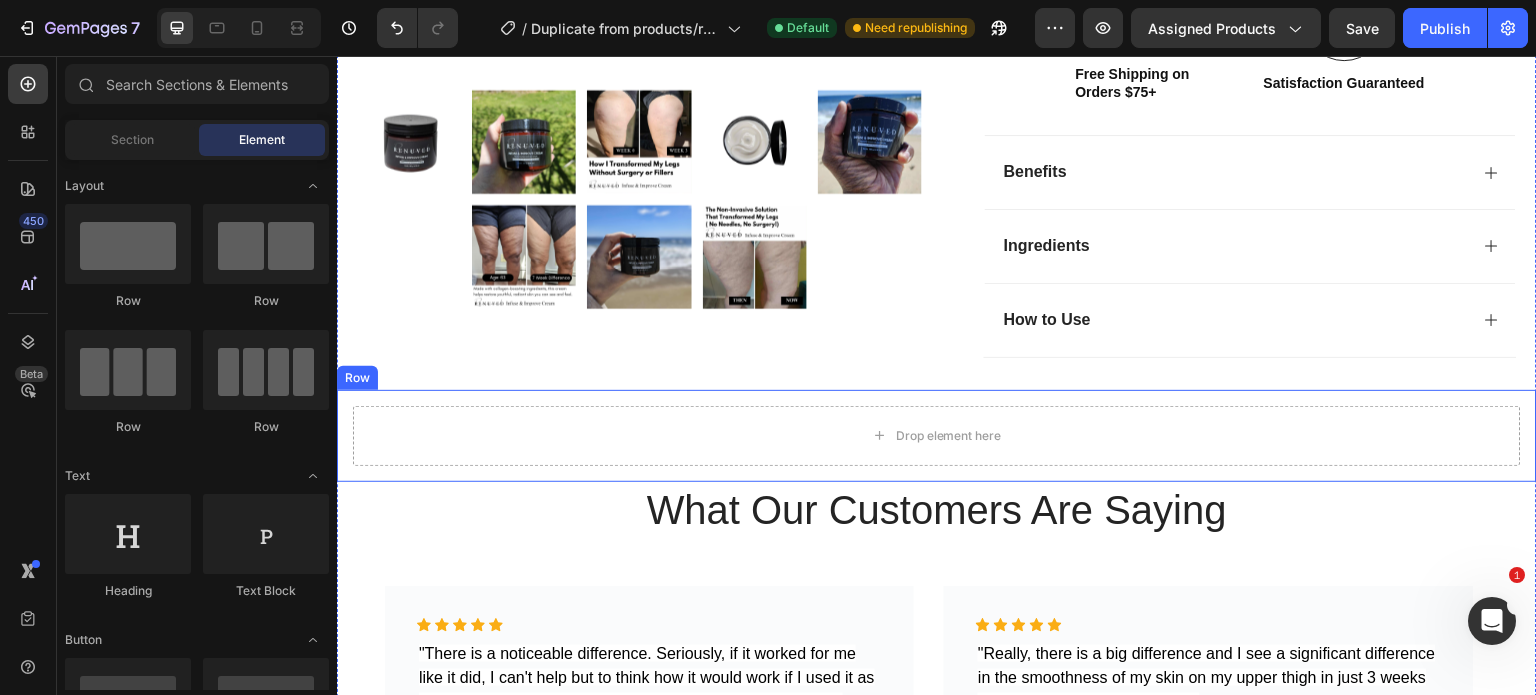 click on "Drop element here Row" at bounding box center (937, 436) 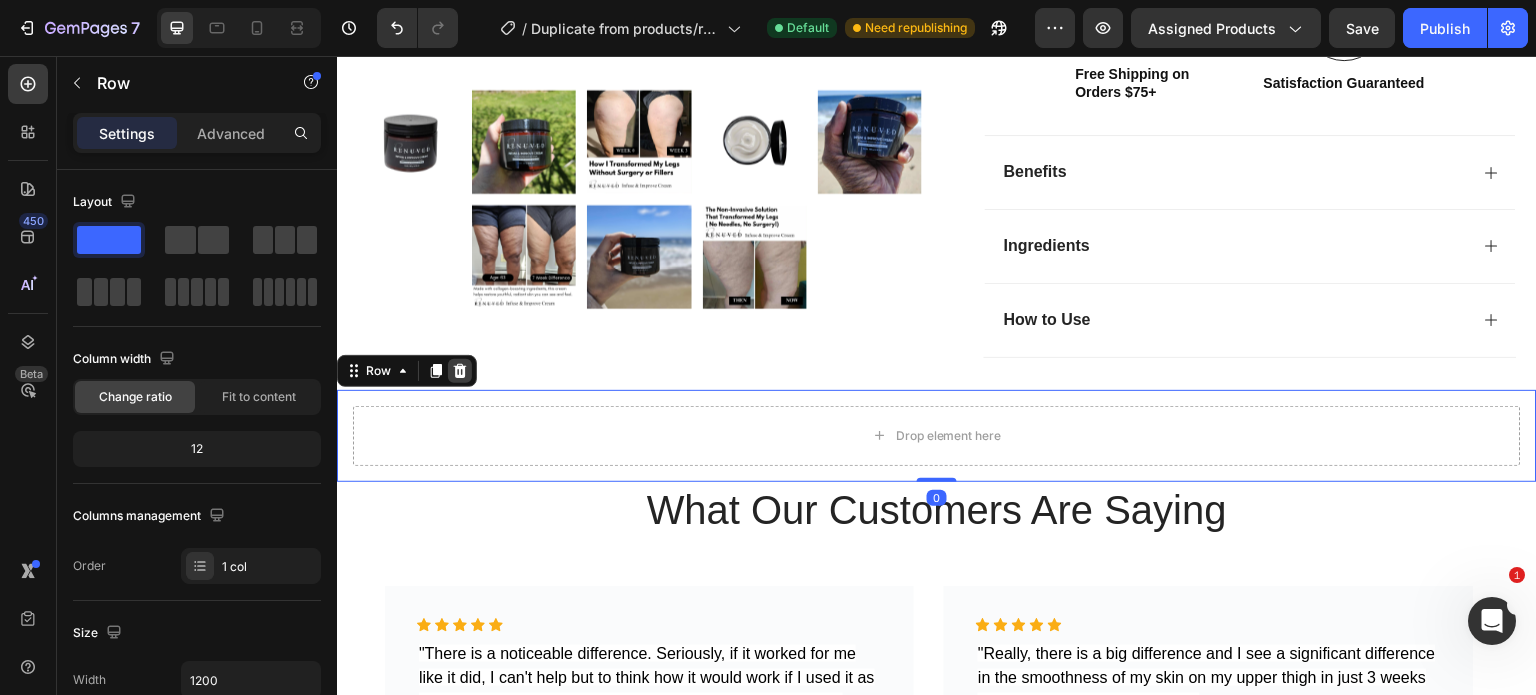 click 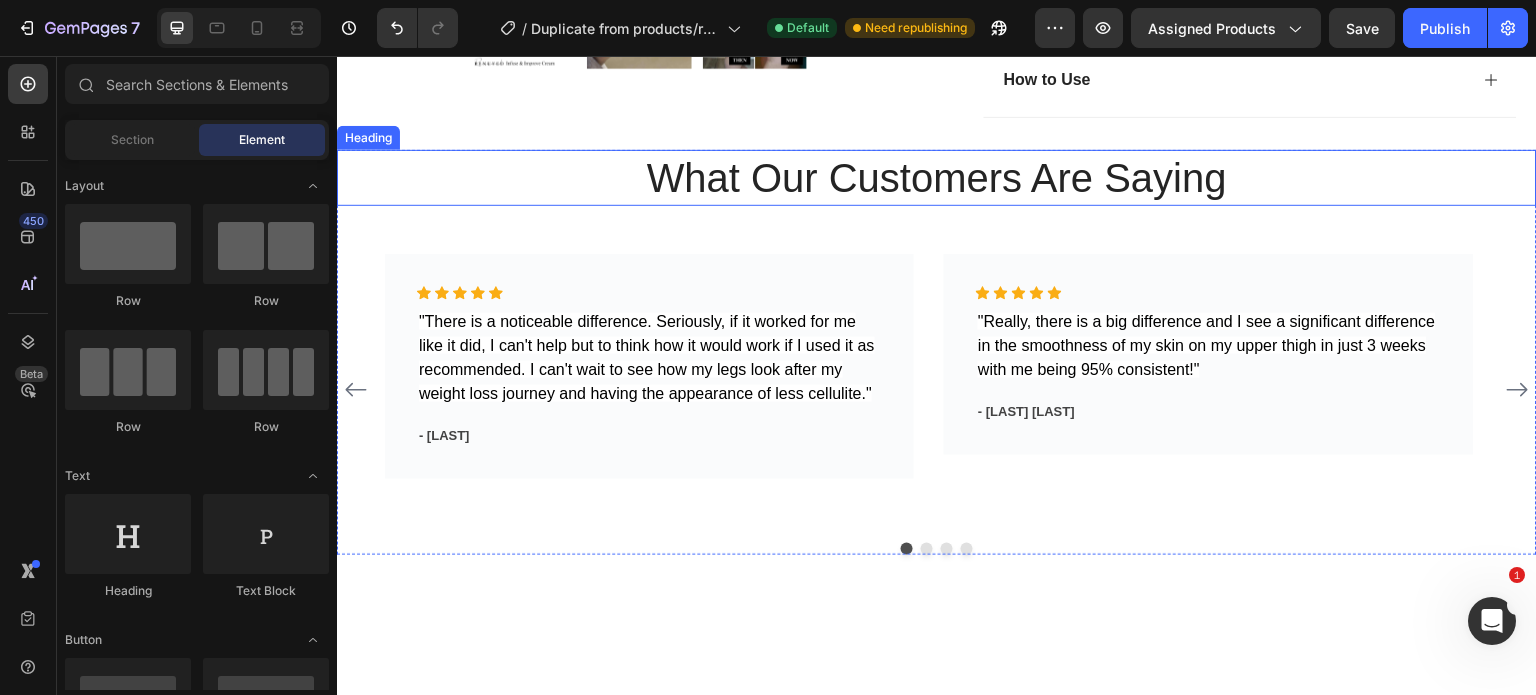 scroll, scrollTop: 1242, scrollLeft: 0, axis: vertical 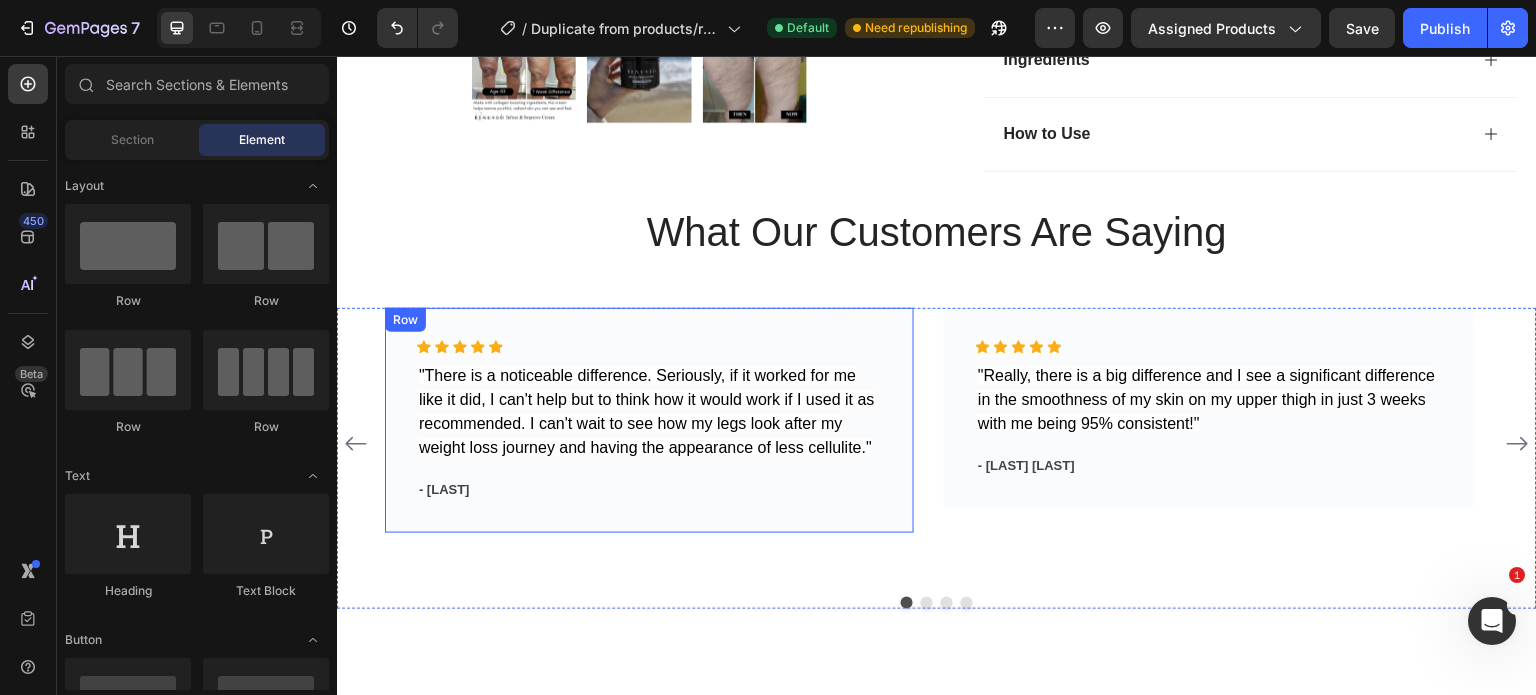 click on "Icon Icon Icon Icon
Icon Icon List Hoz "There is a noticeable difference. Seriously, if it worked for me like it did, I can't help but to think how it would work if I used it as recommended. I can't wait to see how my legs look after my weight loss journey and having the appearance of less cellulite."  Text block - [LAST] Text block Row" at bounding box center [649, 421] 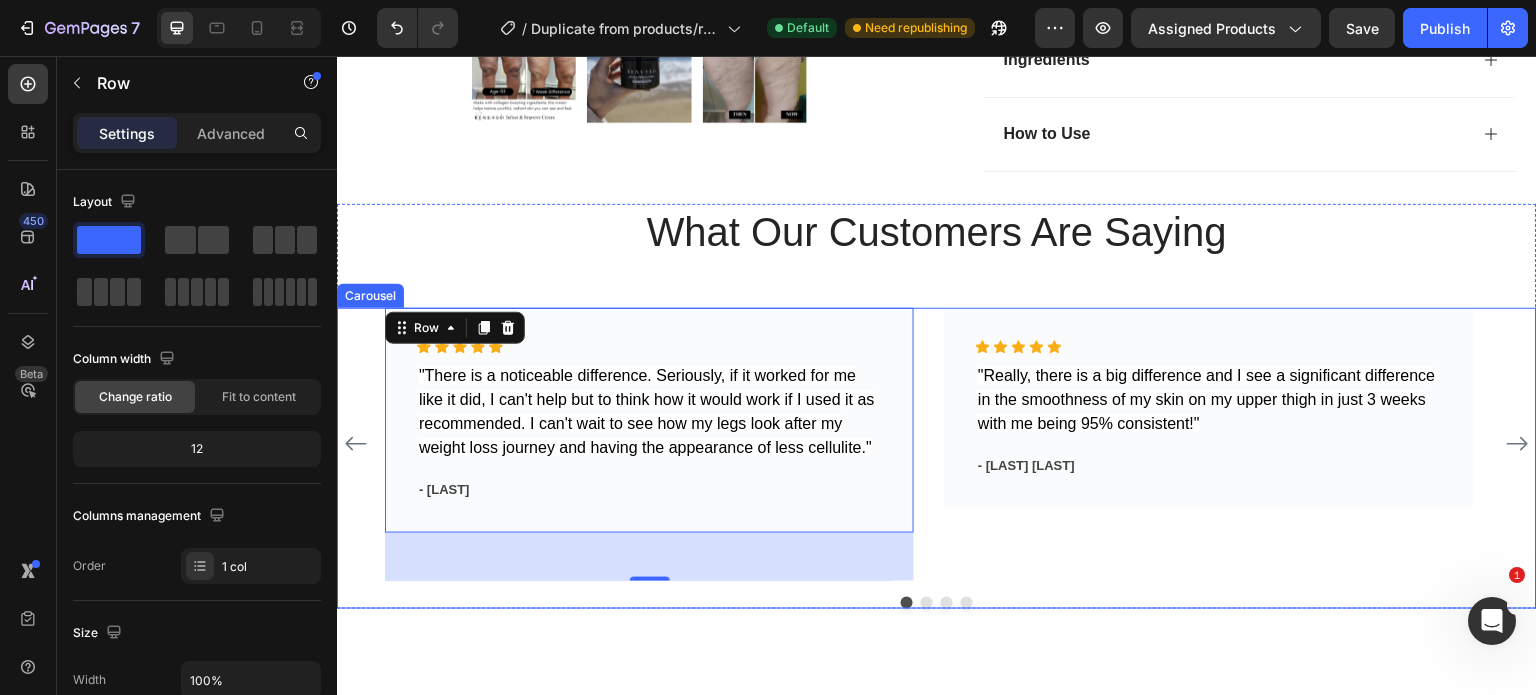 click 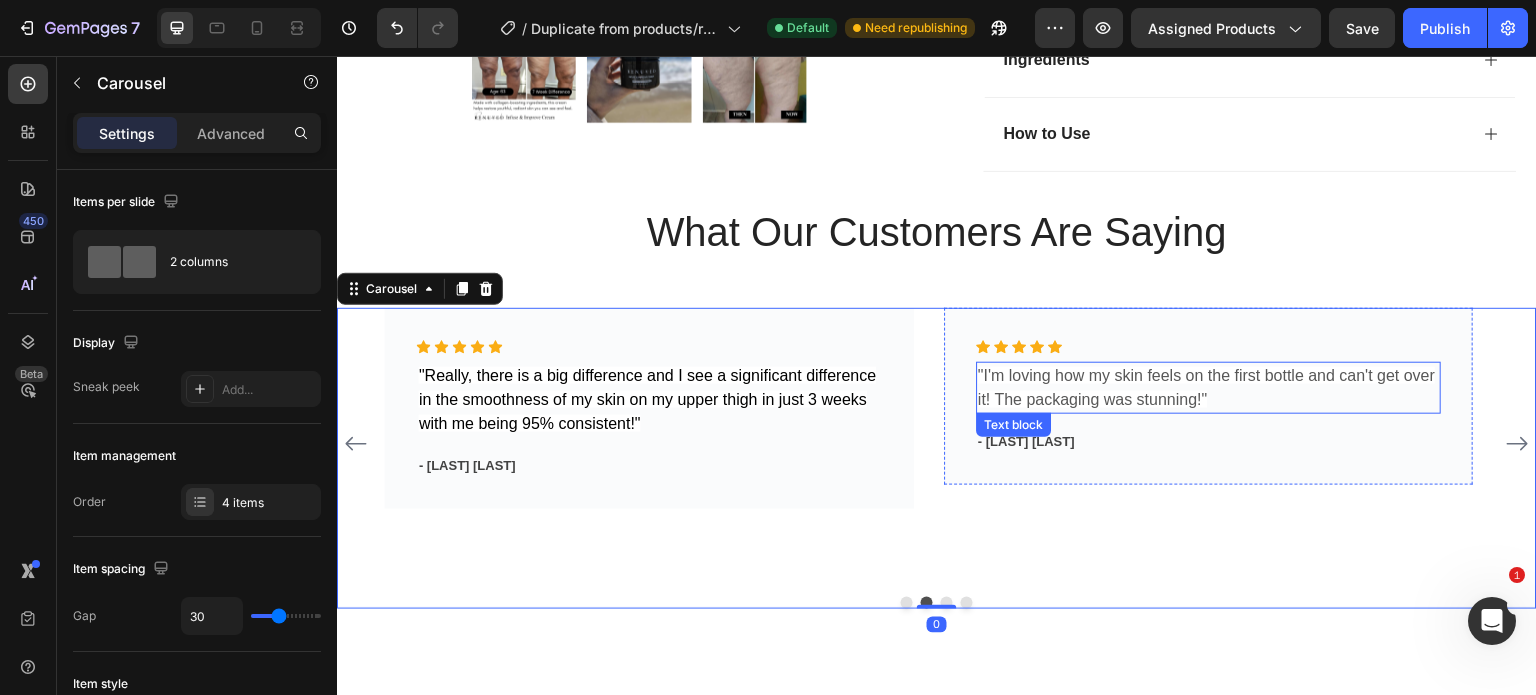 click on ""I'm loving how my skin feels on the first bottle and can't get over it! The packaging was stunning!"" at bounding box center (1206, 387) 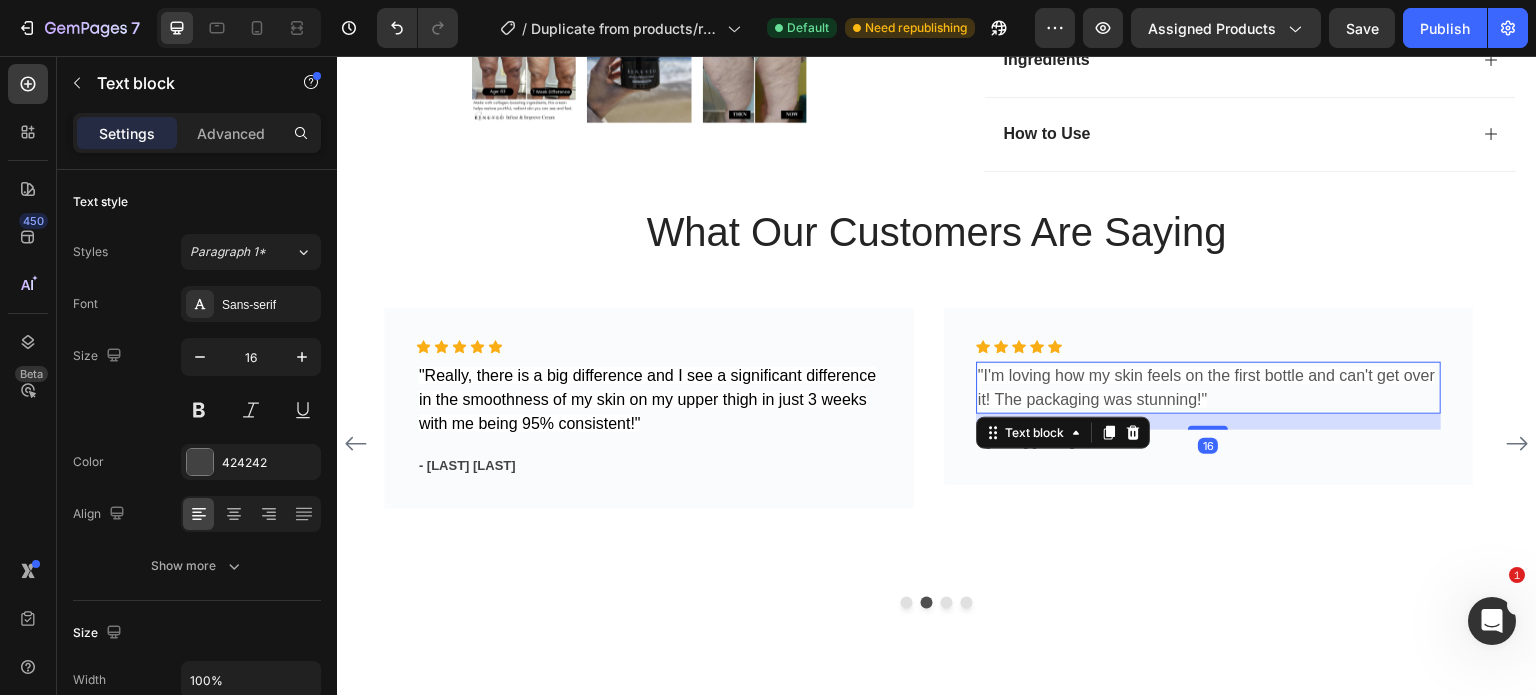 click on ""I'm loving how my skin feels on the first bottle and can't get over it! The packaging was stunning!"" at bounding box center [1208, 388] 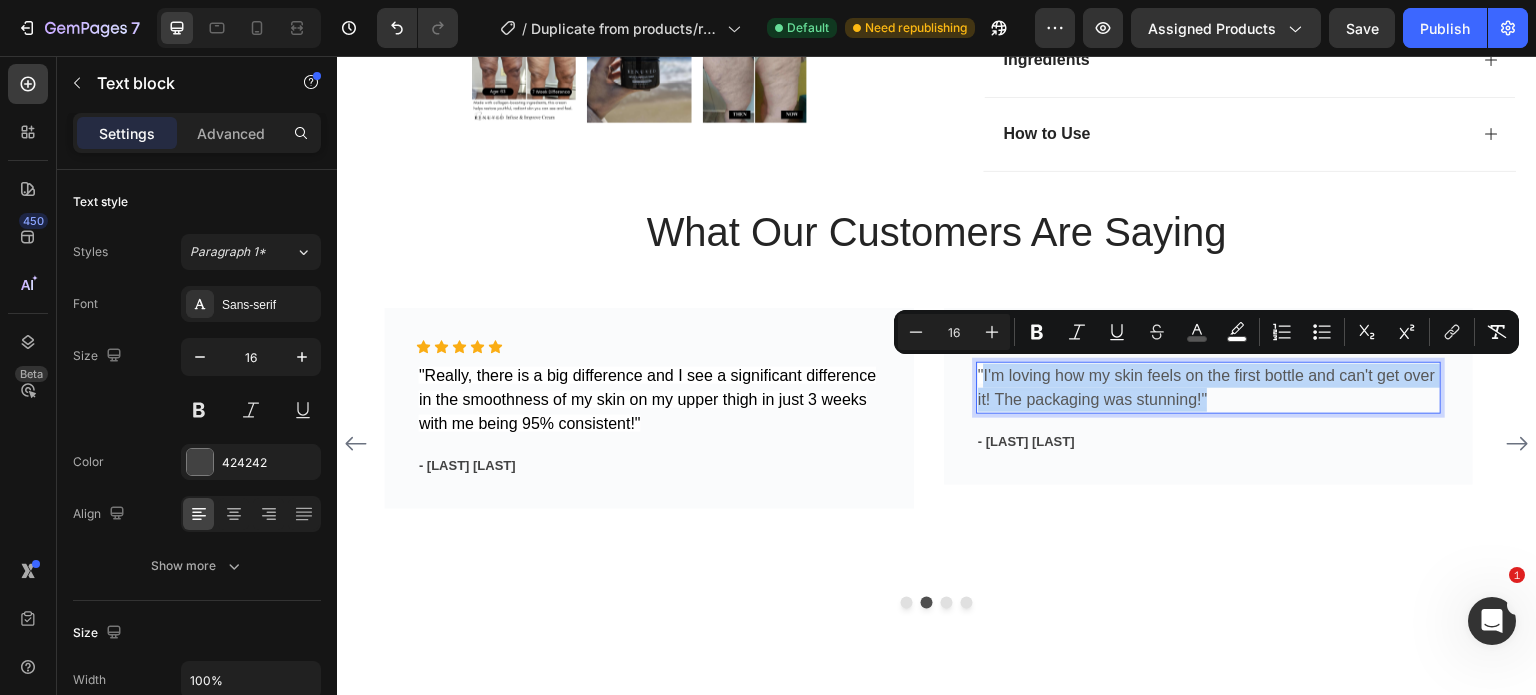 drag, startPoint x: 1223, startPoint y: 401, endPoint x: 983, endPoint y: 368, distance: 242.25813 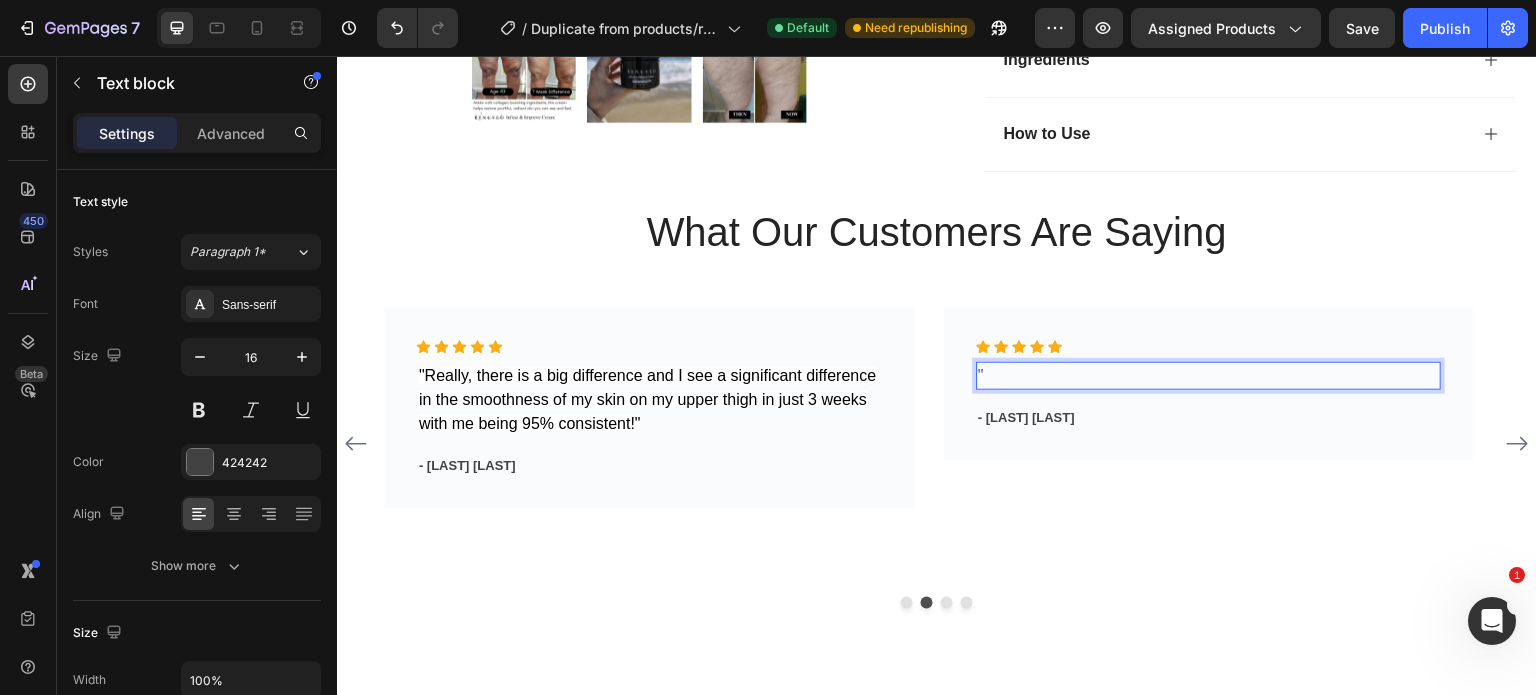 click on """ at bounding box center [1208, 376] 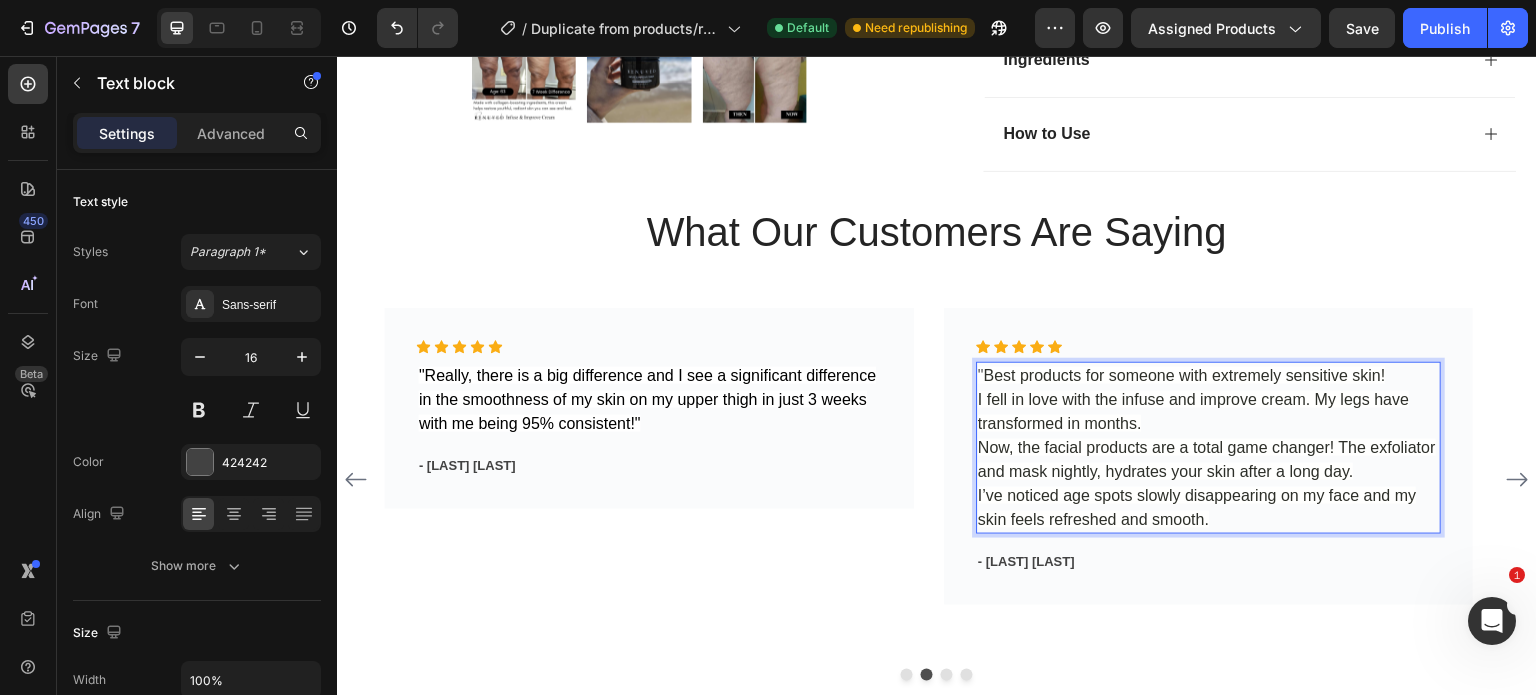 click on "Now, the facial products are a total game changer! The exfoliator and mask nightly, hydrates your skin after a long day." at bounding box center [1207, 459] 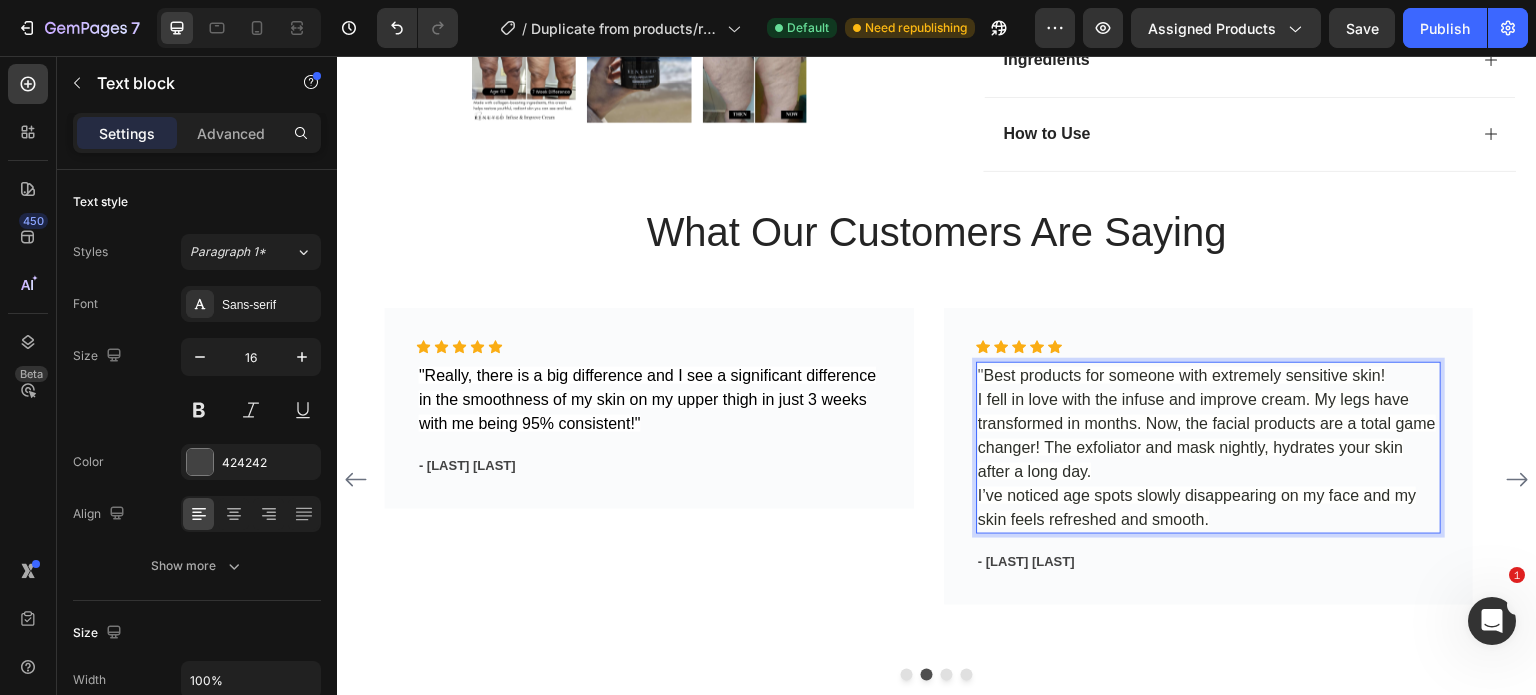 click on "I’ve noticed age spots slowly disappearing on my face and my skin feels refreshed and smooth." at bounding box center (1197, 507) 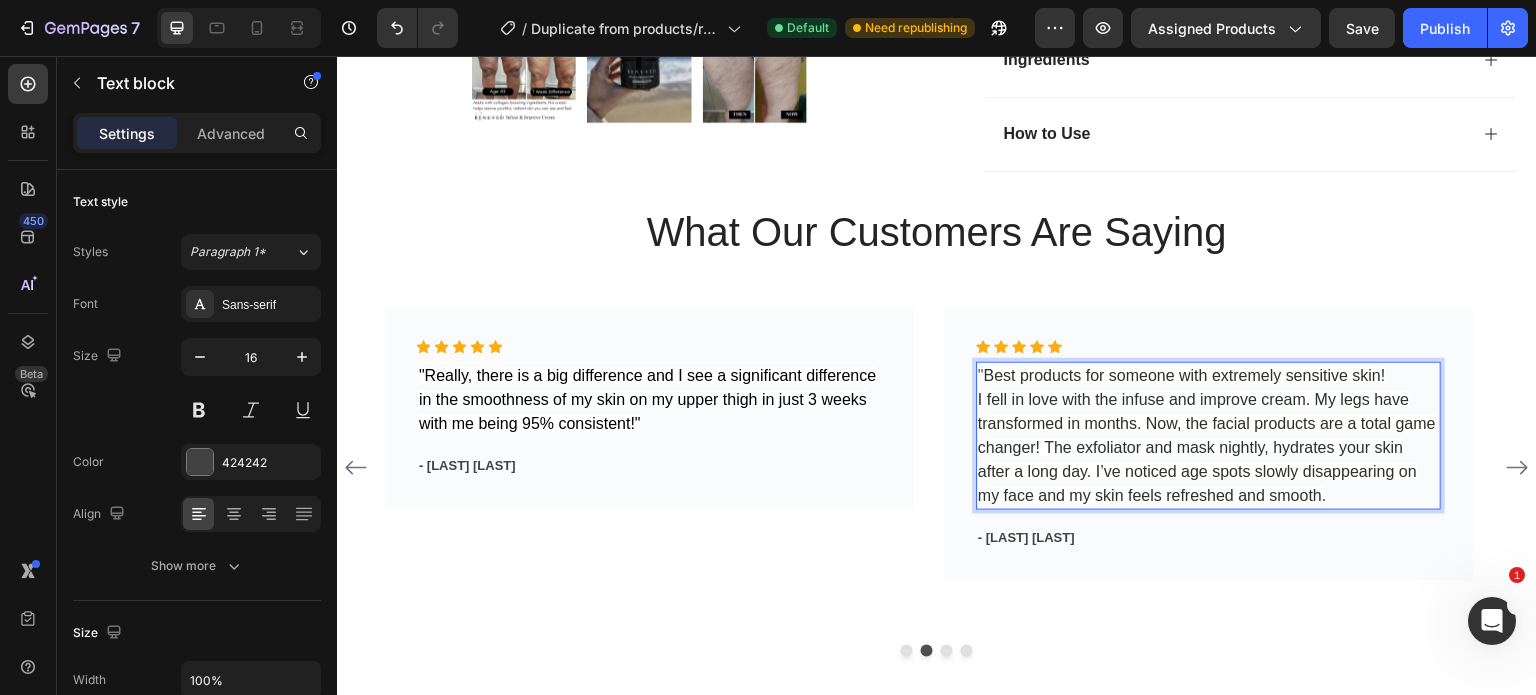click on "" Best products for someone with extremely sensitive skin! I fell in love with the infuse and improve cream. My legs have transformed in months. Now, the facial products are a total game changer! The exfoliator and mask nightly, hydrates your skin after a long day. I’ve noticed age spots slowly disappearing on my face and my skin feels refreshed and smooth." at bounding box center [1208, 436] 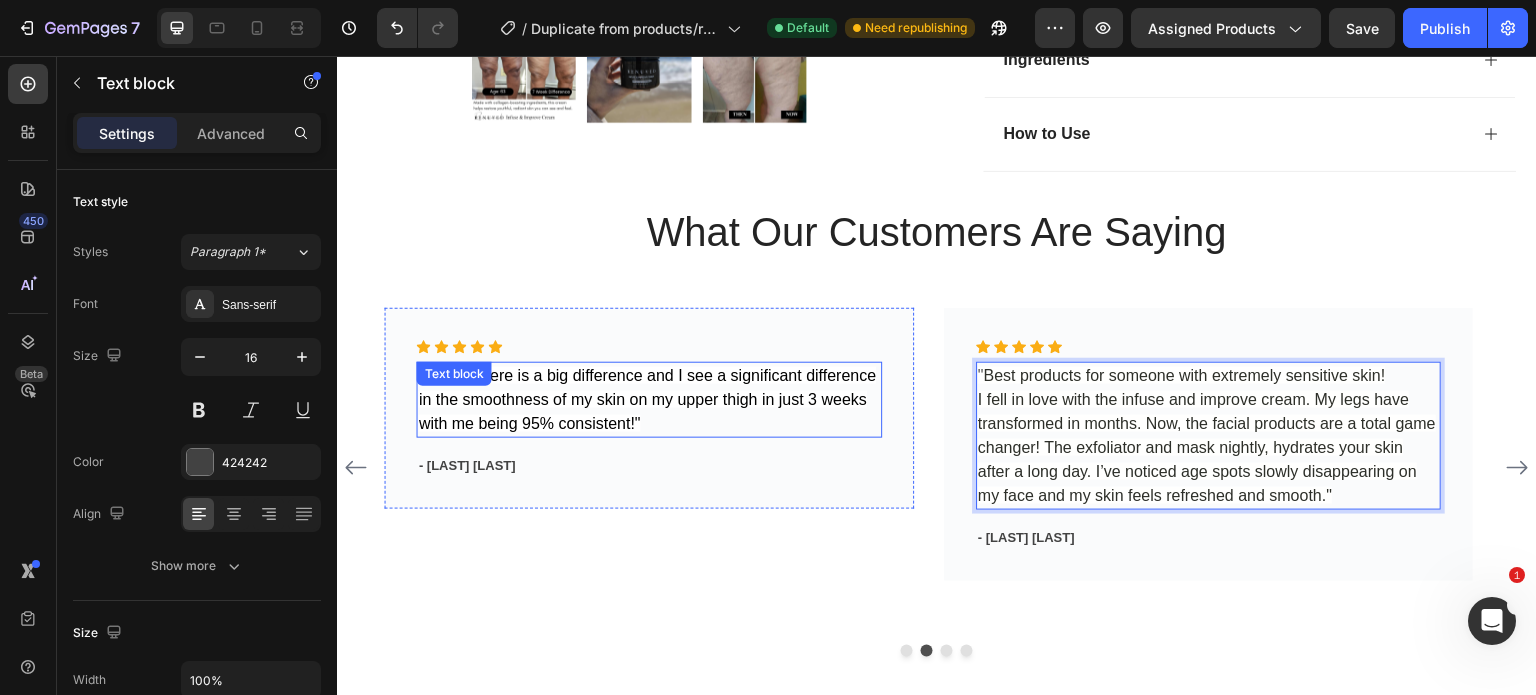 click on ""Really, there is a big difference and I see a significant difference in the smoothness of my skin on my upper thigh in just 3 weeks with me being 95% consistent!"" at bounding box center (649, 400) 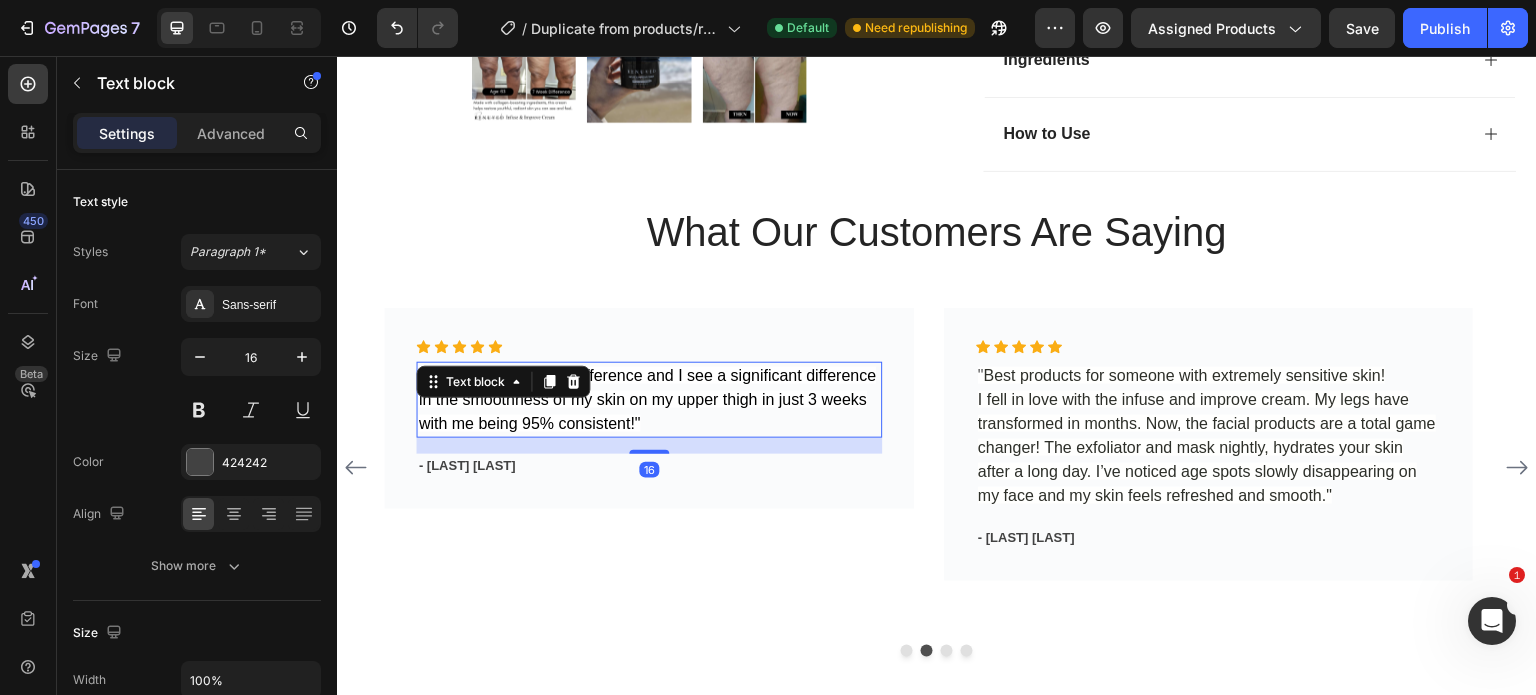 click on ""Really, there is a big difference and I see a significant difference in the smoothness of my skin on my upper thigh in just 3 weeks with me being 95% consistent!"" at bounding box center (649, 400) 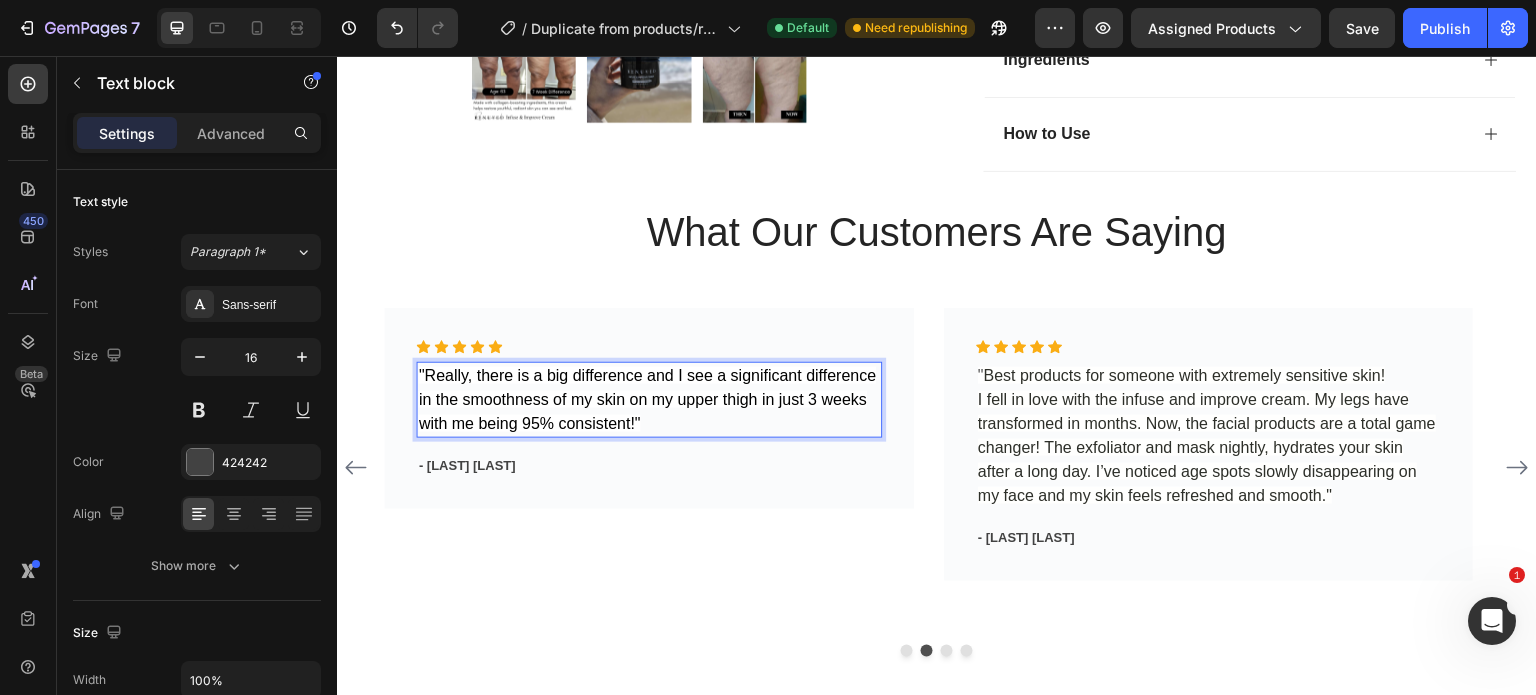 click on ""Really, there is a big difference and I see a significant difference in the smoothness of my skin on my upper thigh in just 3 weeks with me being 95% consistent!"" at bounding box center [648, 399] 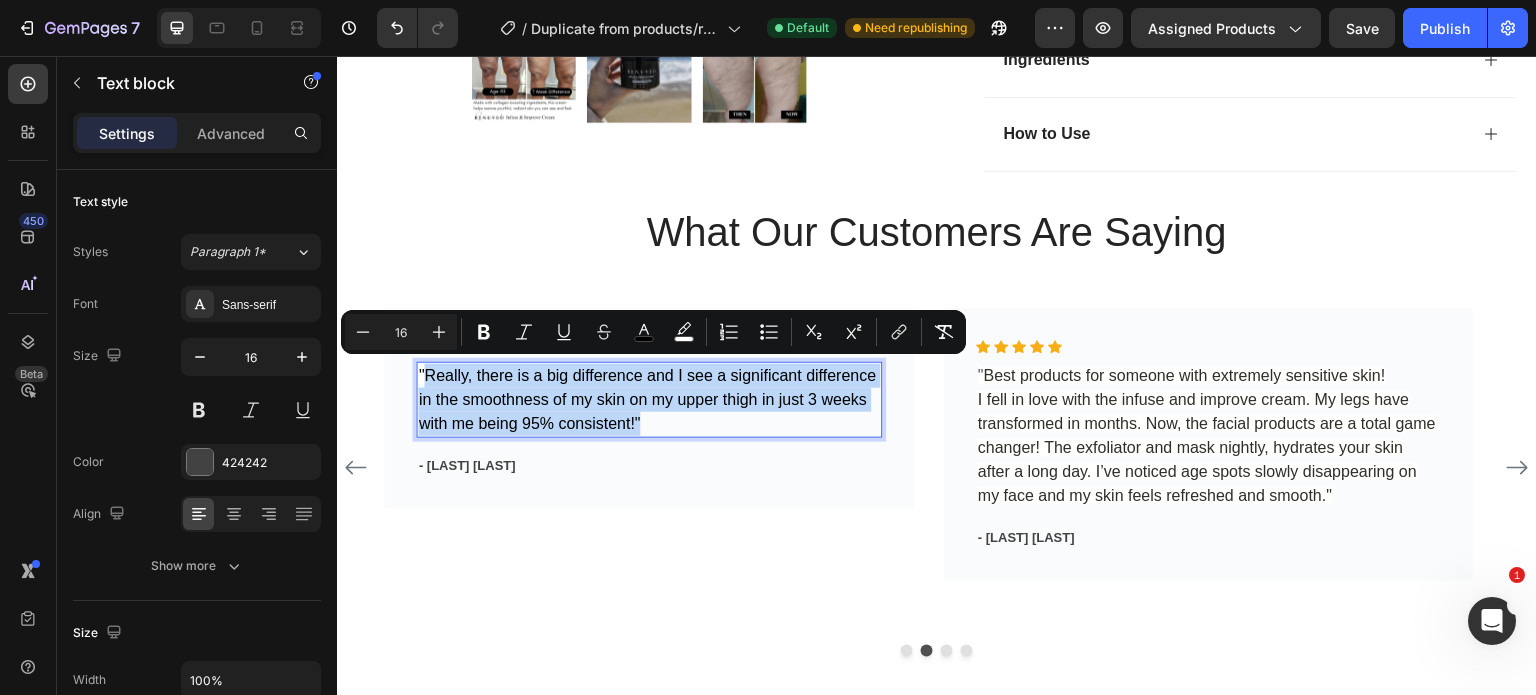 drag, startPoint x: 648, startPoint y: 420, endPoint x: 426, endPoint y: 378, distance: 225.93805 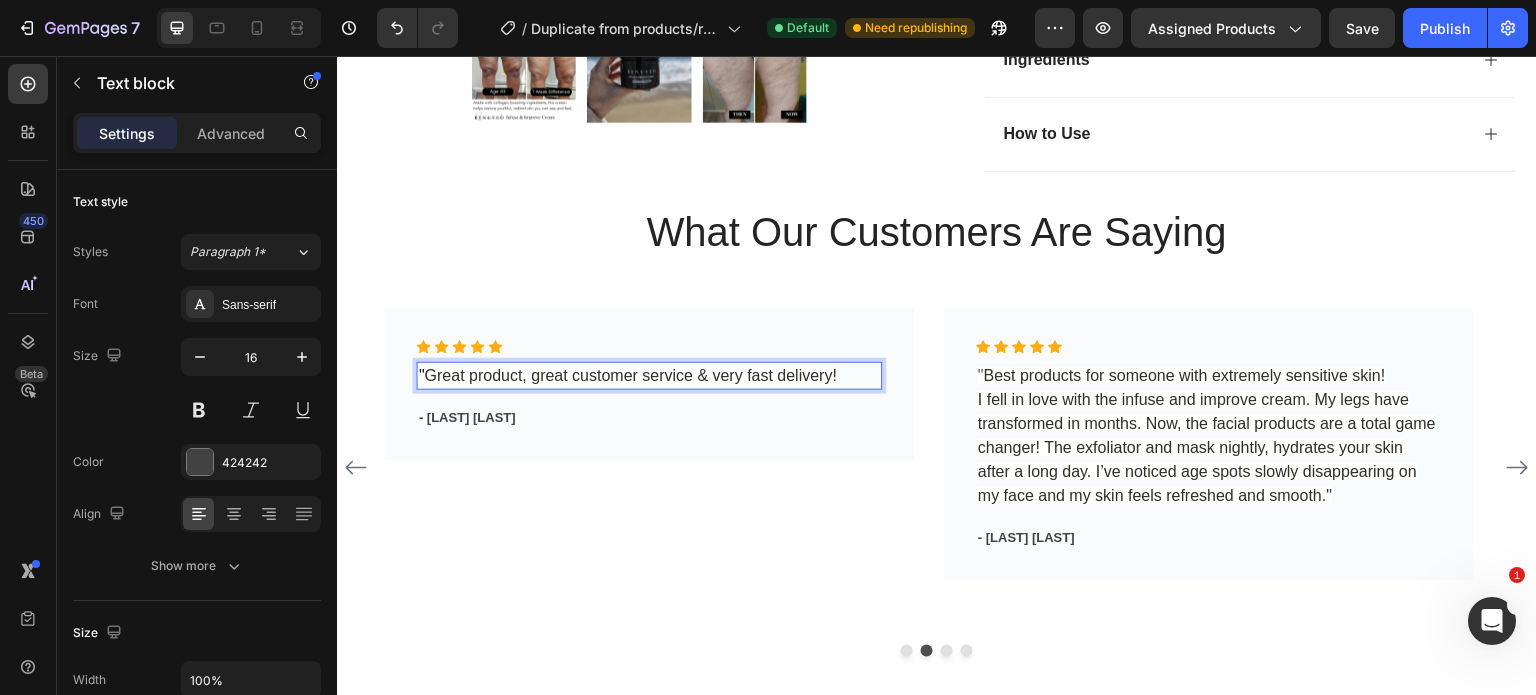 click on "Great product, great customer service & very fast delivery!" at bounding box center (631, 375) 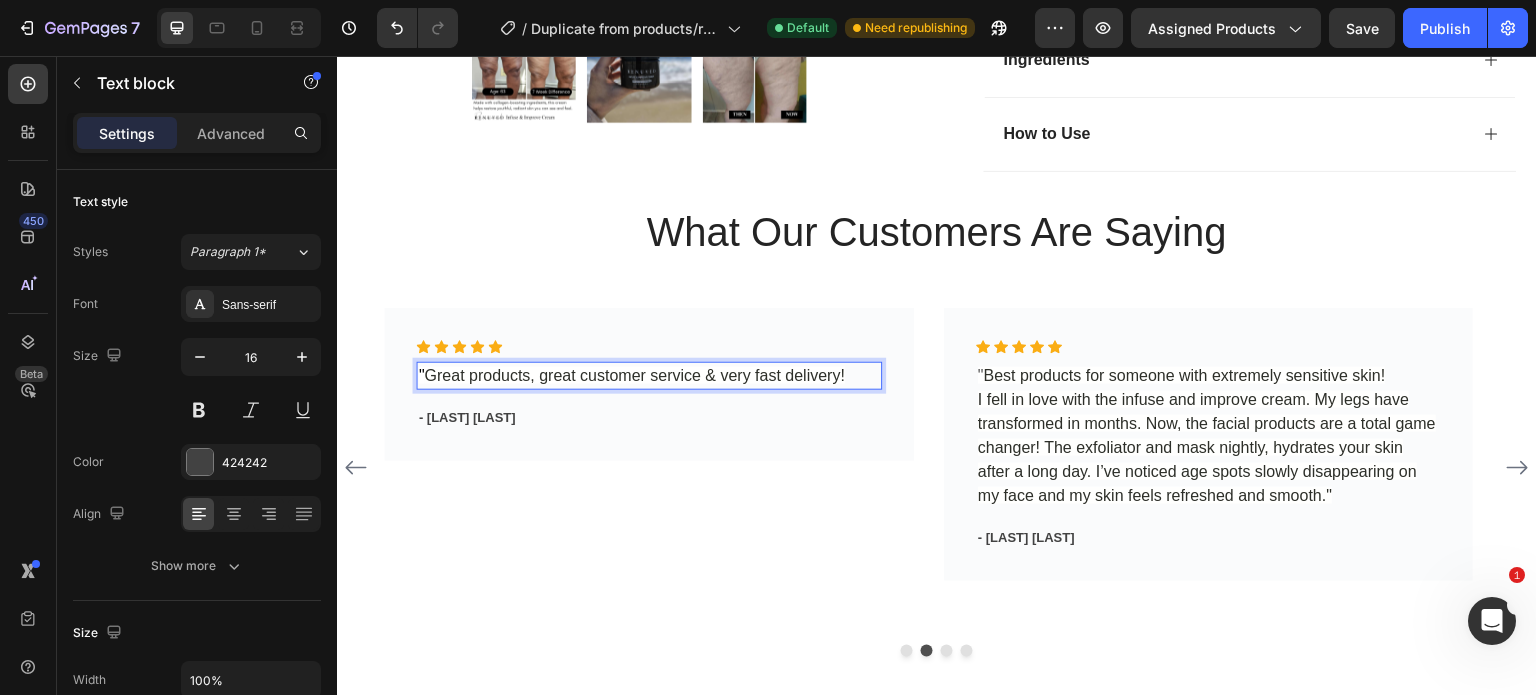 click on "" Great products, great customer service & very fast delivery!" at bounding box center [649, 376] 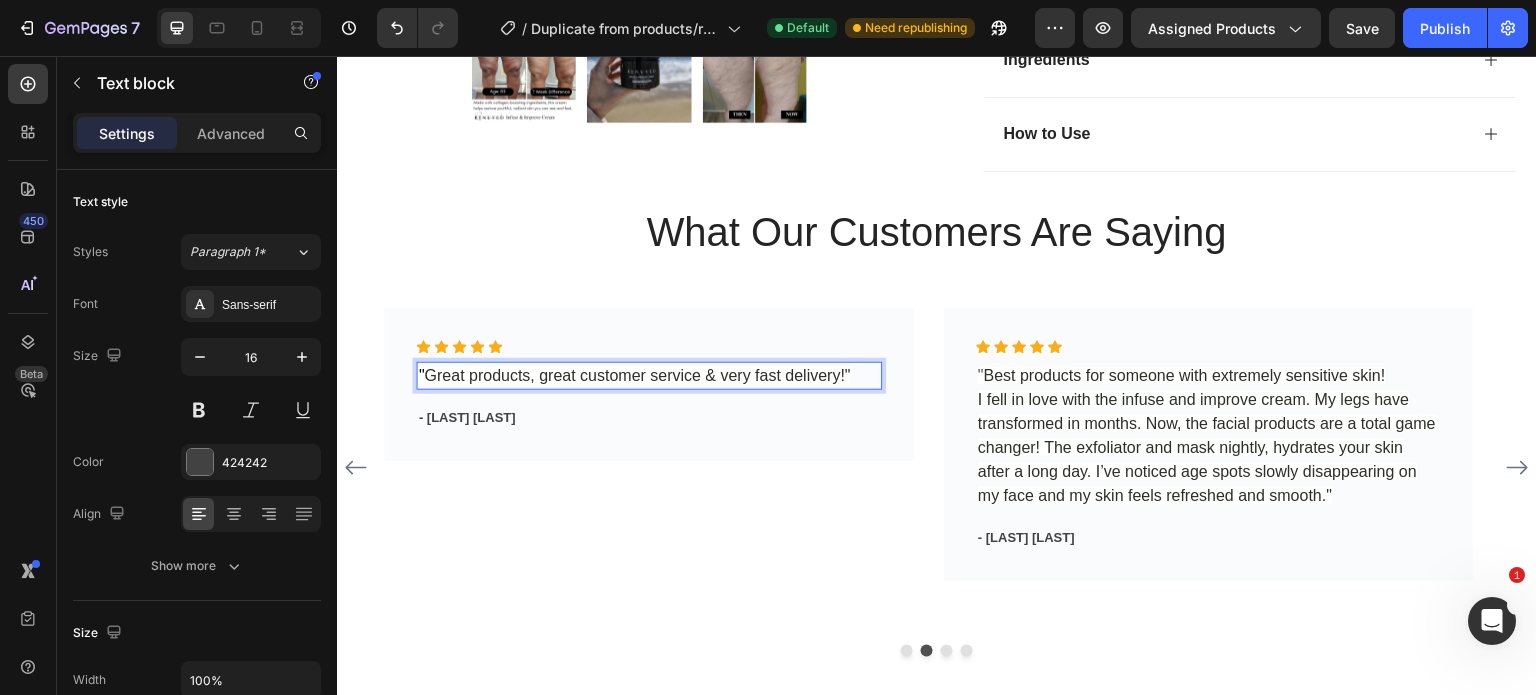click on "Great products, great customer service & very fast delivery!"" at bounding box center [638, 375] 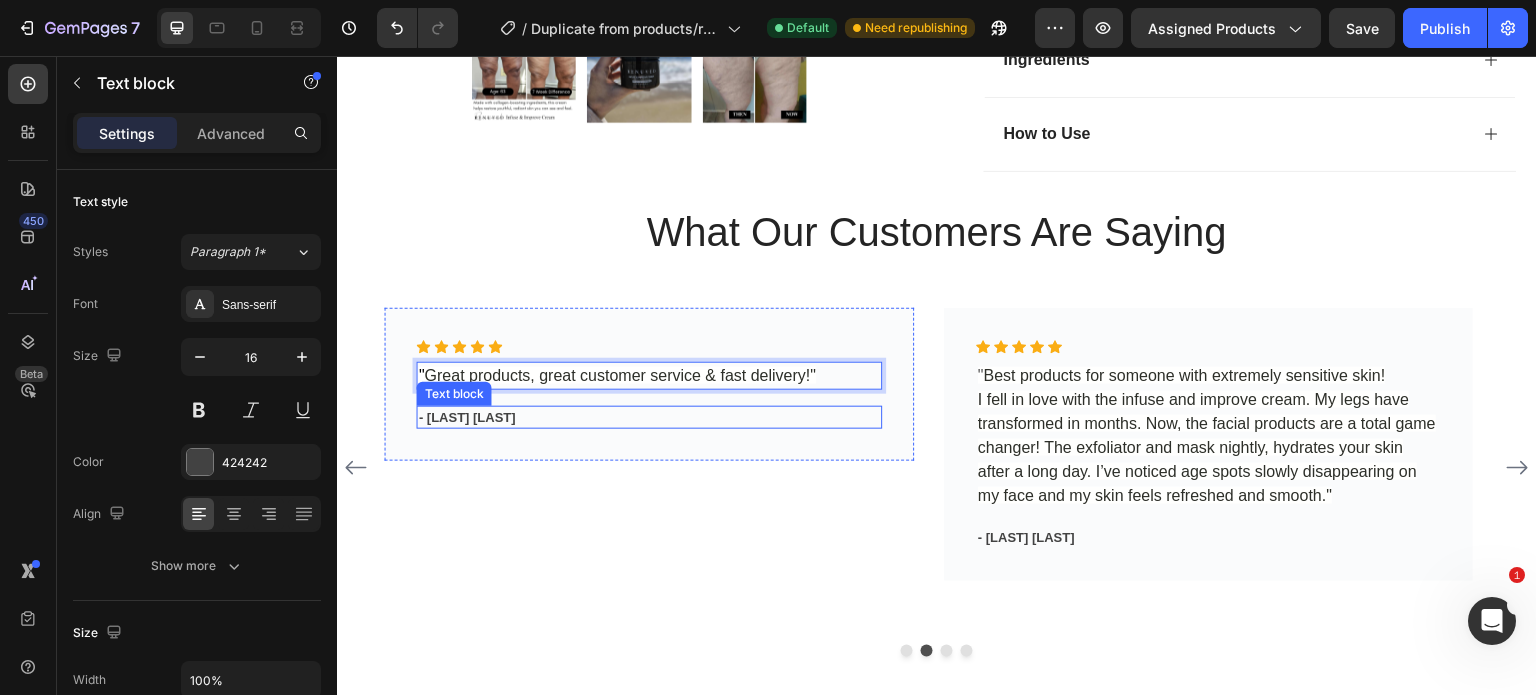 click on "- [LAST] [LAST]" at bounding box center [649, 418] 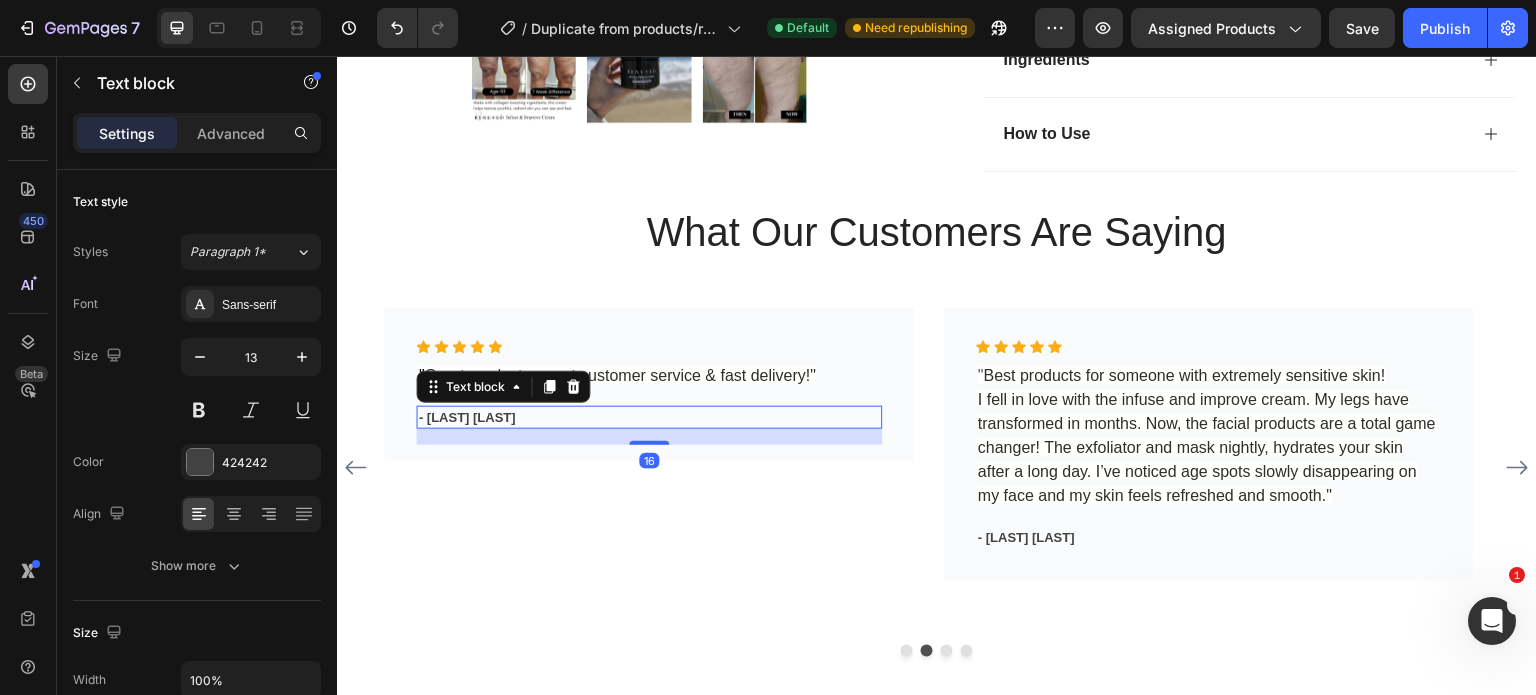 click on "- [LAST] [LAST]" at bounding box center [649, 418] 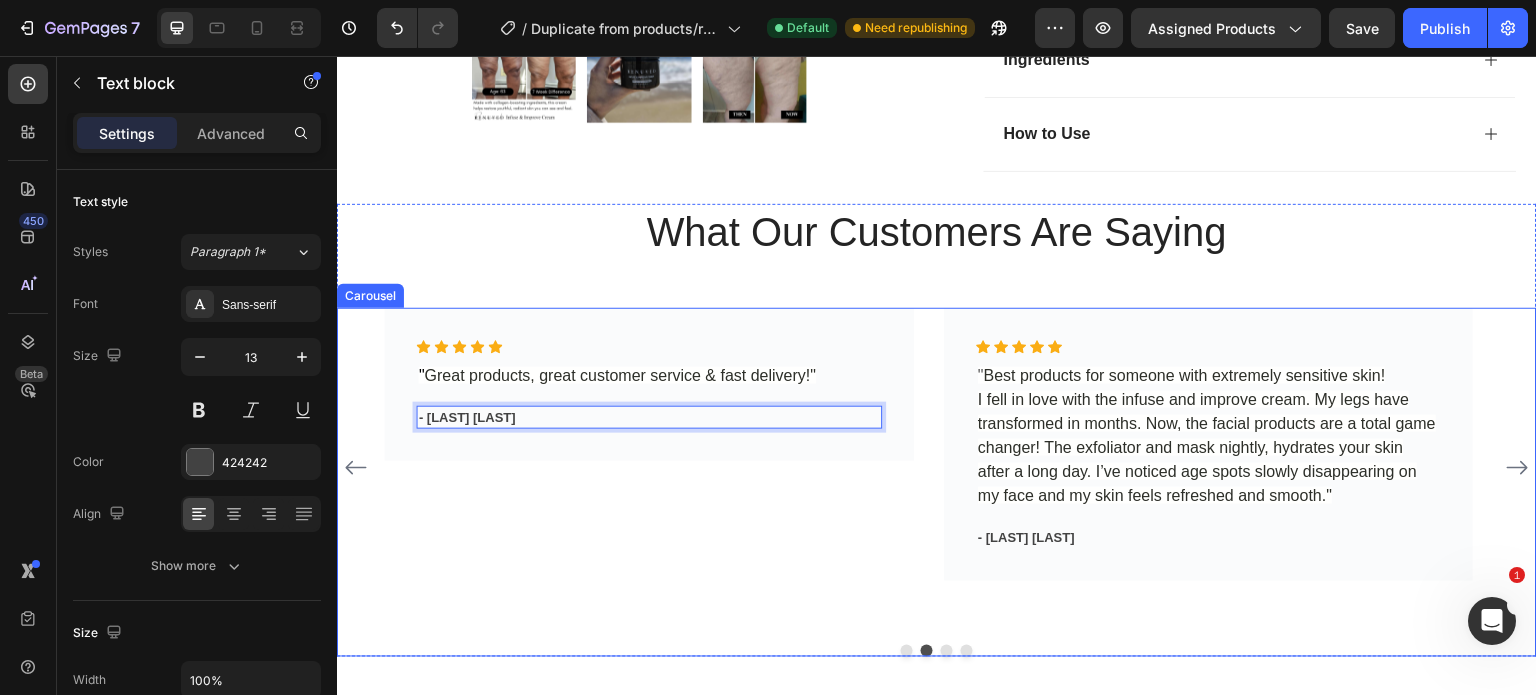 click 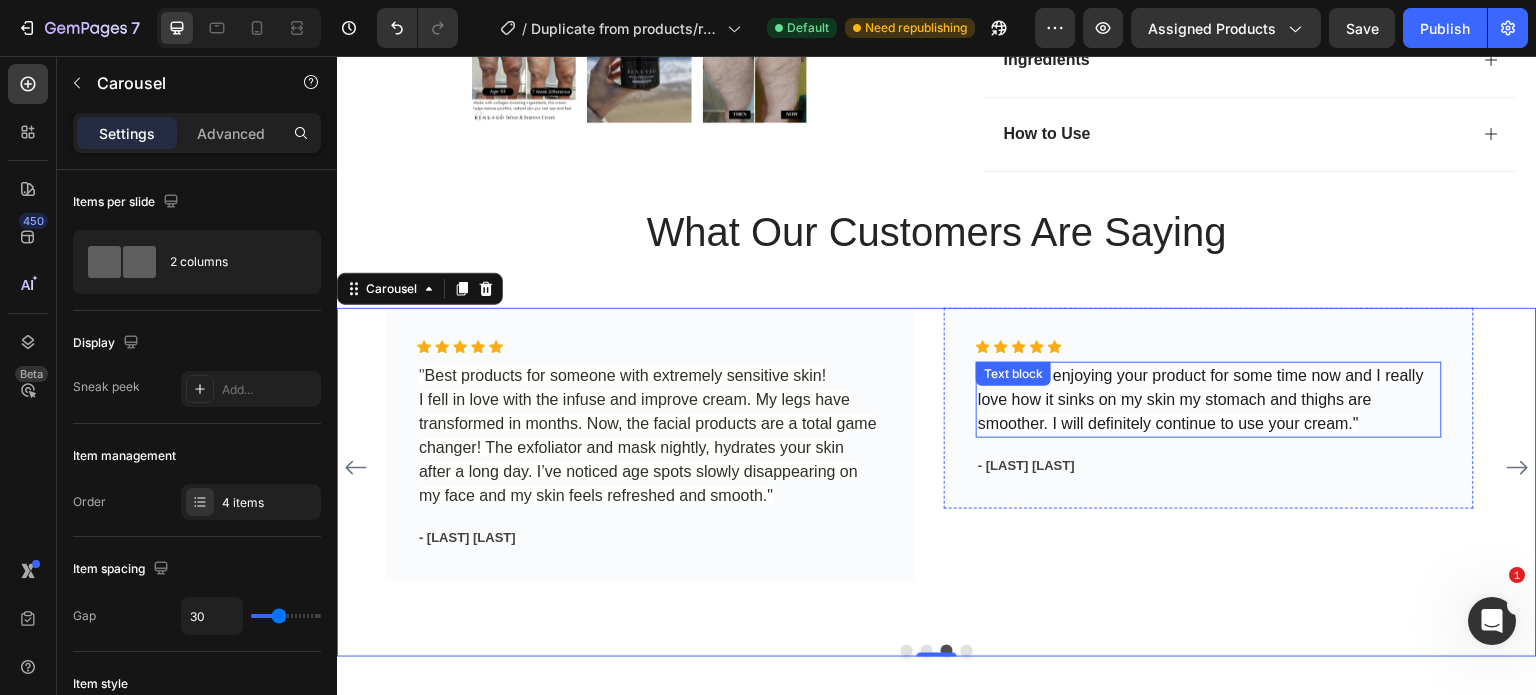 click on ""I’ve been enjoying your product for some time now and I really love how it sinks on my skin my stomach and thighs are smoother. I will definitely continue to use your cream."" at bounding box center (1208, 400) 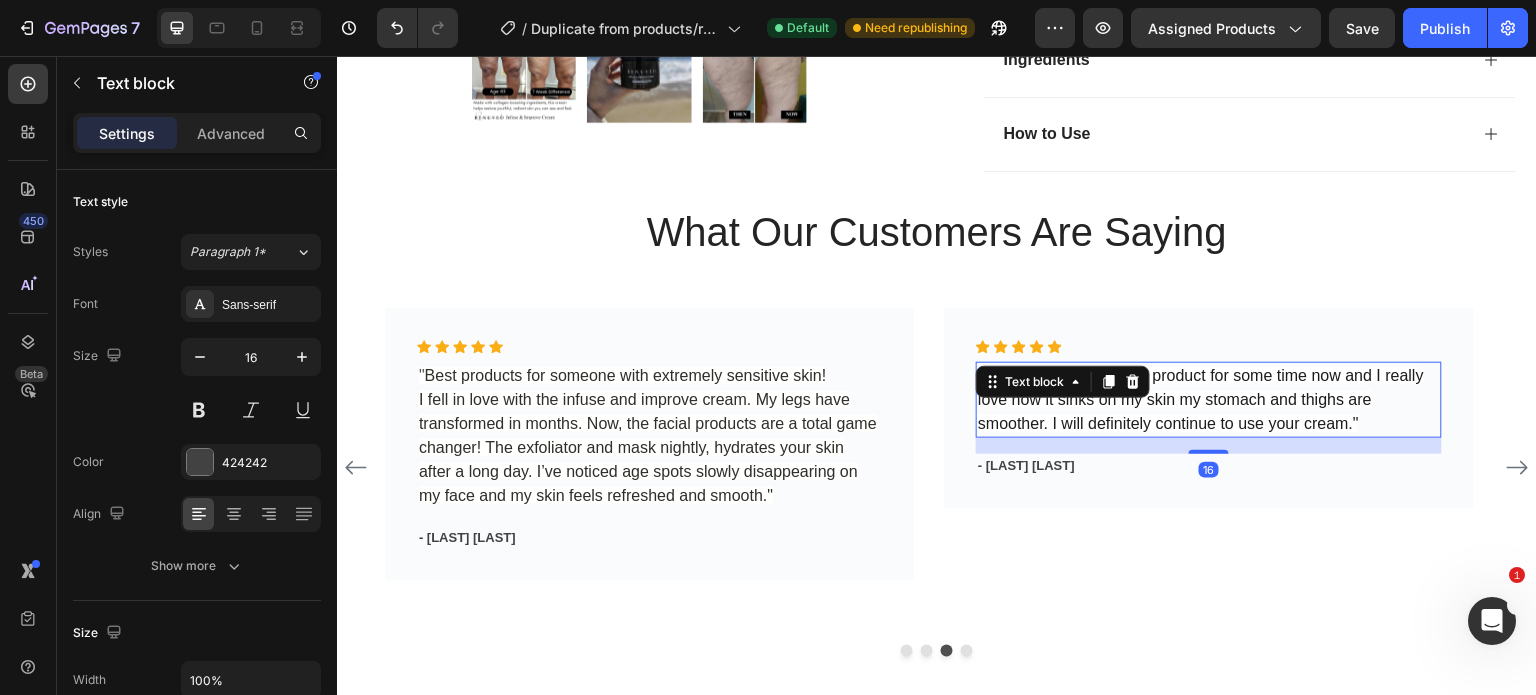 click on ""I’ve been enjoying your product for some time now and I really love how it sinks on my skin my stomach and thighs are smoother. I will definitely continue to use your cream."" at bounding box center [1208, 400] 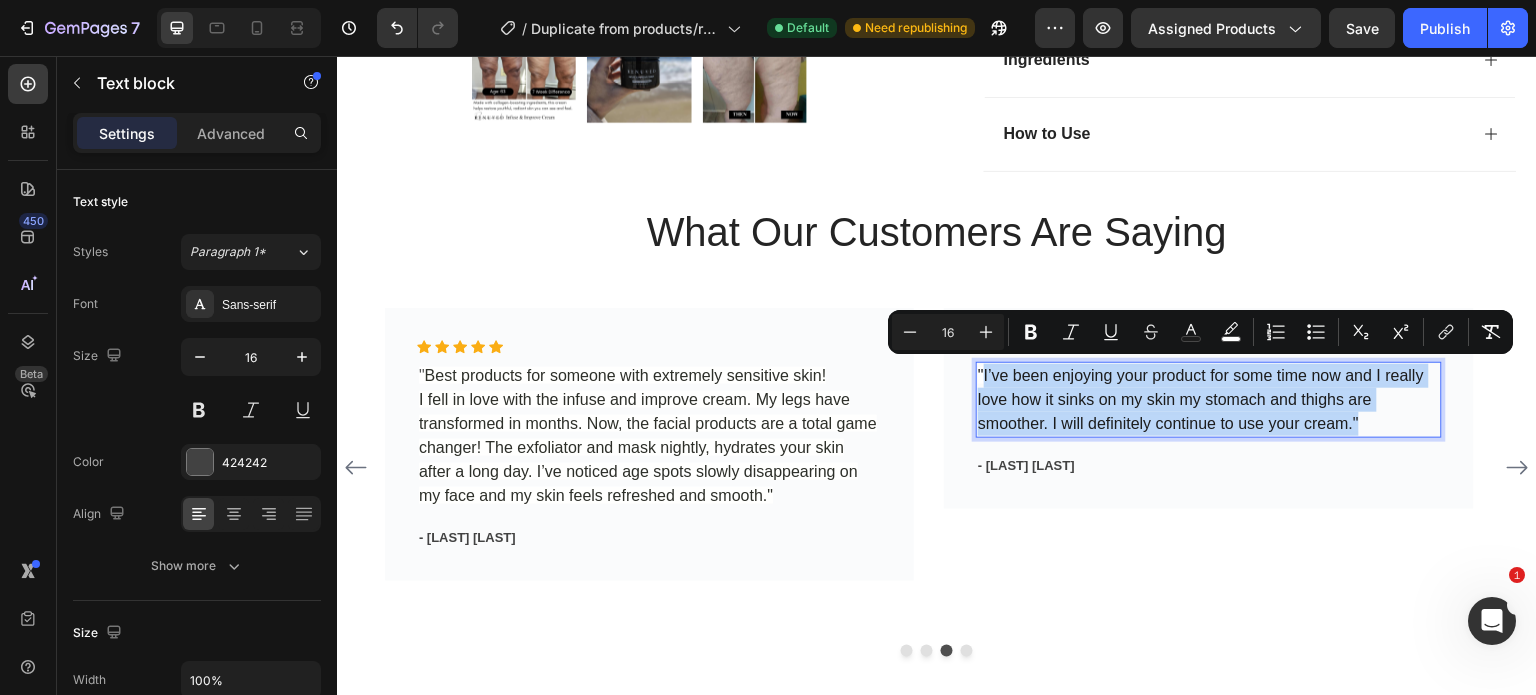 drag, startPoint x: 1368, startPoint y: 415, endPoint x: 982, endPoint y: 377, distance: 387.86597 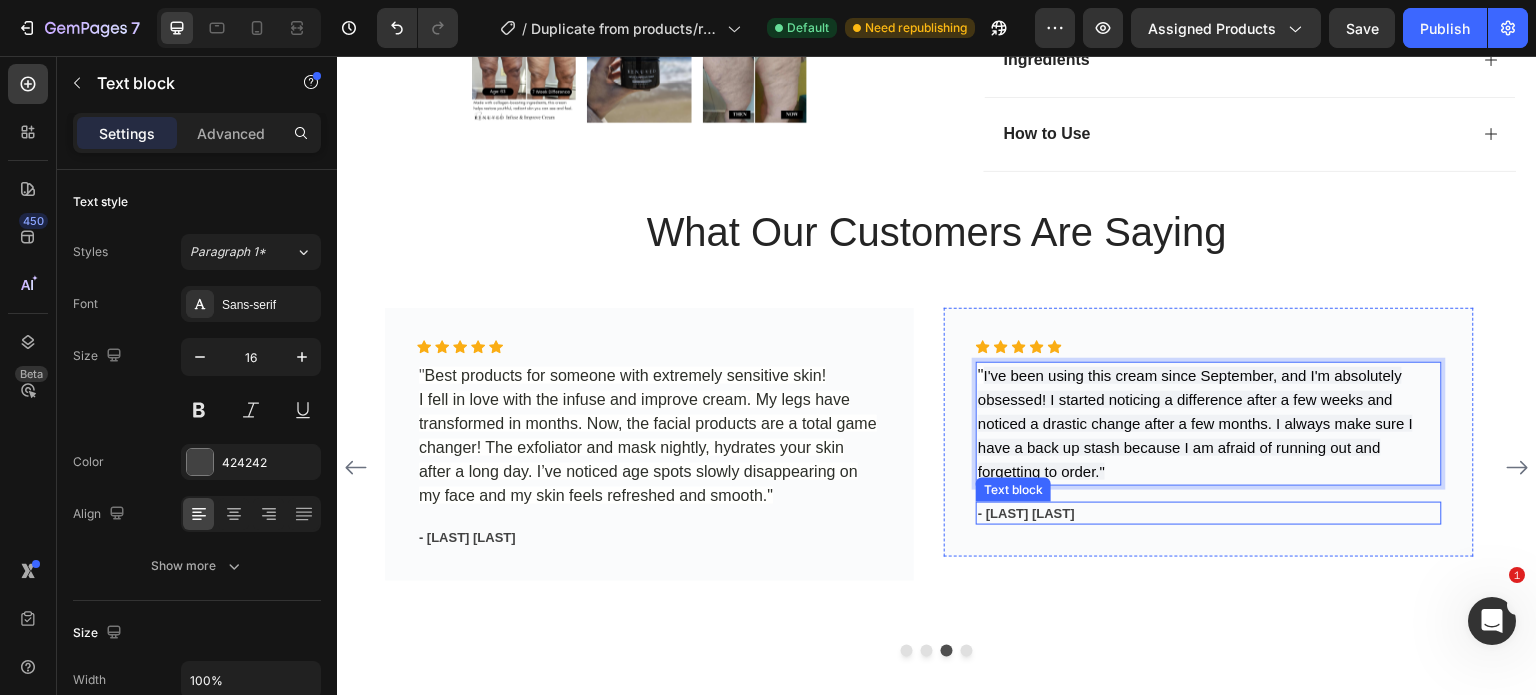 click on "- [LAST] [LAST]" at bounding box center [1208, 514] 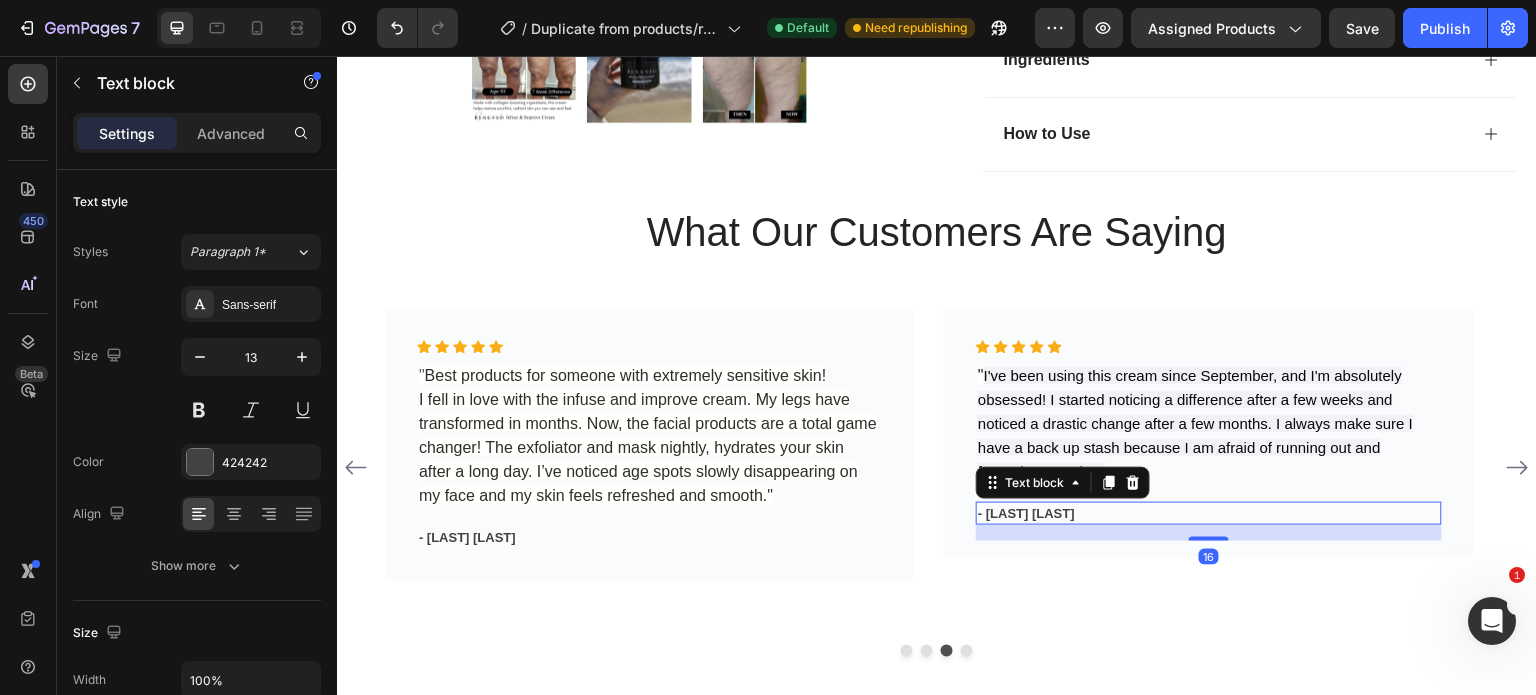 click on "- [LAST] [LAST]" at bounding box center [1208, 514] 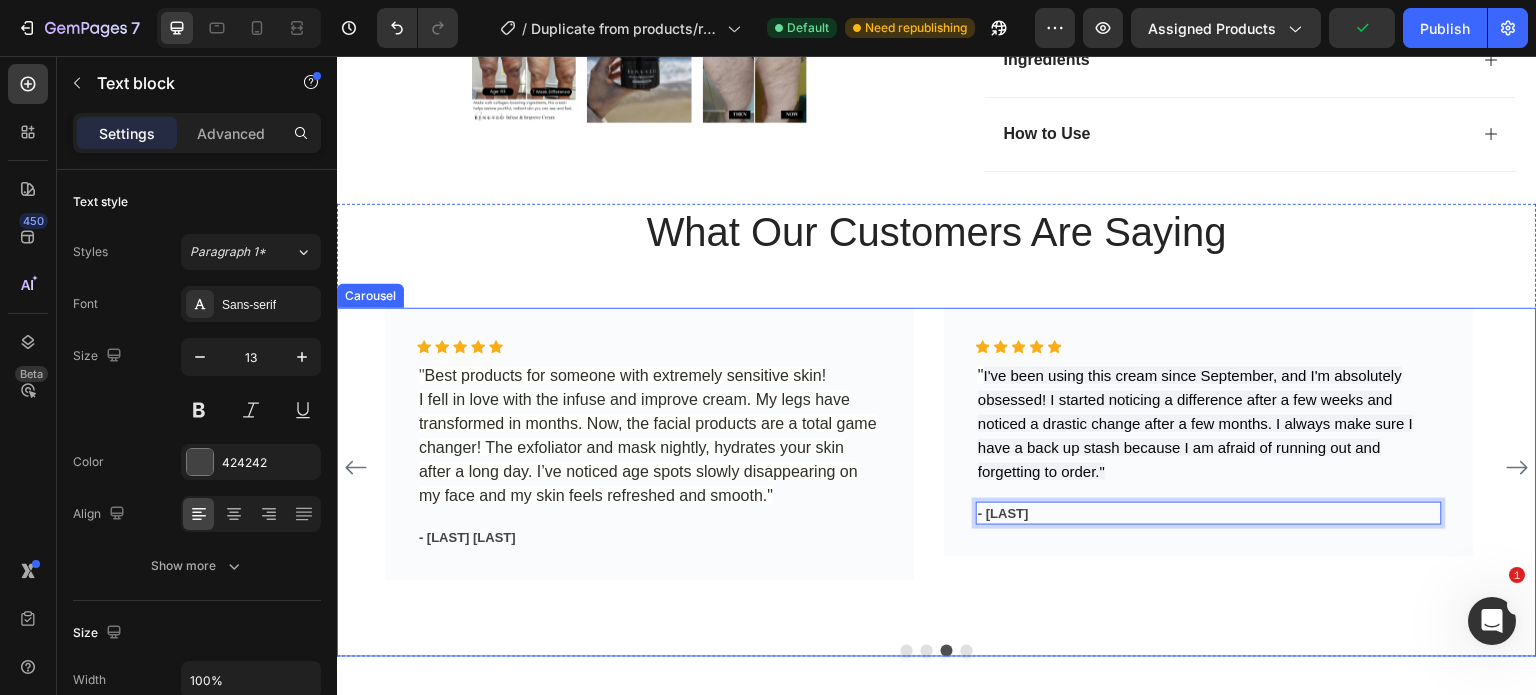 click 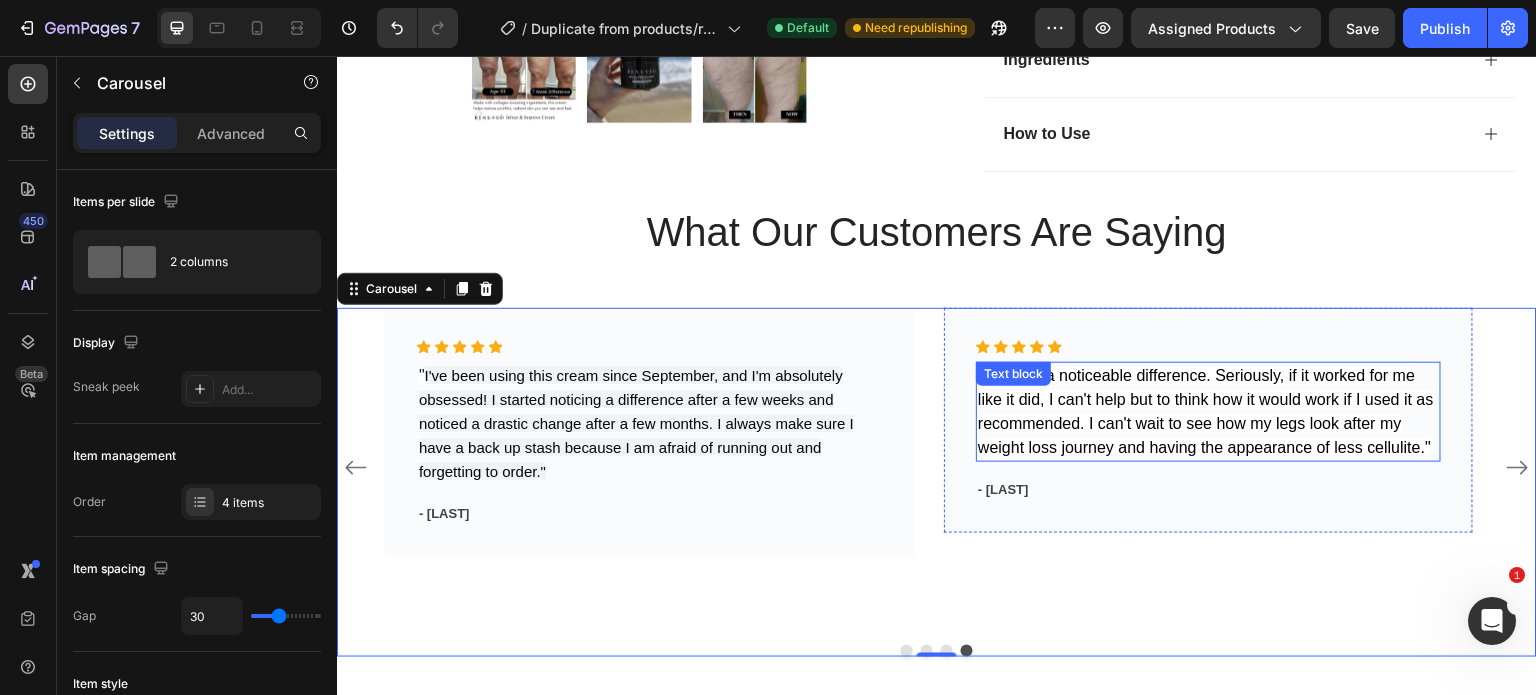 click on ""There is a noticeable difference. Seriously, if it worked for me like it did, I can't help but to think how it would work if I used it as recommended. I can't wait to see how my legs look after my weight loss journey and having the appearance of less cellulite."" at bounding box center [1208, 412] 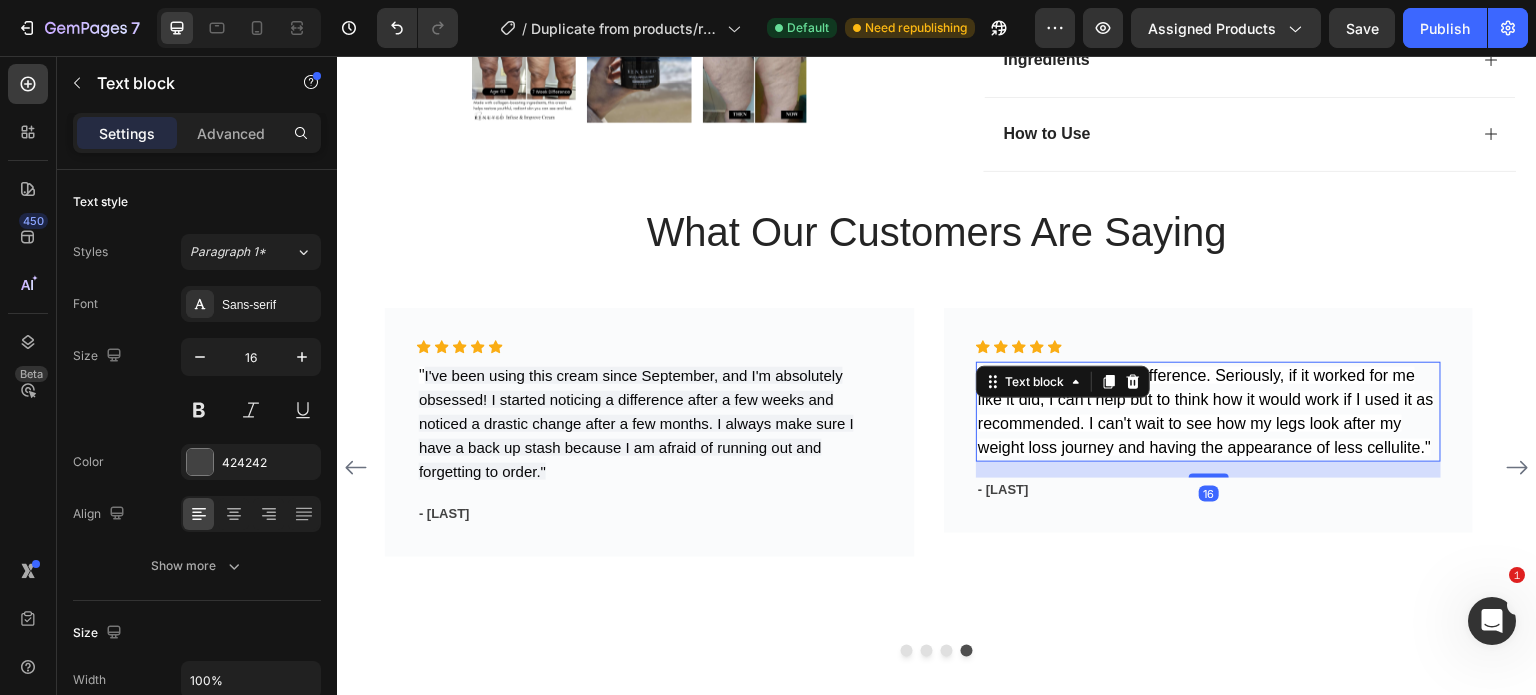 click on ""There is a noticeable difference. Seriously, if it worked for me like it did, I can't help but to think how it would work if I used it as recommended. I can't wait to see how my legs look after my weight loss journey and having the appearance of less cellulite."" at bounding box center [1206, 411] 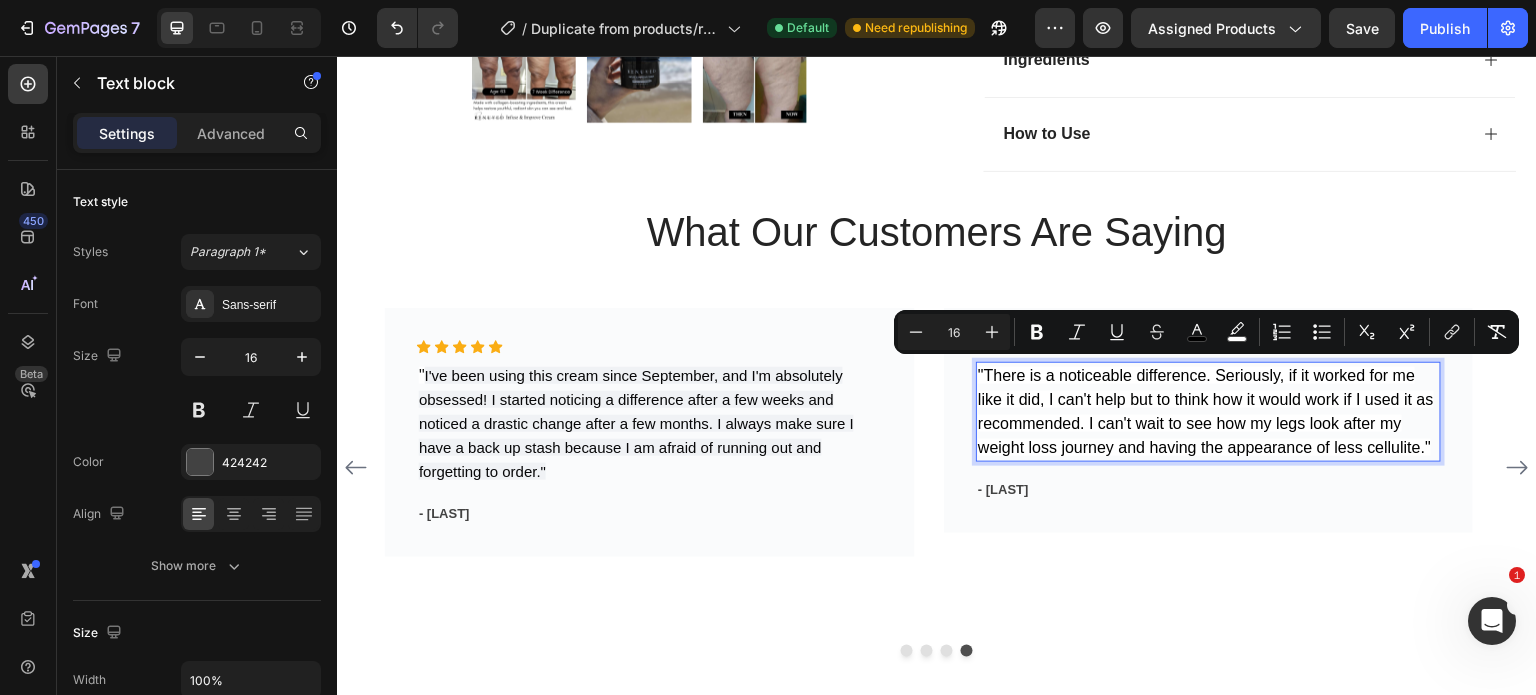 drag, startPoint x: 1432, startPoint y: 444, endPoint x: 984, endPoint y: 376, distance: 453.13132 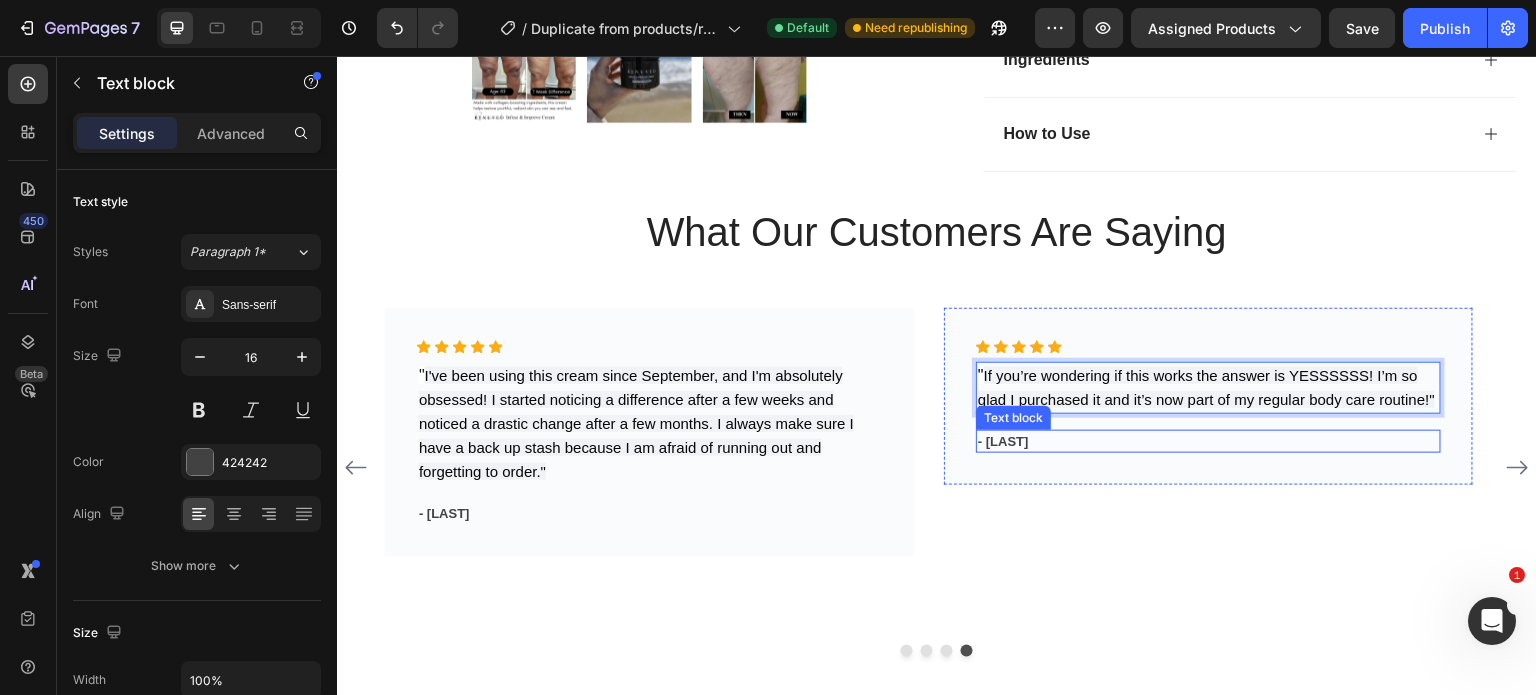 click on "- [LAST]" at bounding box center [1208, 442] 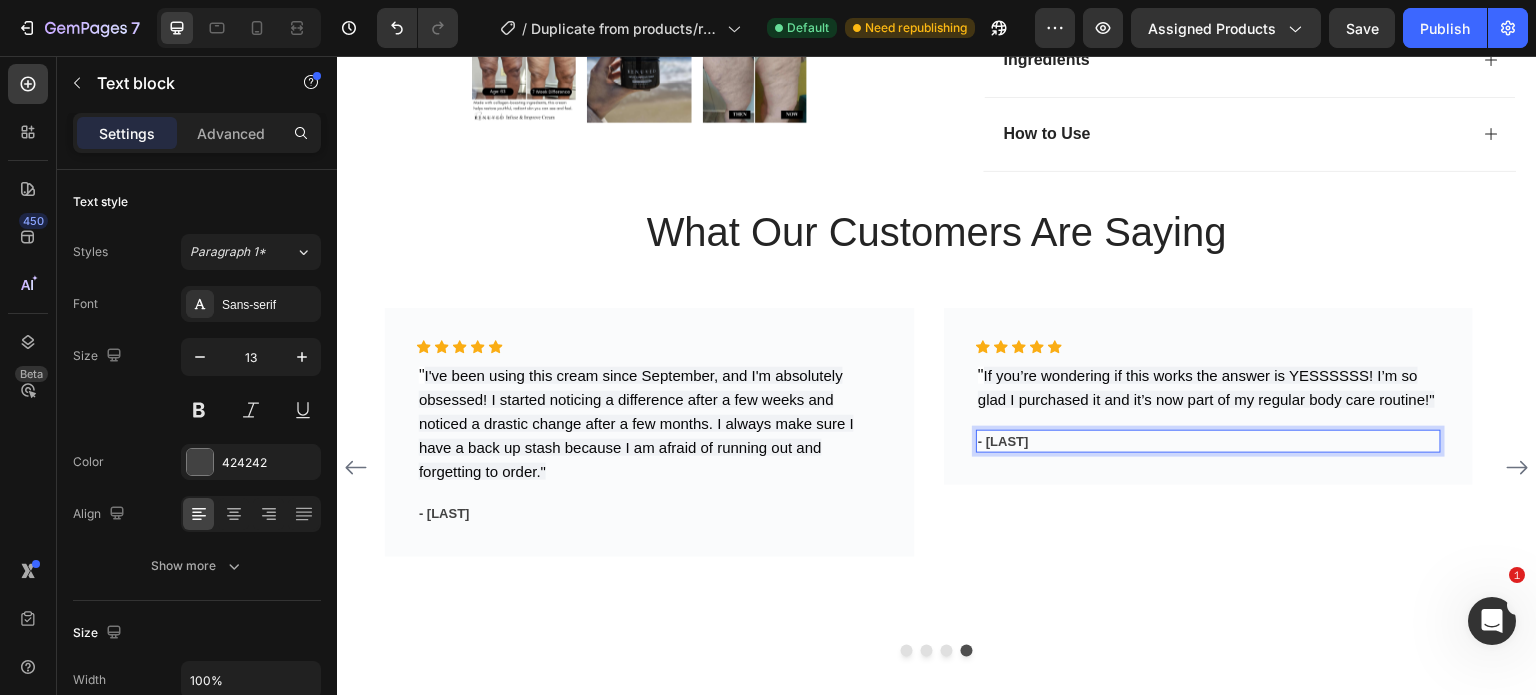 click on "- [LAST]" at bounding box center [1208, 442] 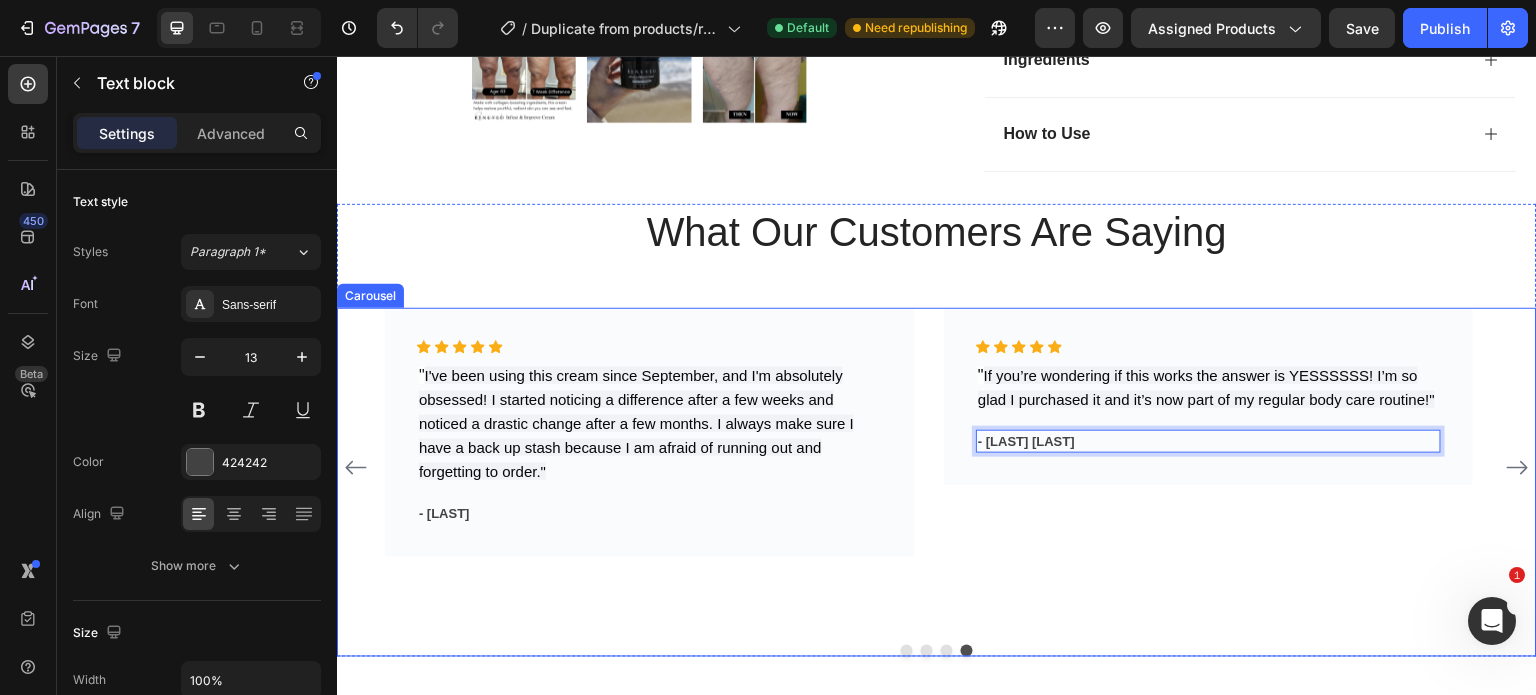 click 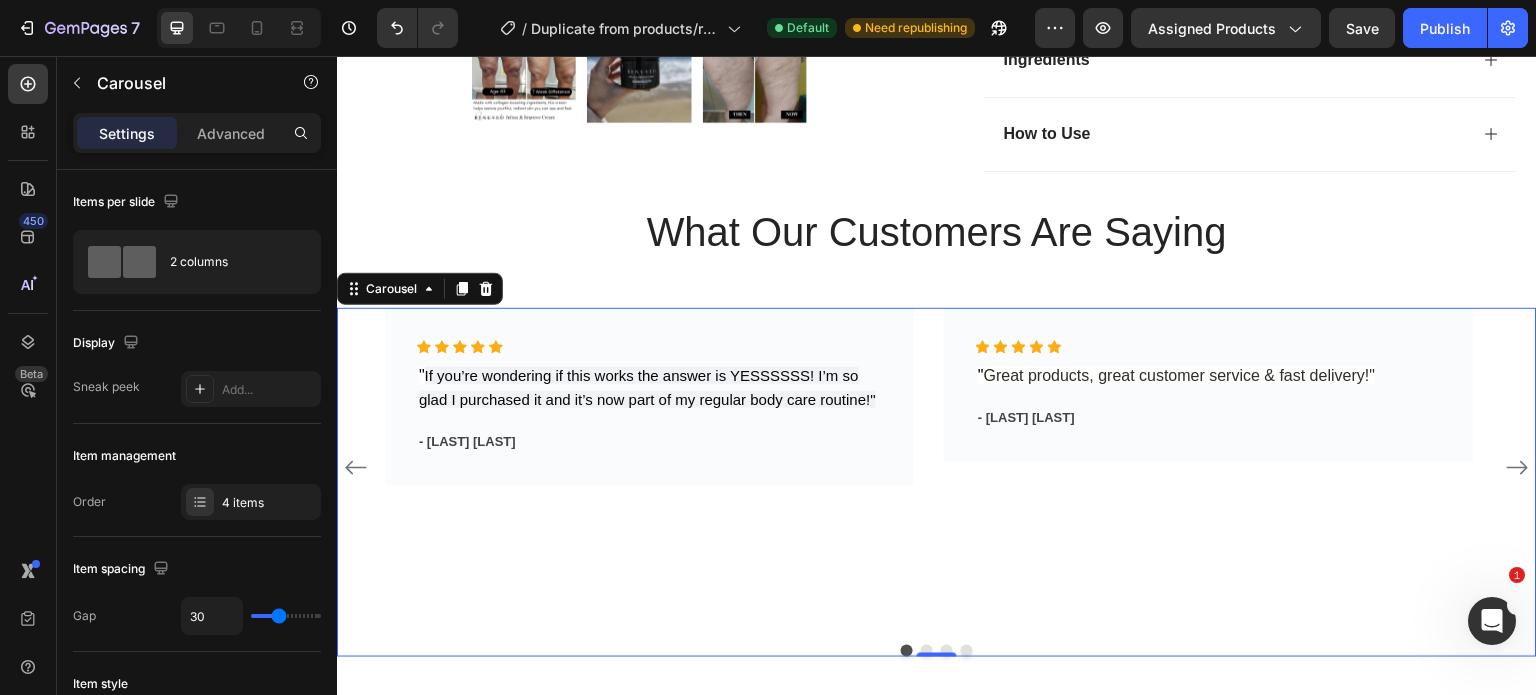 click 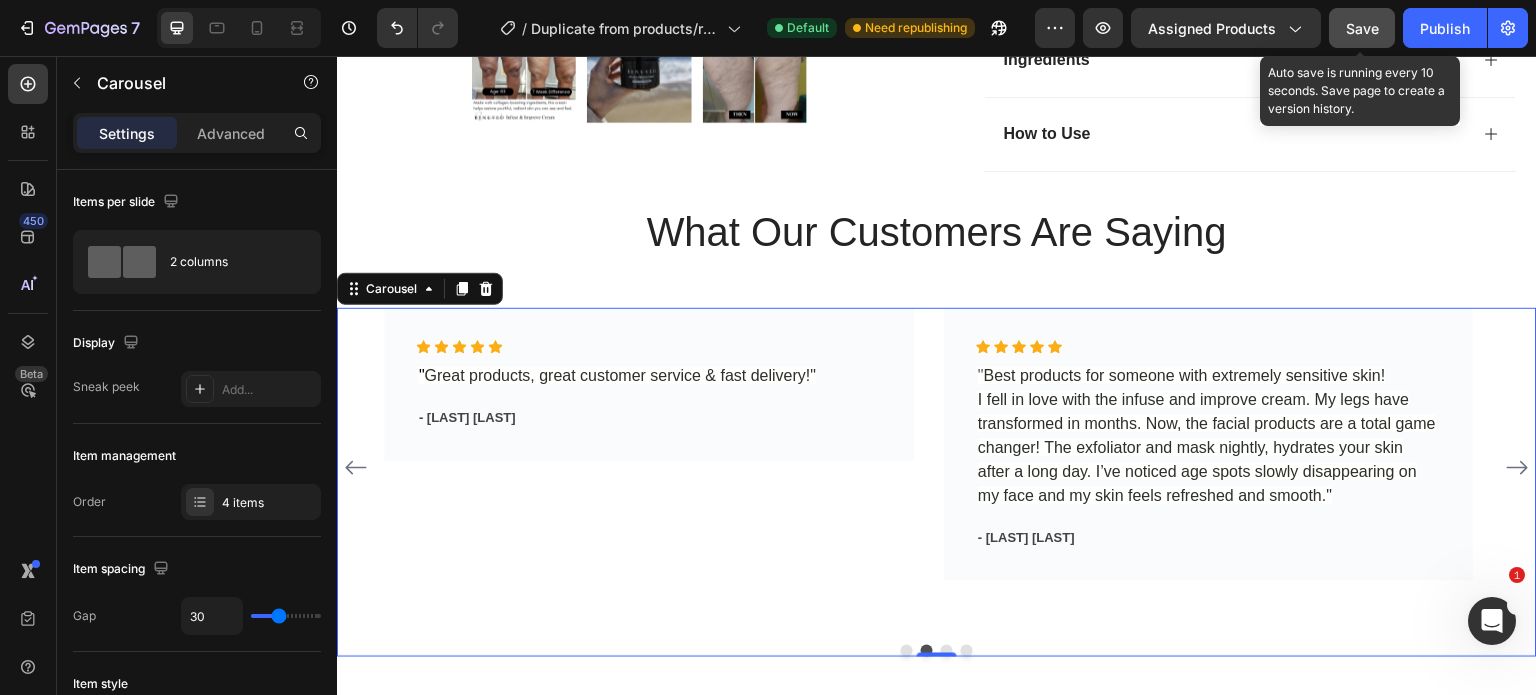 click on "Save" at bounding box center [1362, 28] 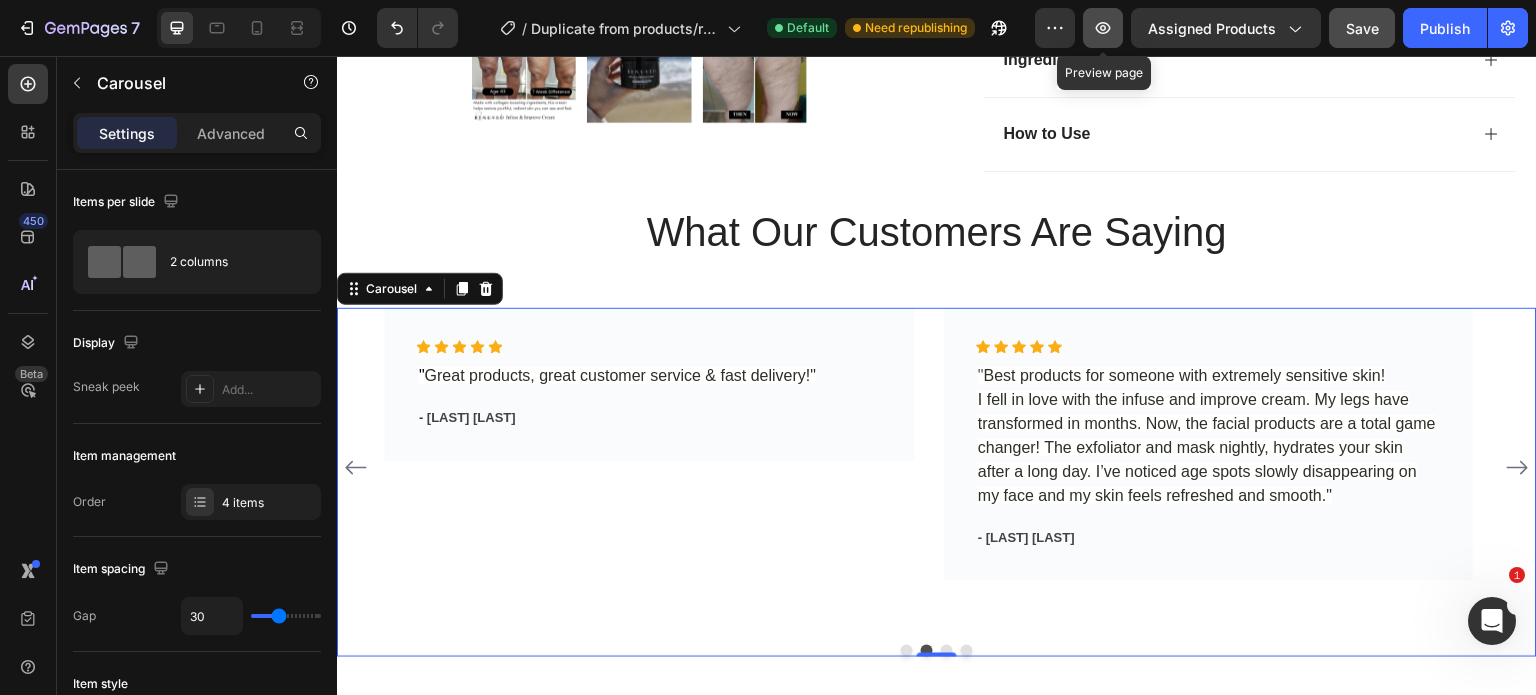 click 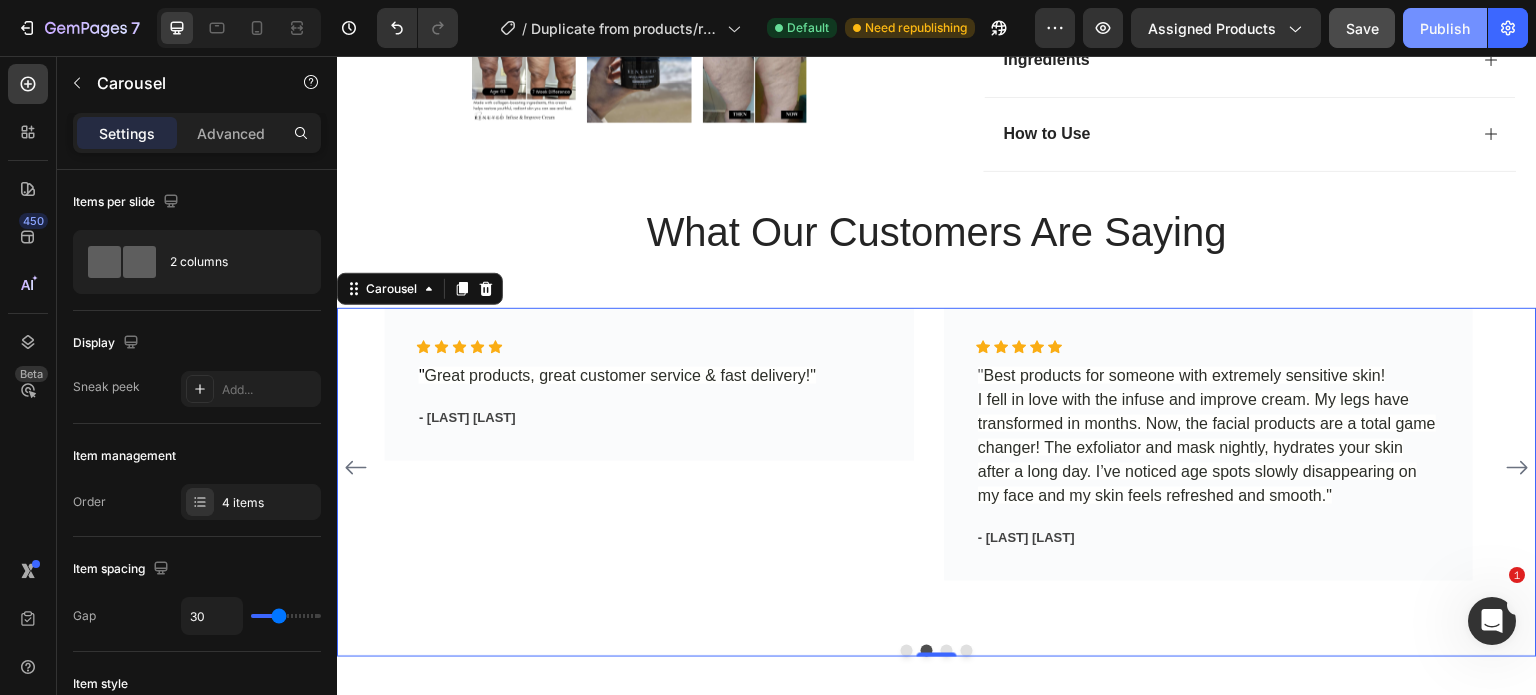 click on "Publish" at bounding box center (1445, 28) 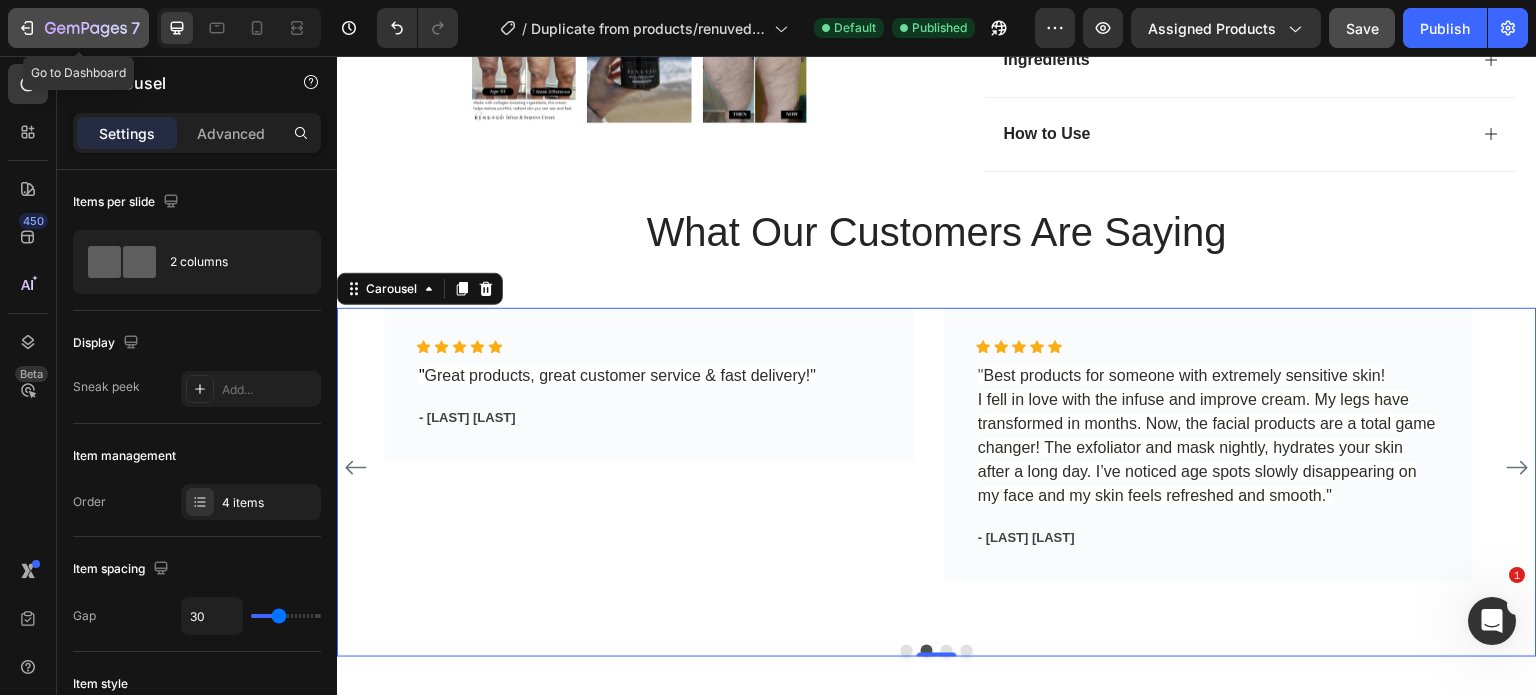 click 